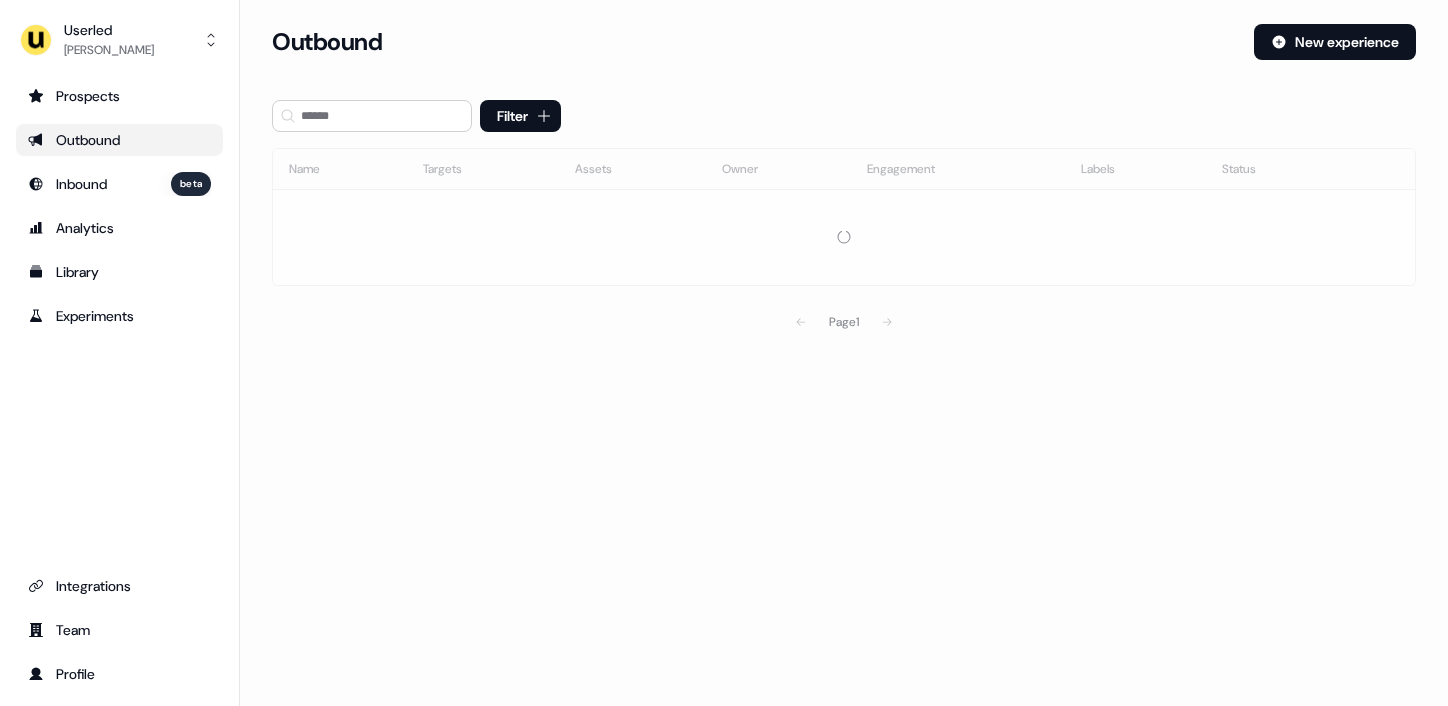 scroll, scrollTop: 0, scrollLeft: 0, axis: both 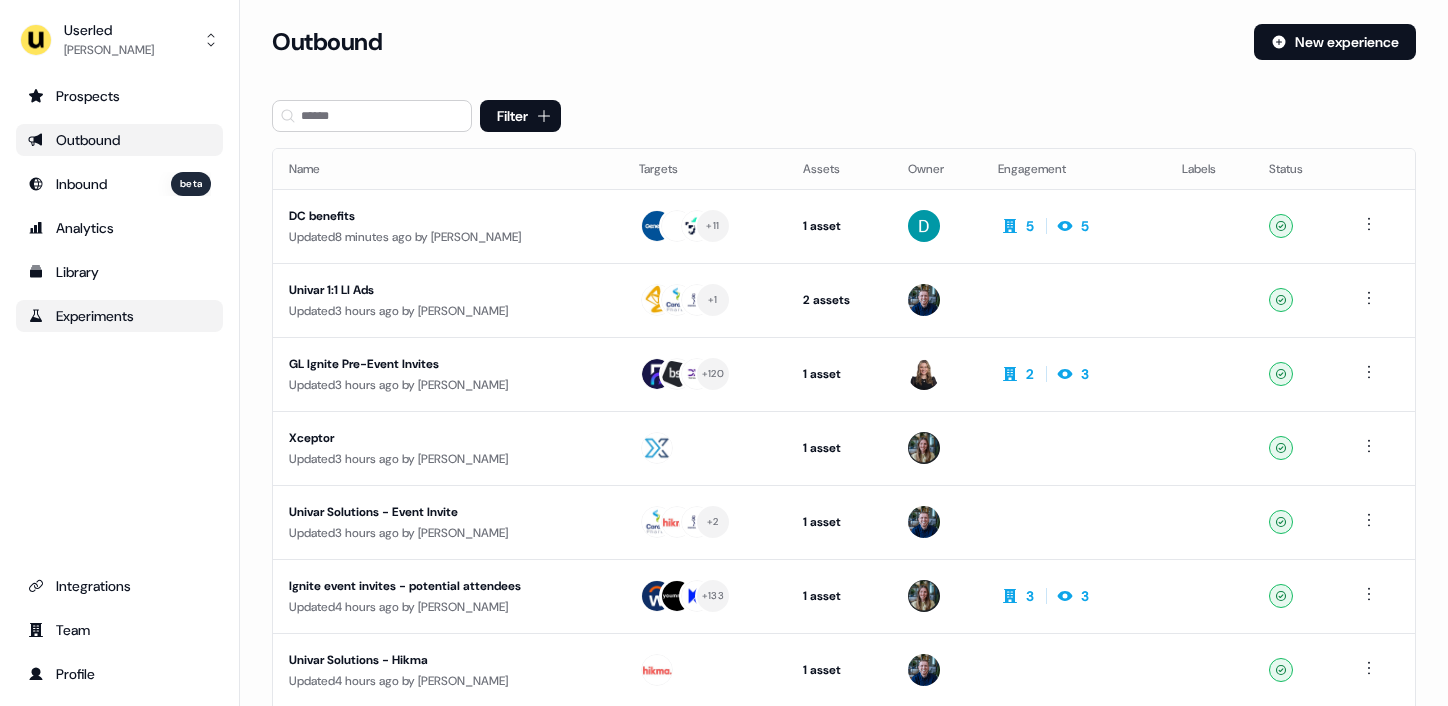 click on "Experiments" at bounding box center (119, 316) 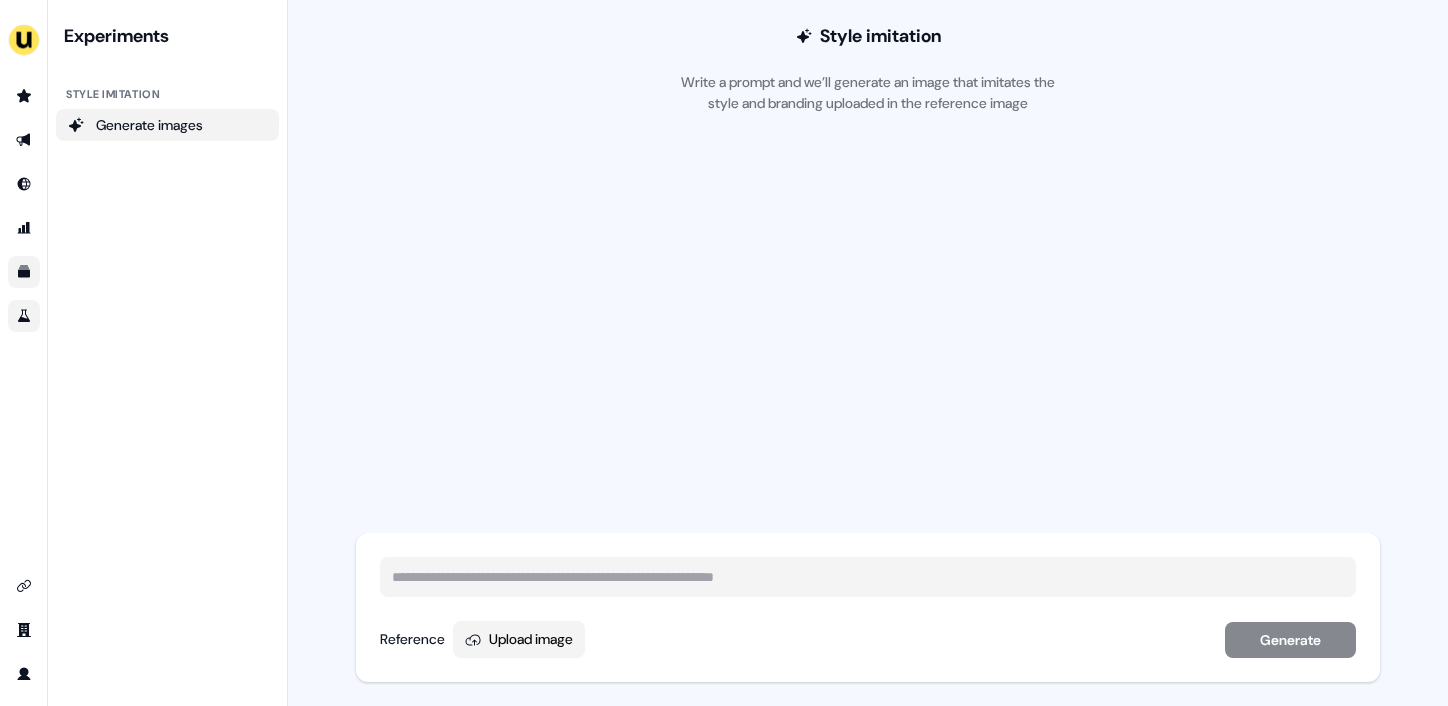 click 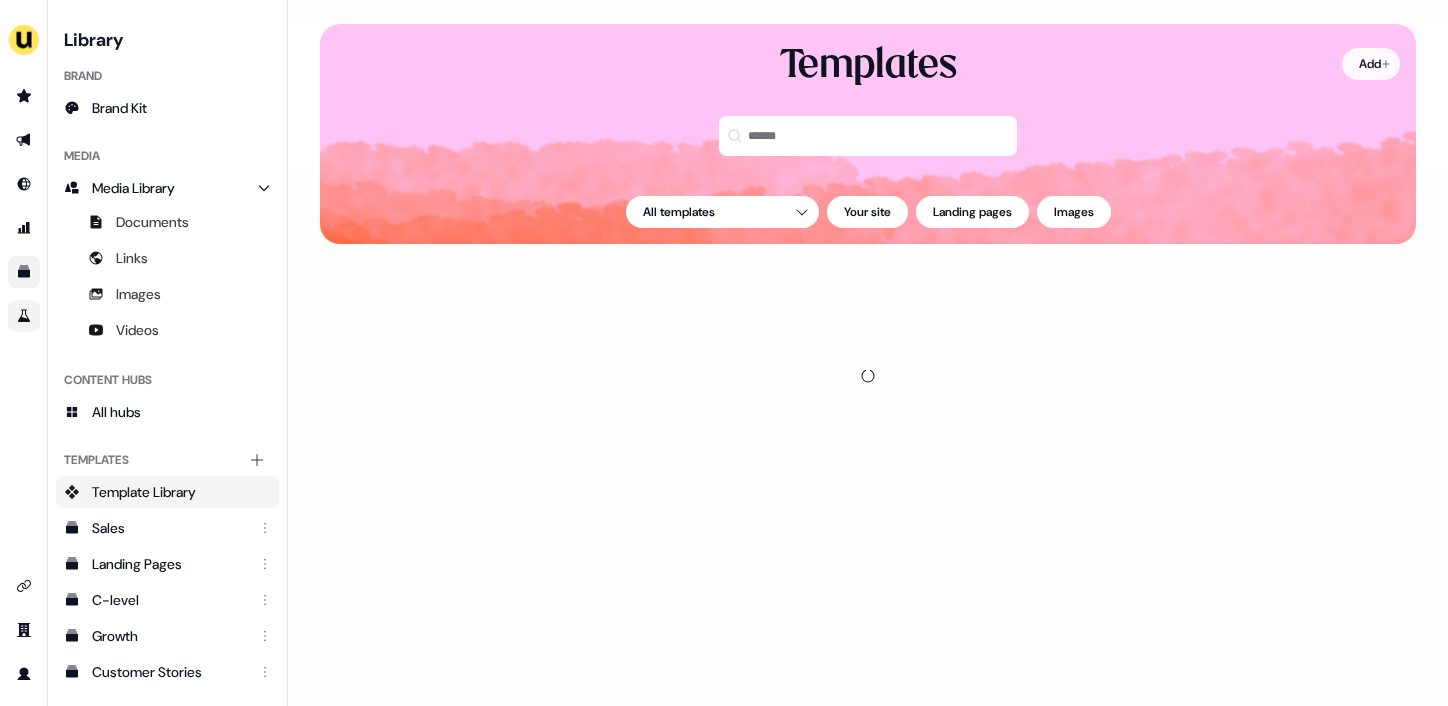 click on "For the best experience switch devices to a bigger screen. Go to [DOMAIN_NAME] Library Brand Brand Kit Media Media Library Documents Links Images Videos Content Hubs All hubs Templates   Add collection Template Library Sales Landing Pages C-level Growth Customer Stories Fiel Marketing Linkedin Engagement Conversion Persona Gong Videos Francais Customer Success Sales Templates  ROI Templates Competitor Comparisons Outreach Templates Proposal Templates Capability Templates C-Suite Value Templates Loading... Add Templates All   templates Your site Landing pages Images" at bounding box center (724, 353) 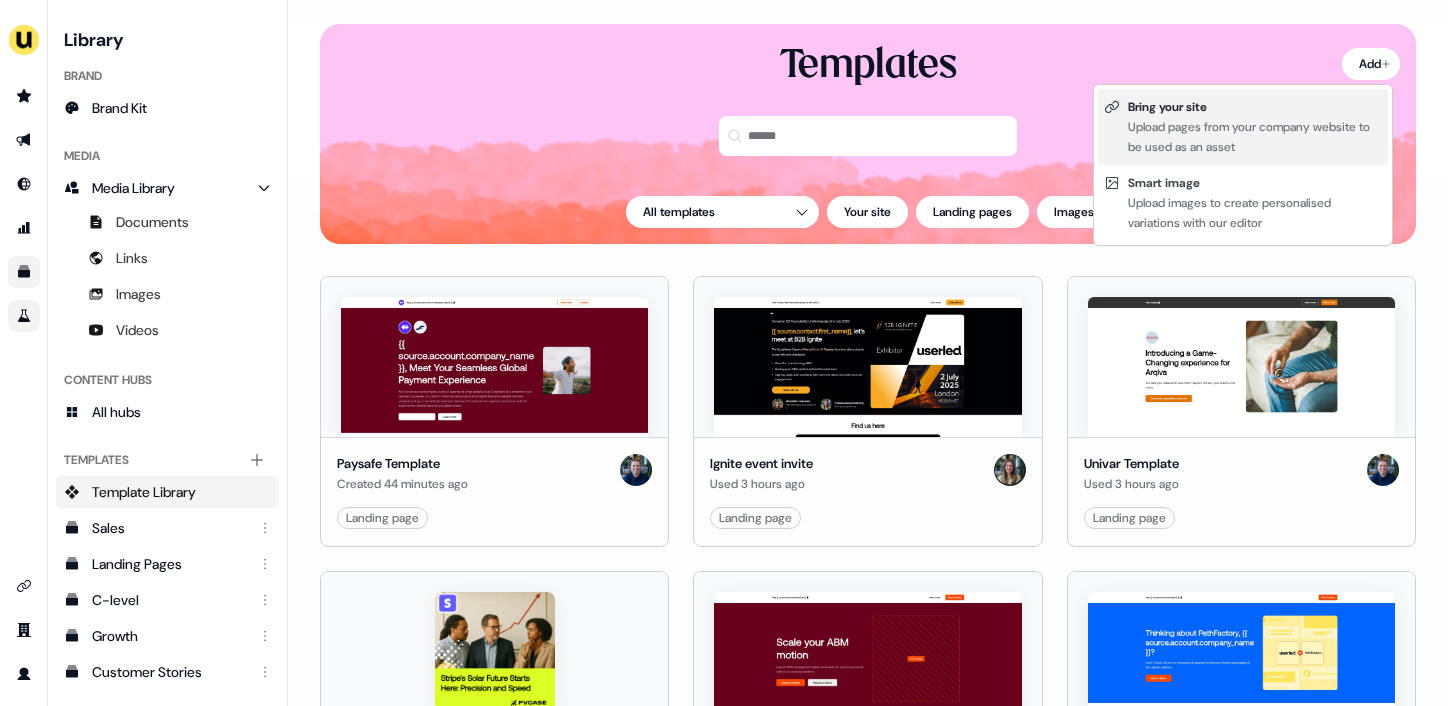 click on "Bring your site" at bounding box center (1255, 107) 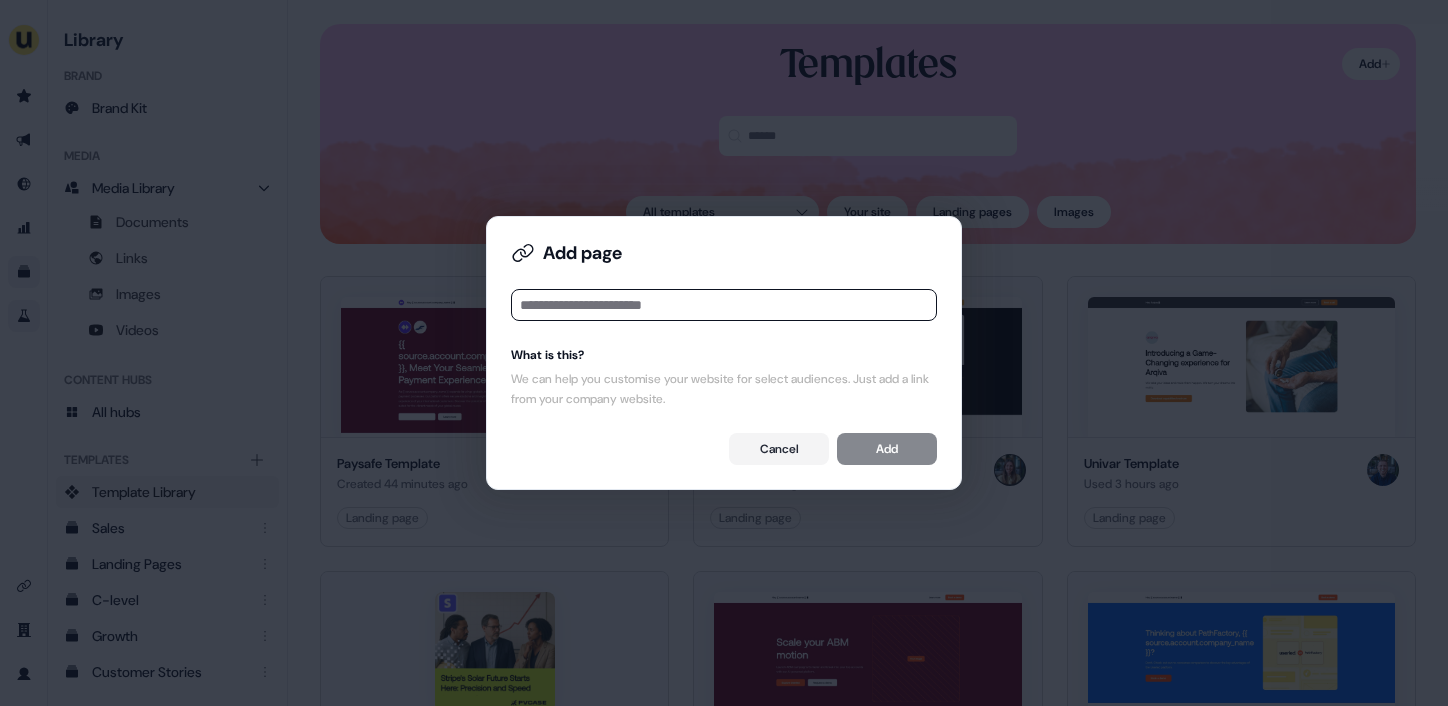 click at bounding box center [724, 305] 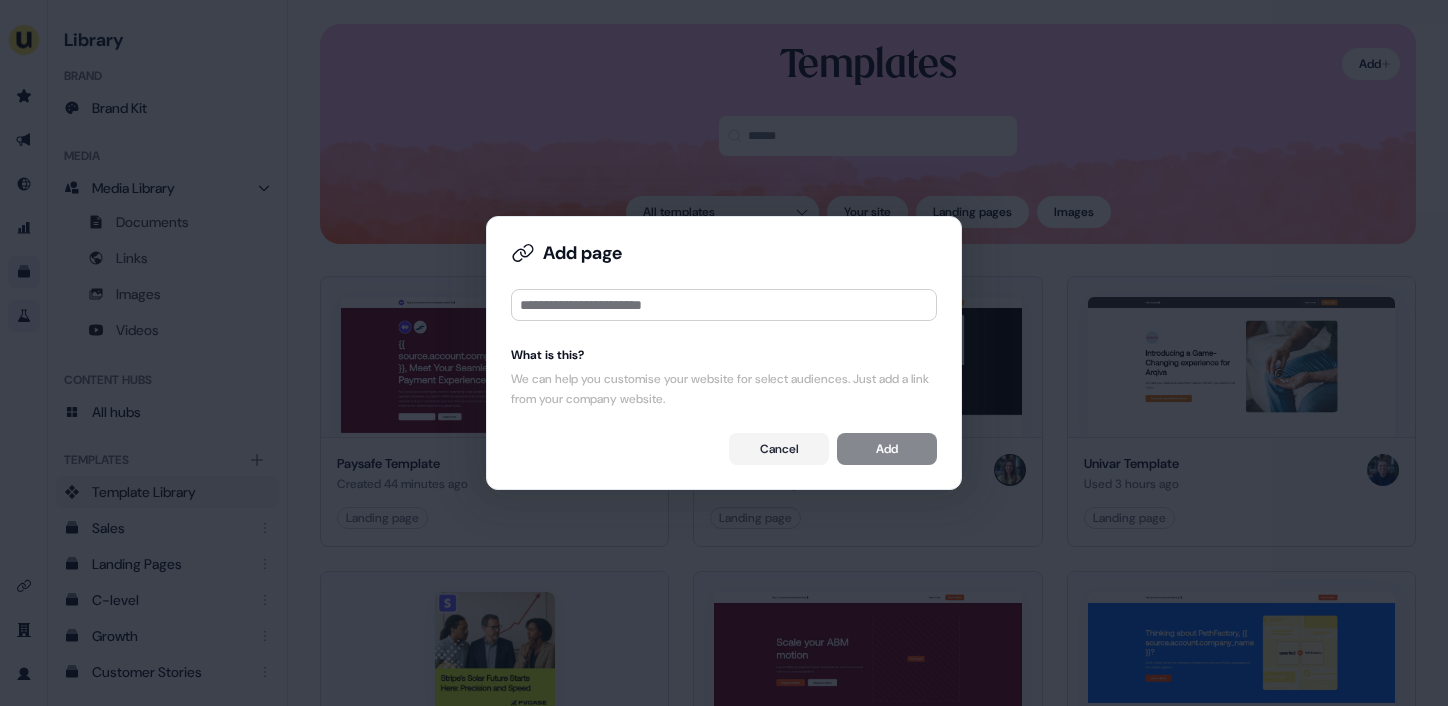 click on "Add page" at bounding box center [724, 253] 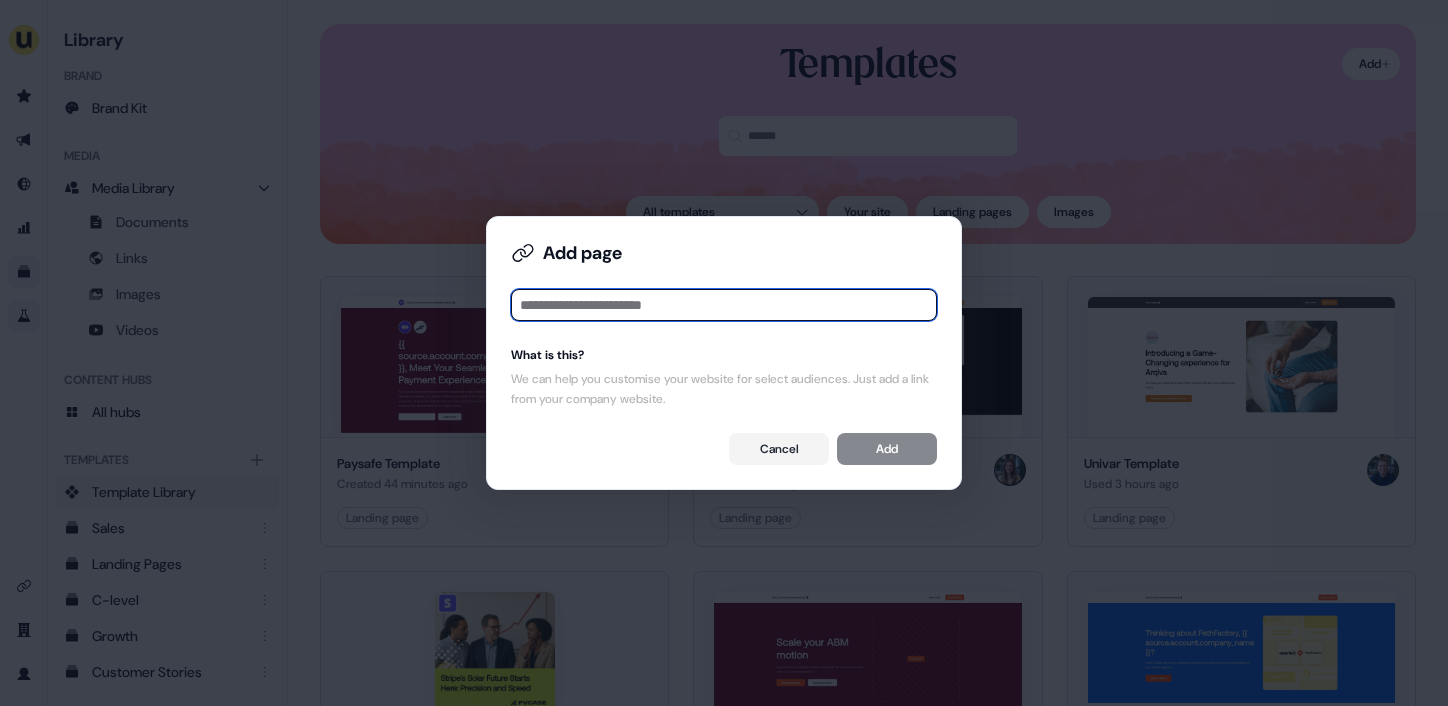 click at bounding box center [724, 305] 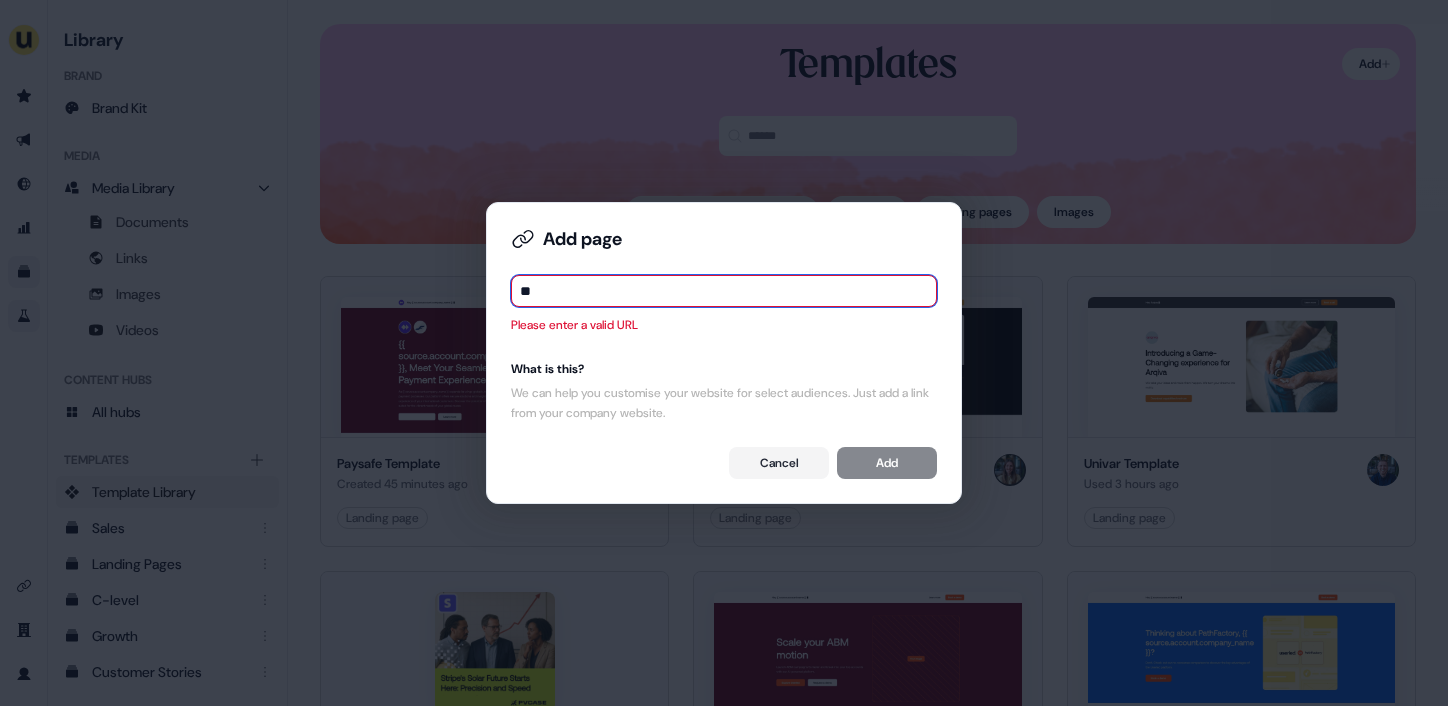 type on "*" 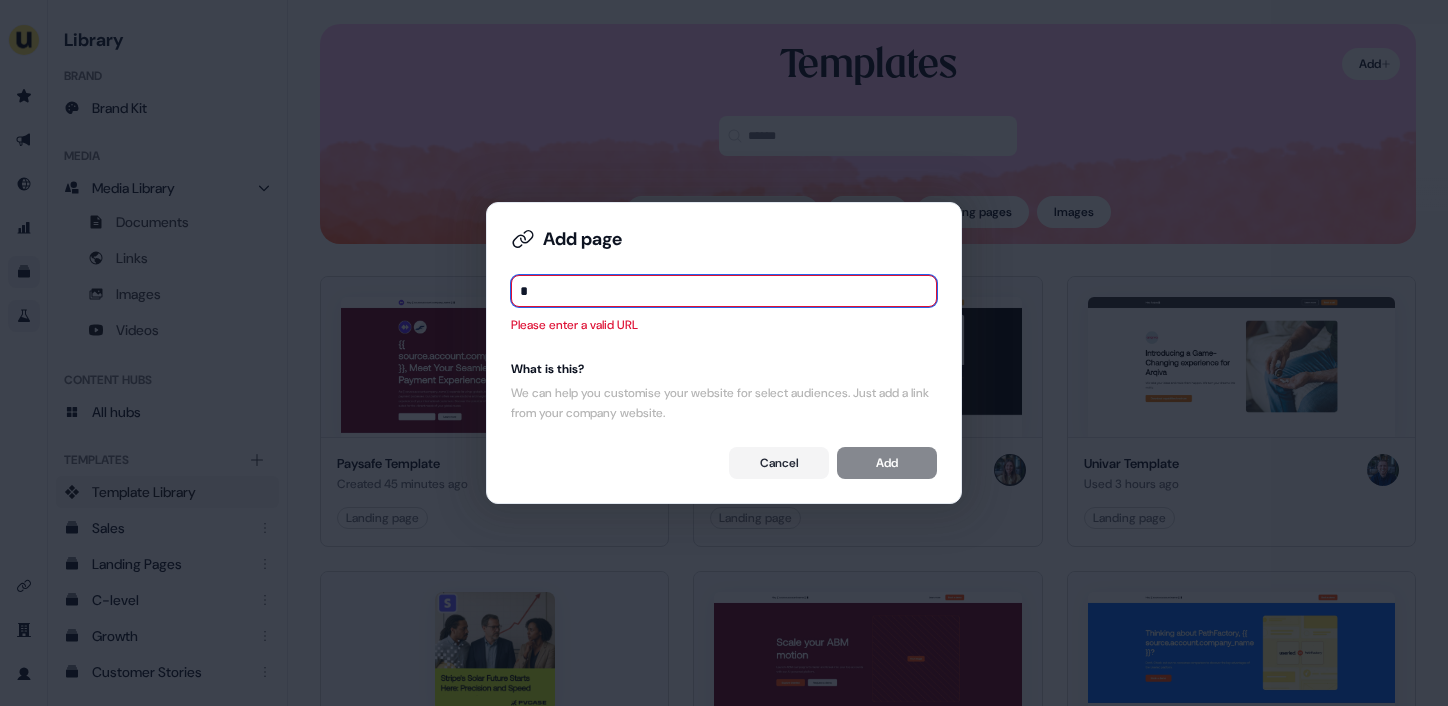 type 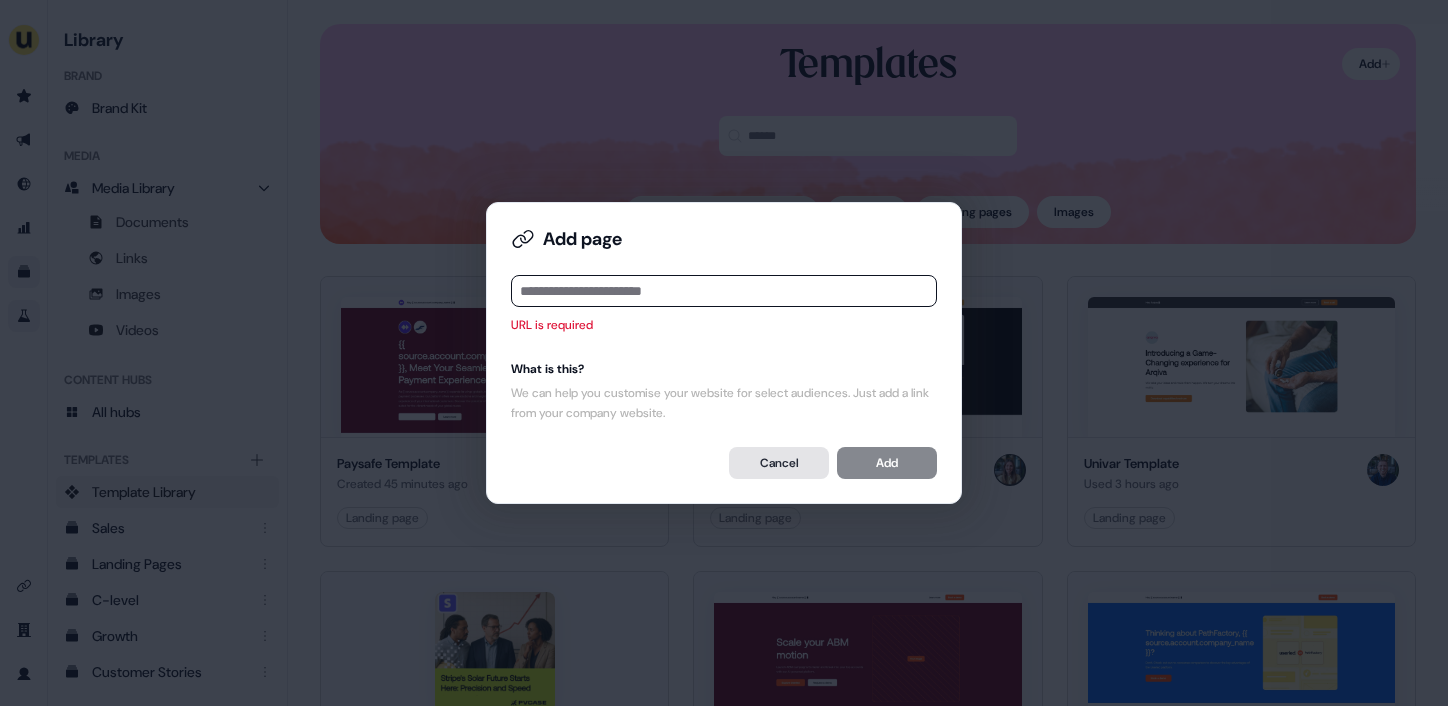 click on "Cancel" at bounding box center [779, 463] 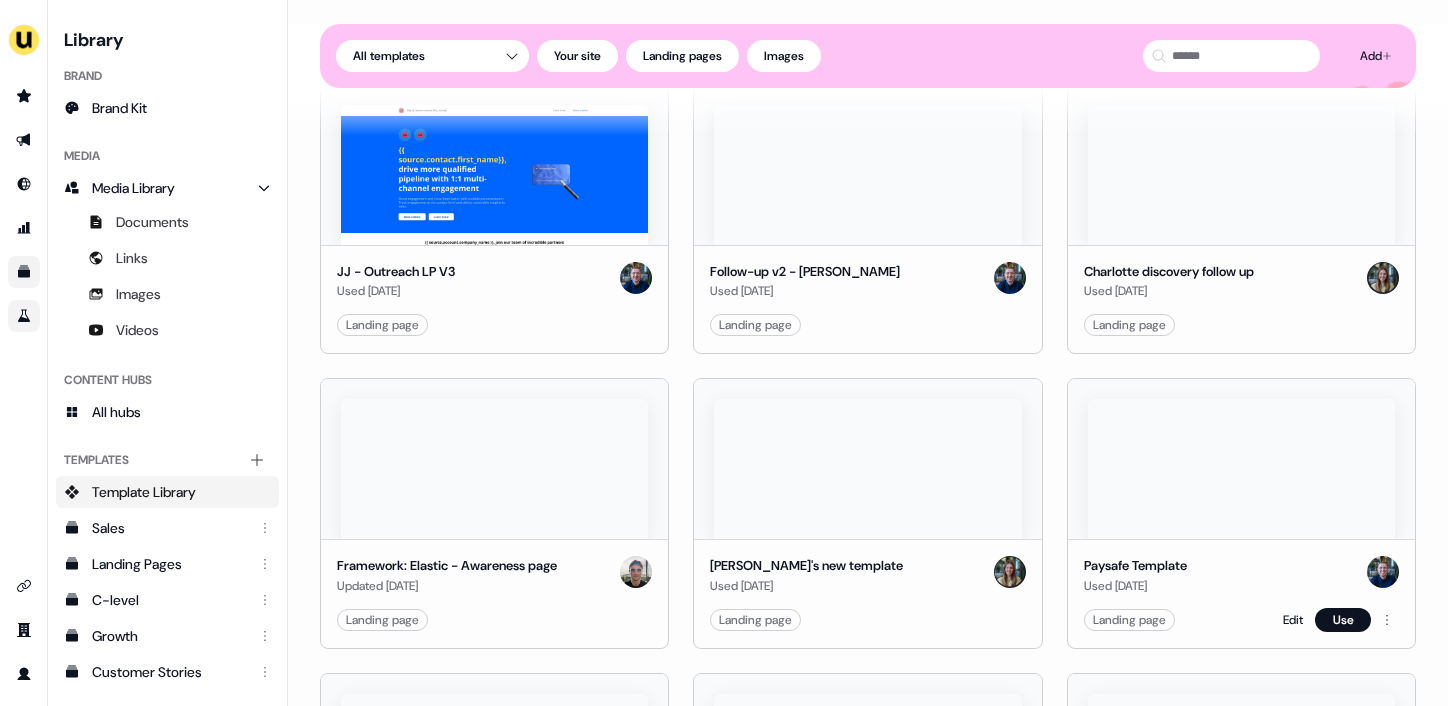 scroll, scrollTop: 991, scrollLeft: 0, axis: vertical 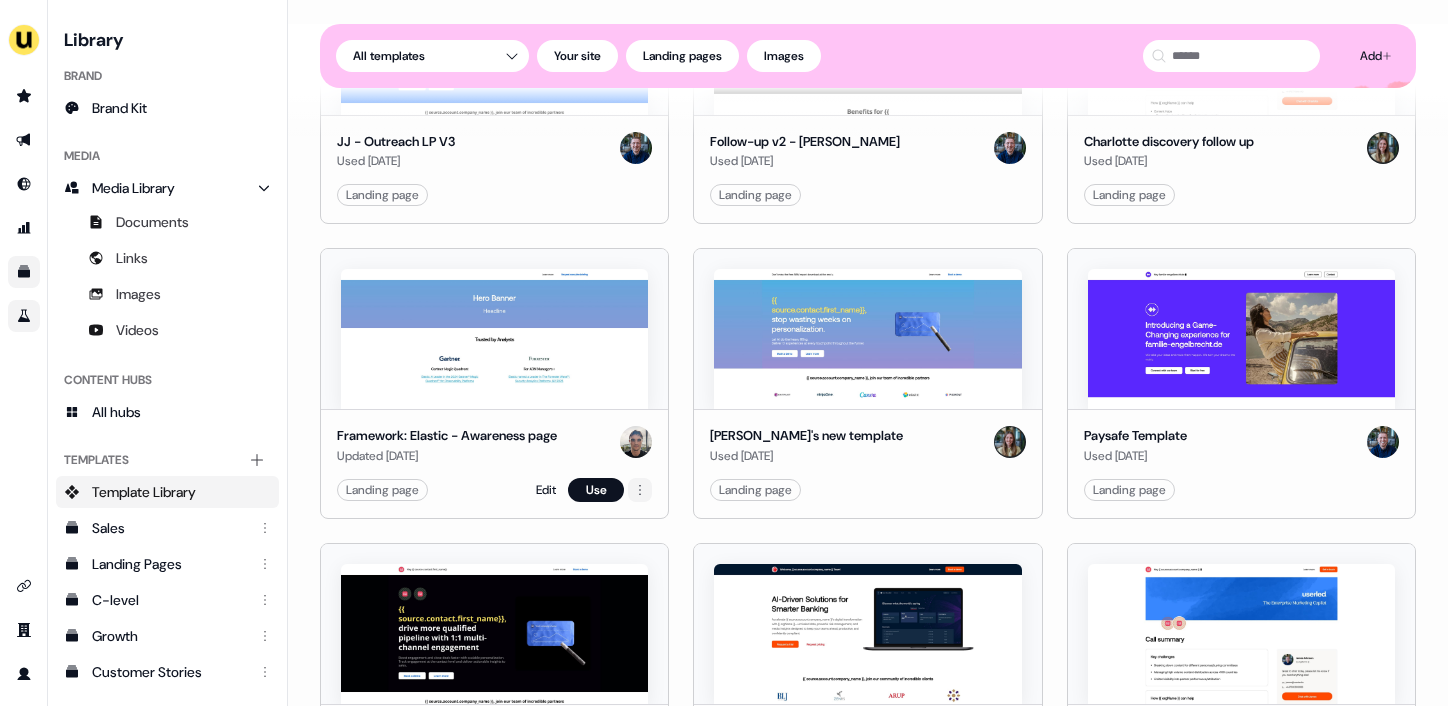 click on "For the best experience switch devices to a bigger screen. Go to [DOMAIN_NAME] Library Brand Brand Kit Media Media Library Documents Links Images Videos Content Hubs All hubs Templates   Add collection Template Library Sales Landing Pages C-level Growth Customer Stories Fiel Marketing Linkedin Engagement Conversion Persona Gong Videos Francais Customer Success Sales Templates  ROI Templates Competitor Comparisons Outreach Templates Proposal Templates Capability Templates C-Suite Value Templates Loading... Add Templates All   templates Your site Landing pages Images Paysafe Template  Created 45 minutes ago Landing page Edit Use Ignite event invite  Used 3 hours ago Landing page Edit Use Univar Template Used 3 hours ago Landing page Edit Use PVcase LI Ad Used 20 hours ago   LinkedIn ad Edit Use CMO Value Template Used 20 hours ago Landing page Edit Use Userled vs PathFactory Sales Template (DRAFT1) Used 22 hours ago Landing page Edit Use JJ - Outreach LP V3 Used [DATE] Landing page Edit Use Follow-up v2 - JJ" at bounding box center [724, 353] 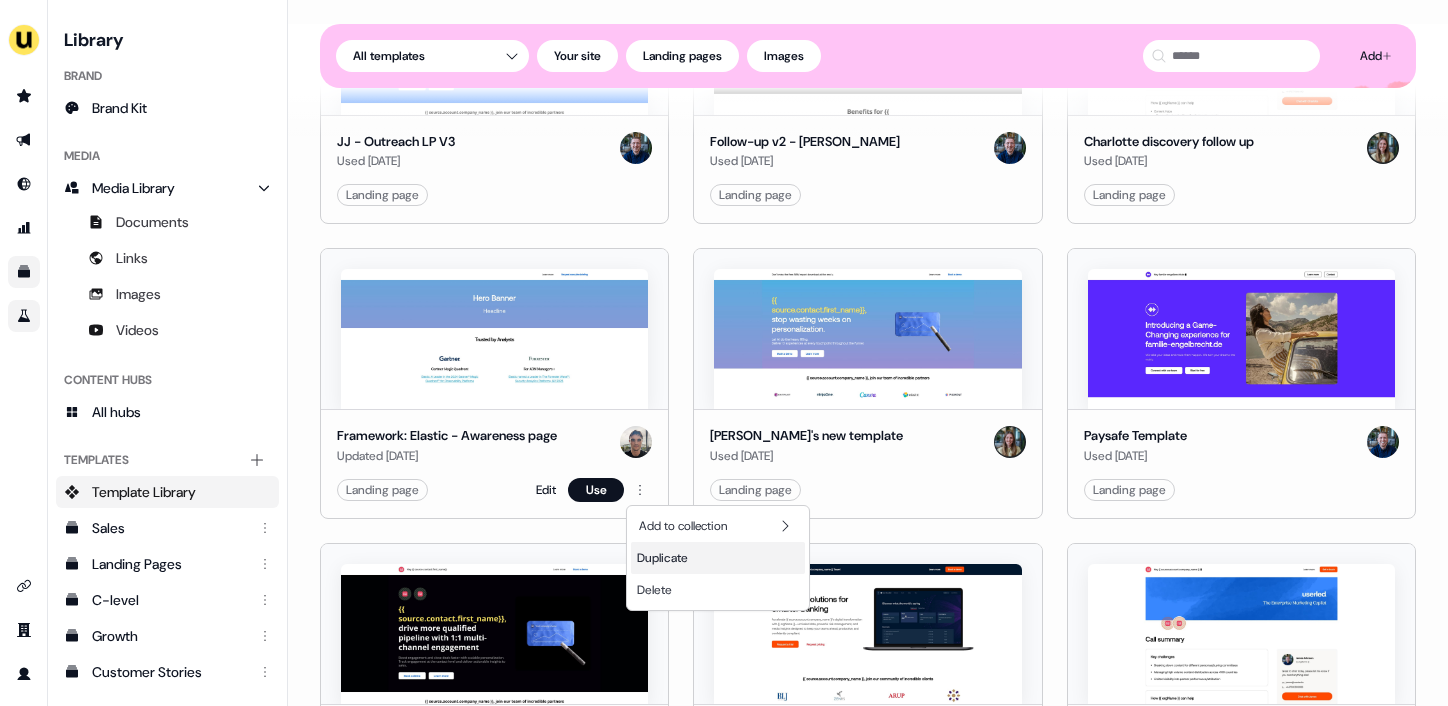 click on "Duplicate" at bounding box center [662, 558] 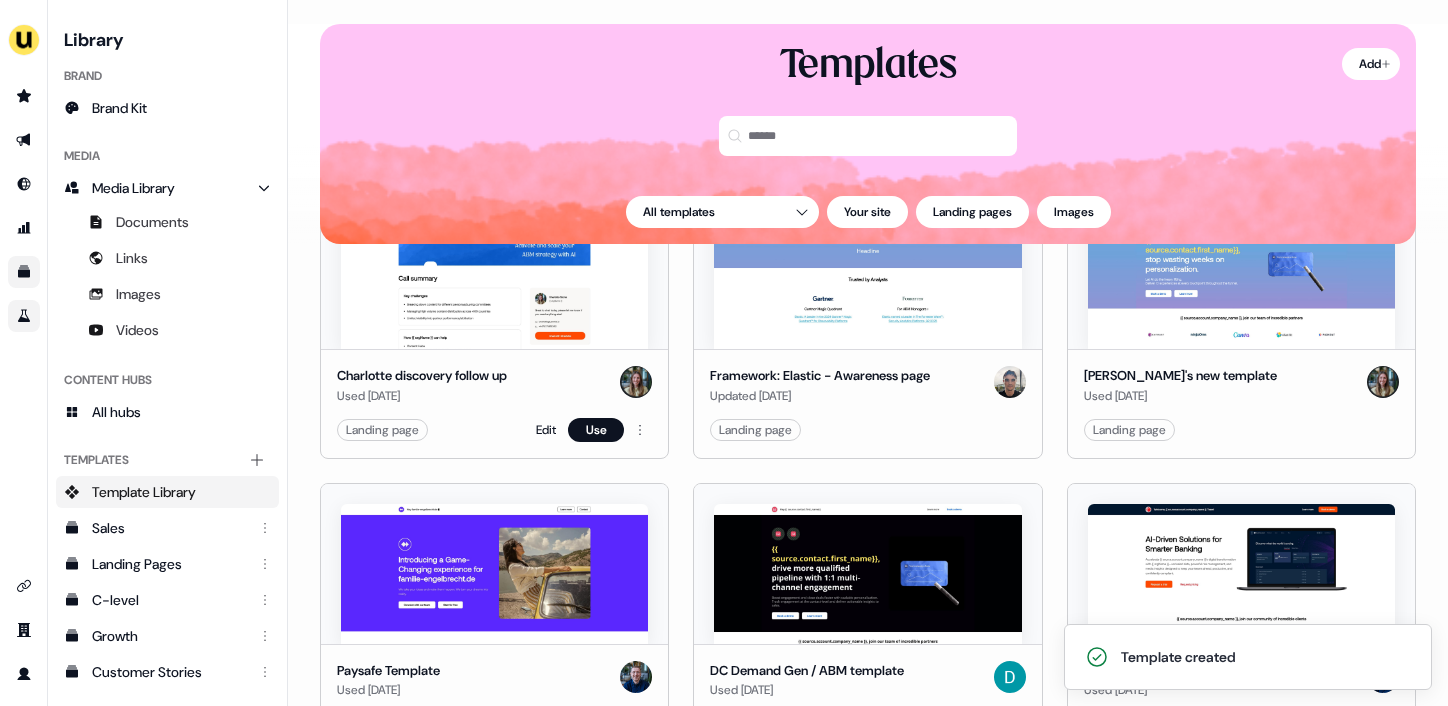 scroll, scrollTop: 0, scrollLeft: 0, axis: both 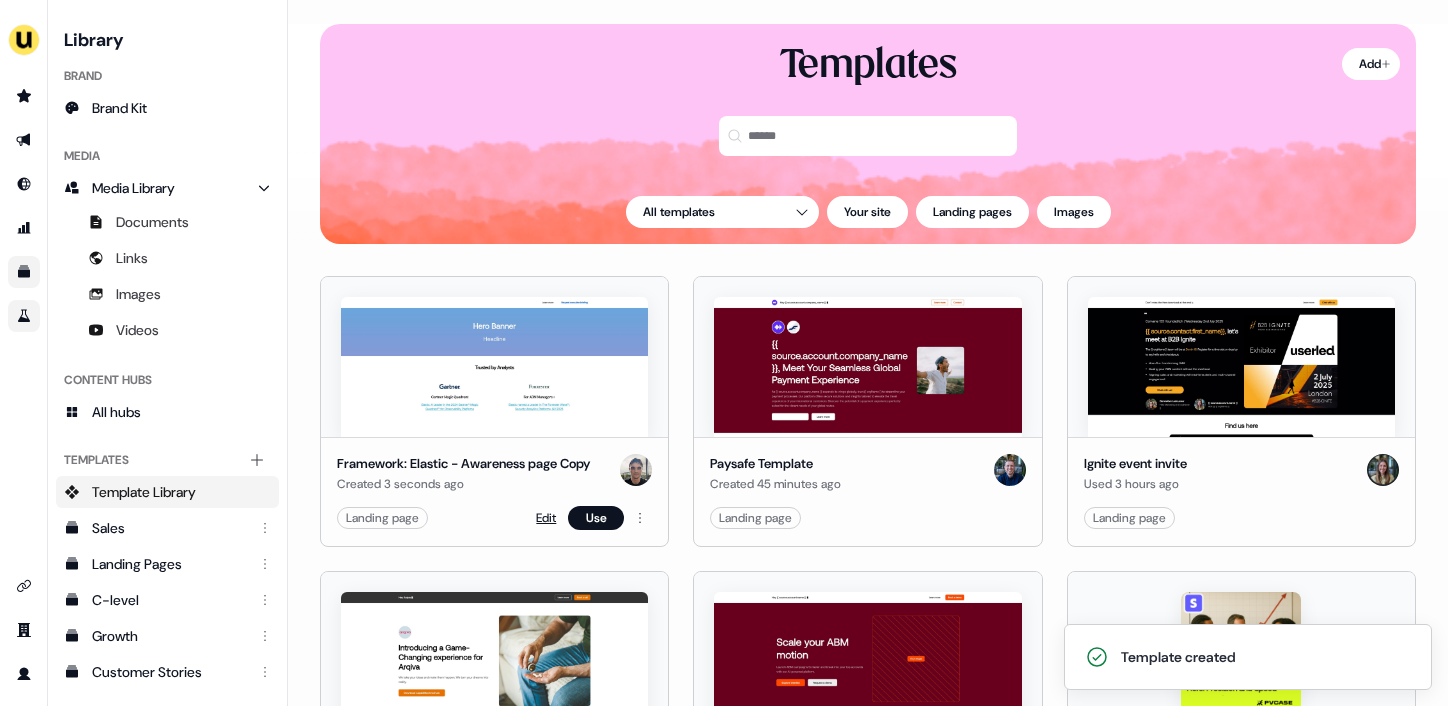 click on "Edit" at bounding box center (546, 518) 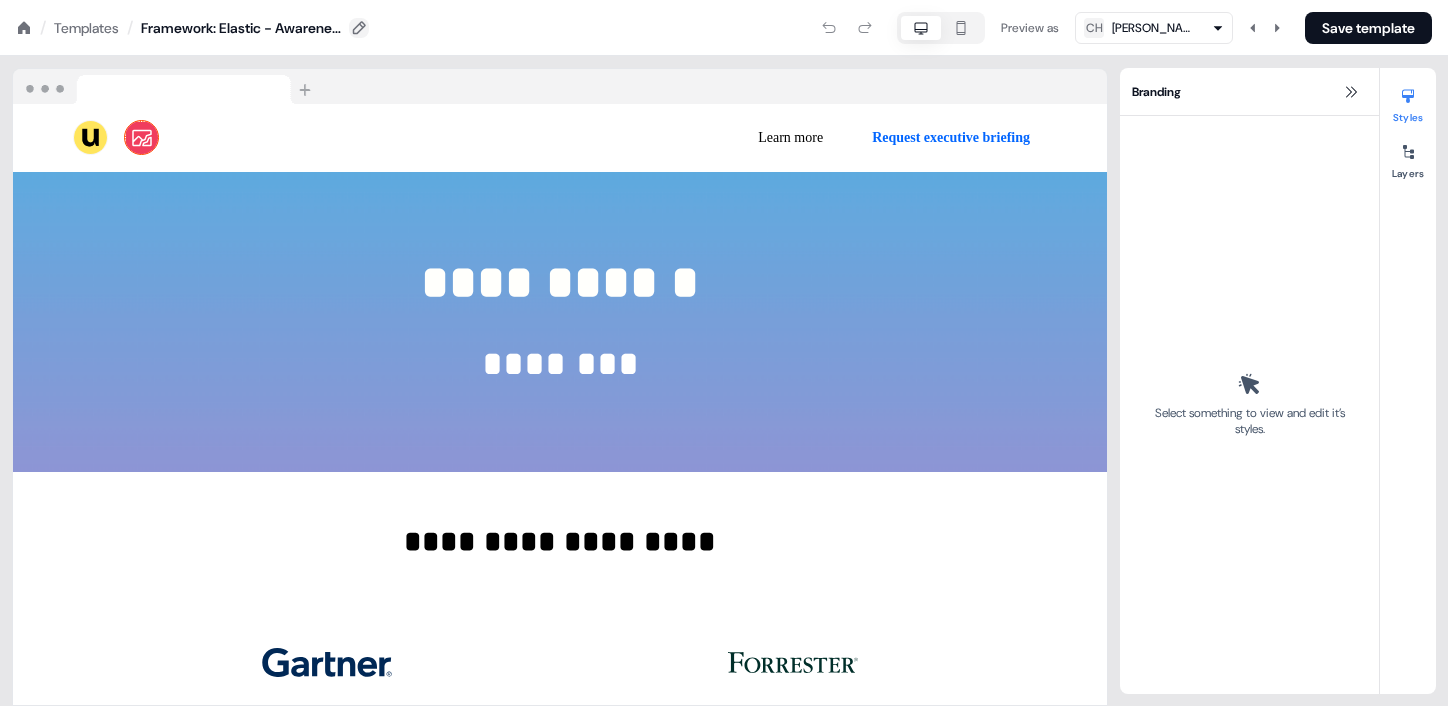 click 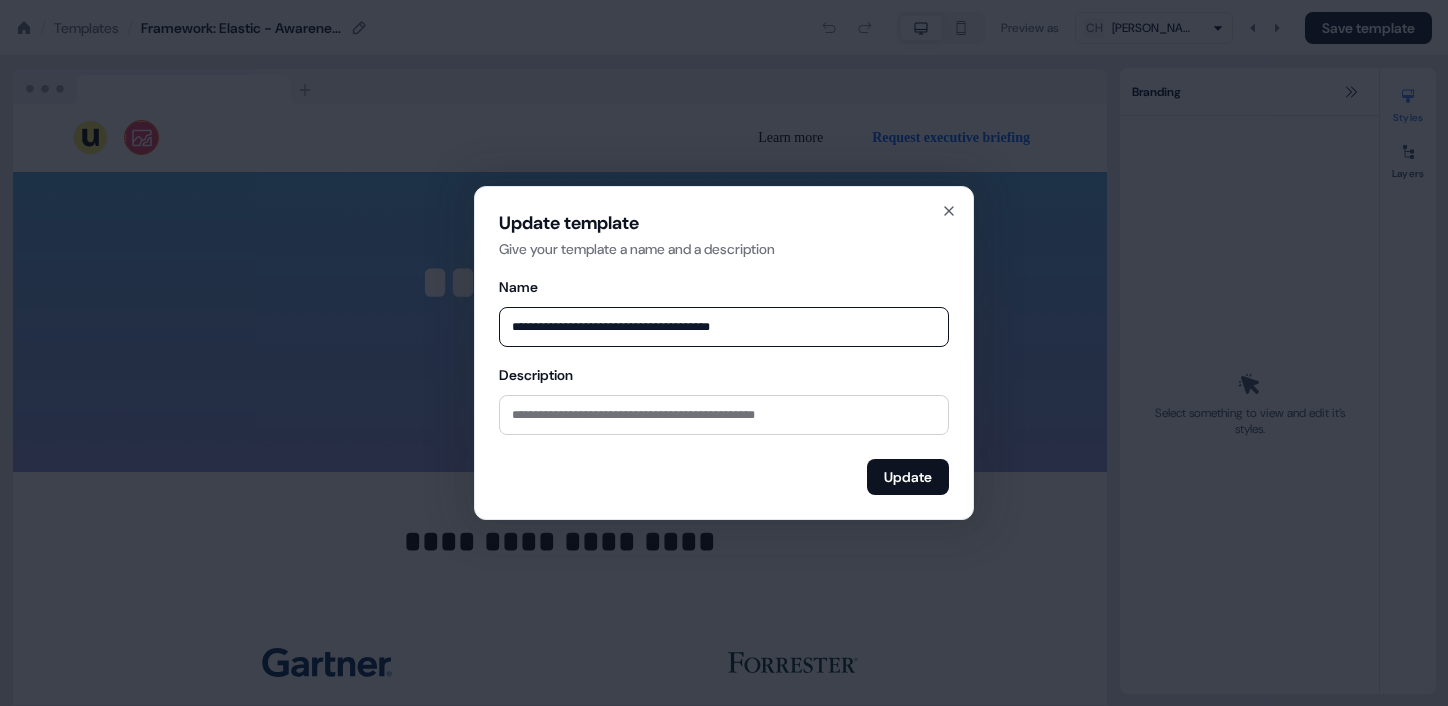 click on "**********" at bounding box center (724, 327) 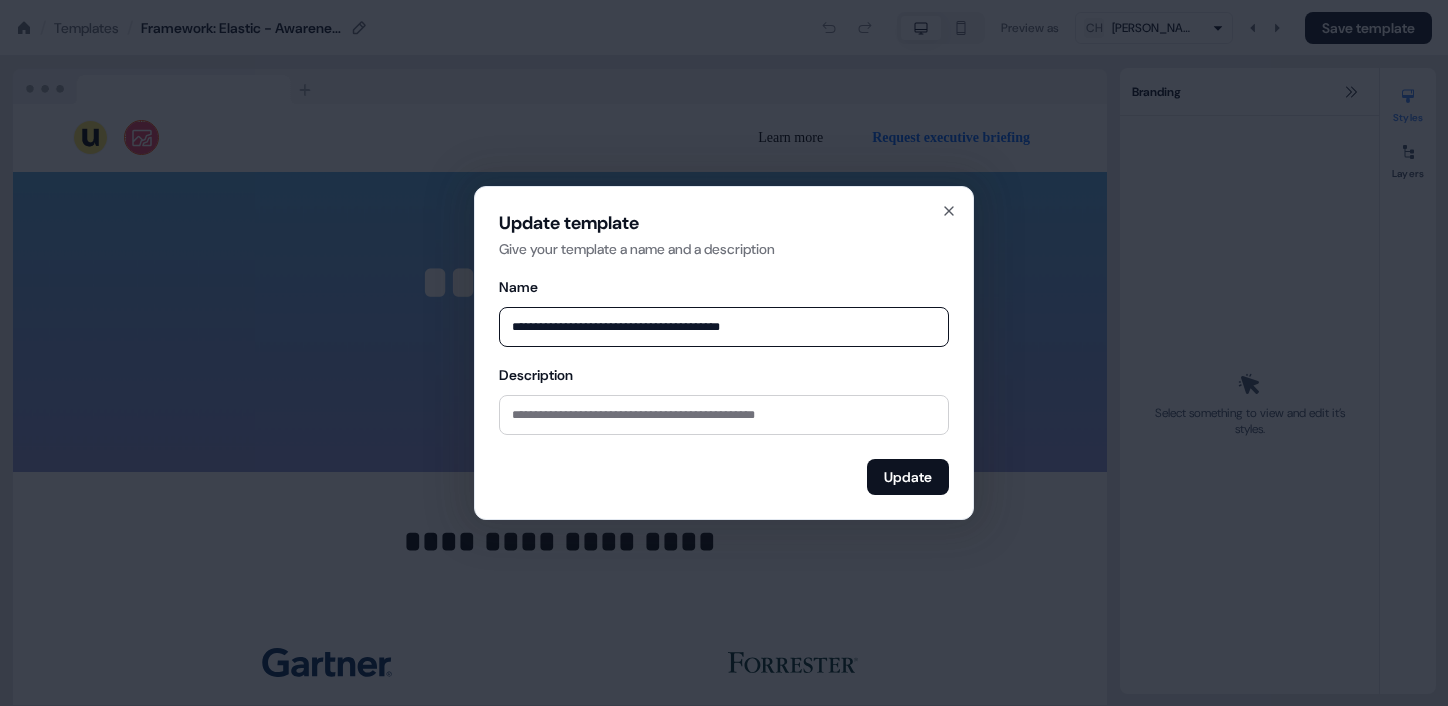 type on "**********" 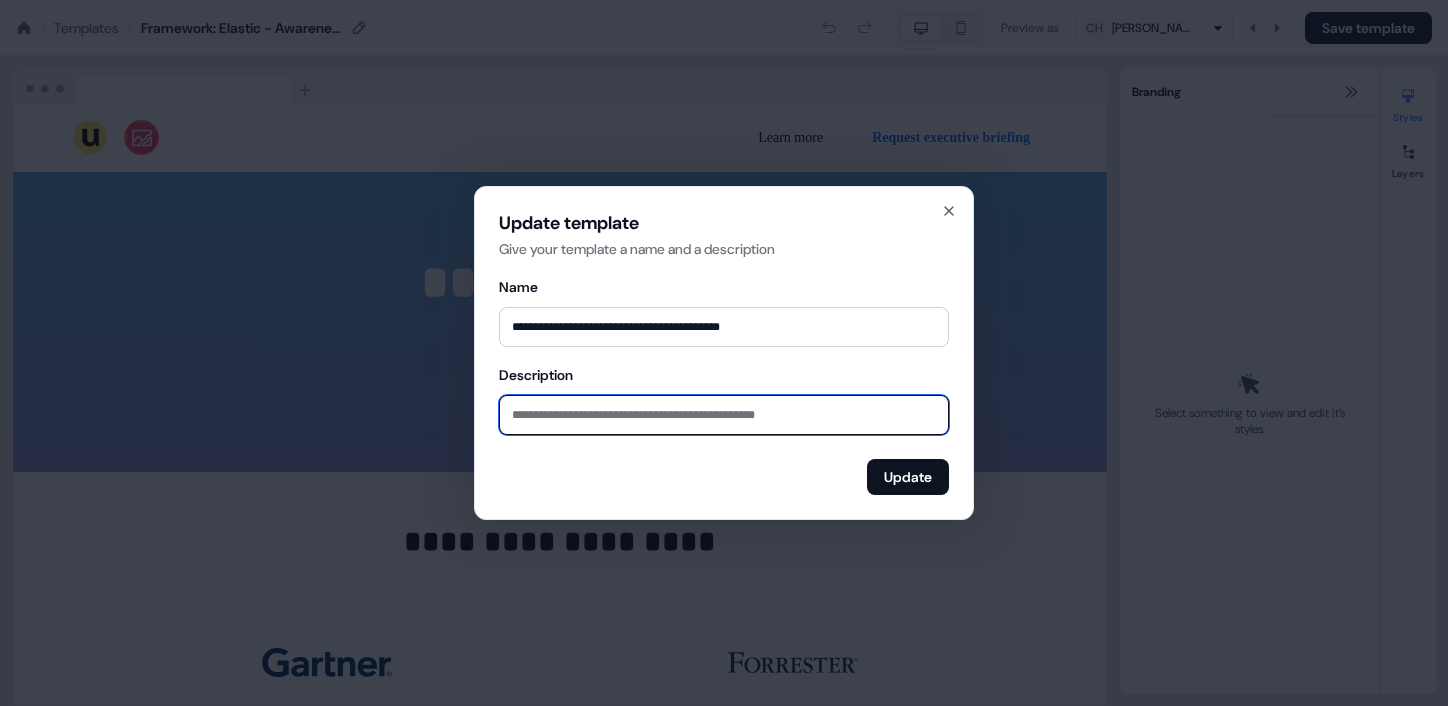 click on "Description" at bounding box center (724, 415) 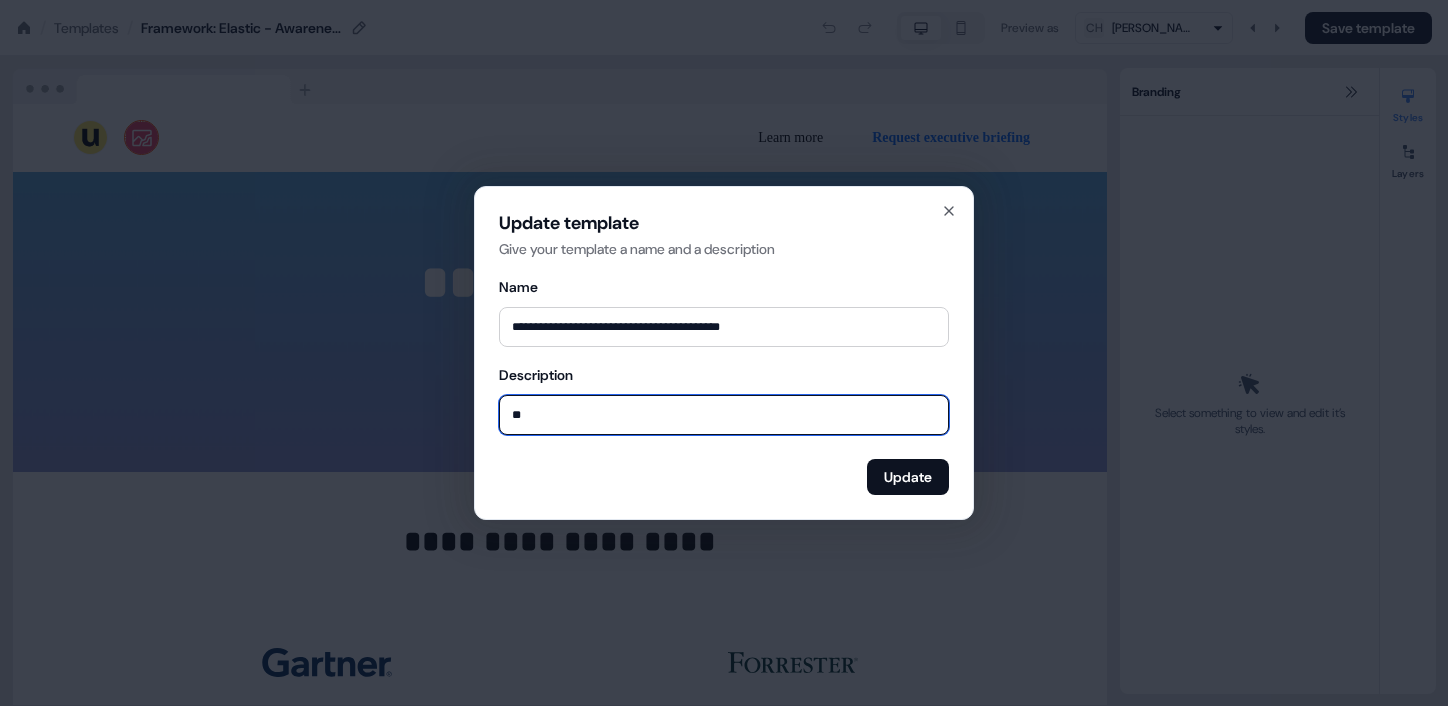 type on "*" 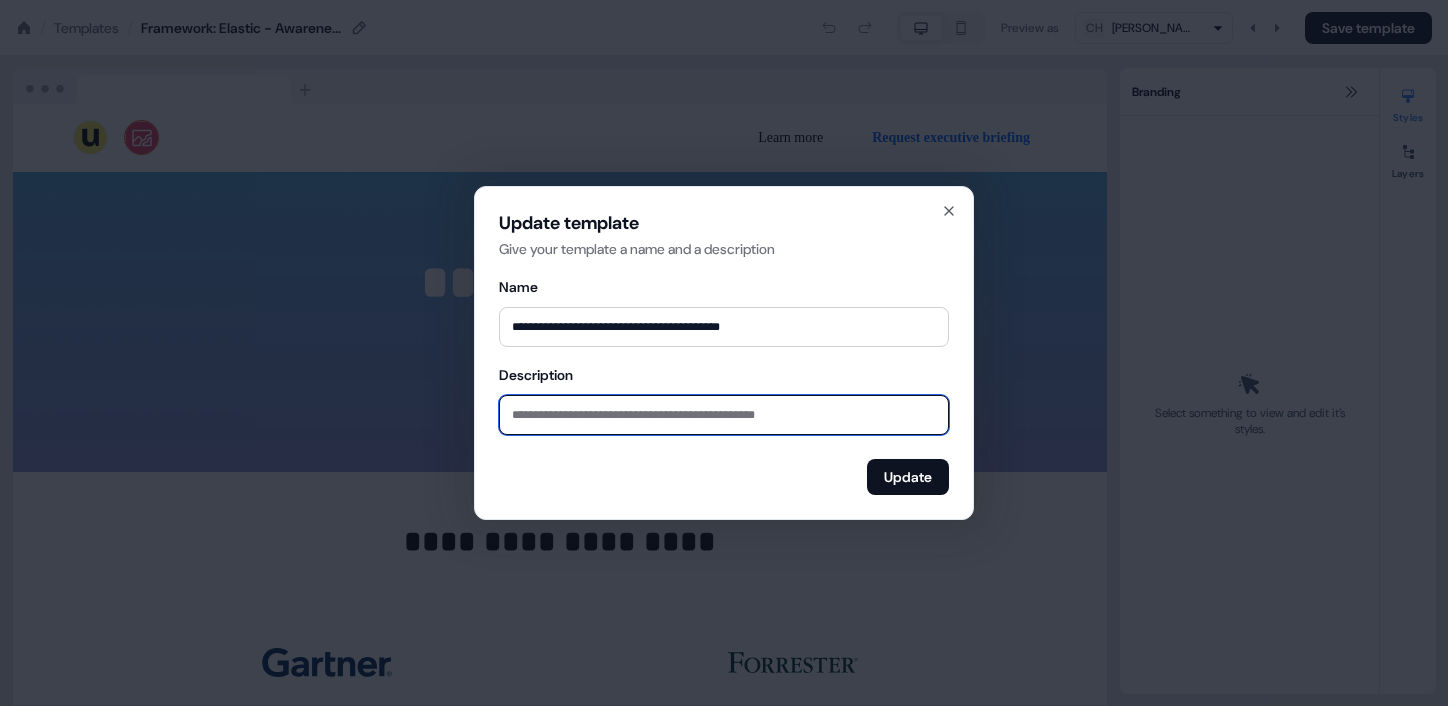 paste on "**********" 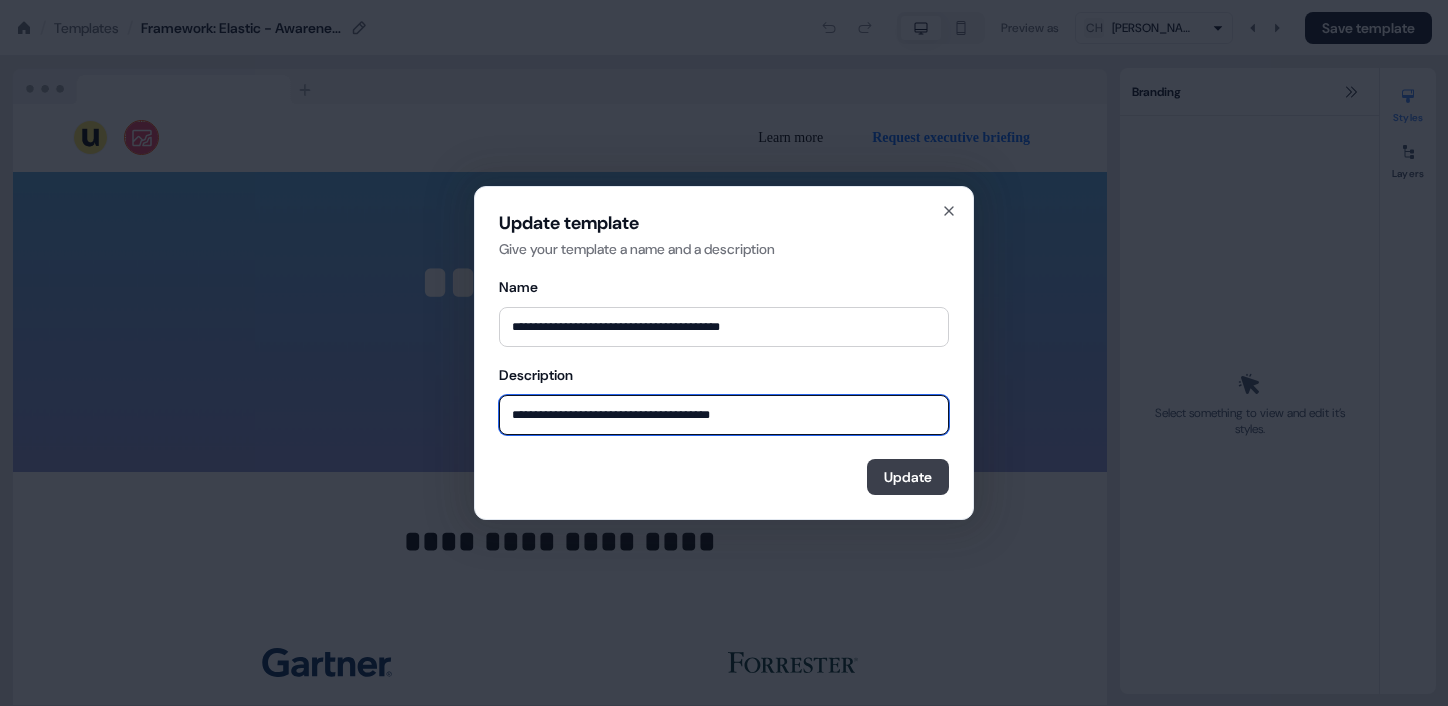 type on "**********" 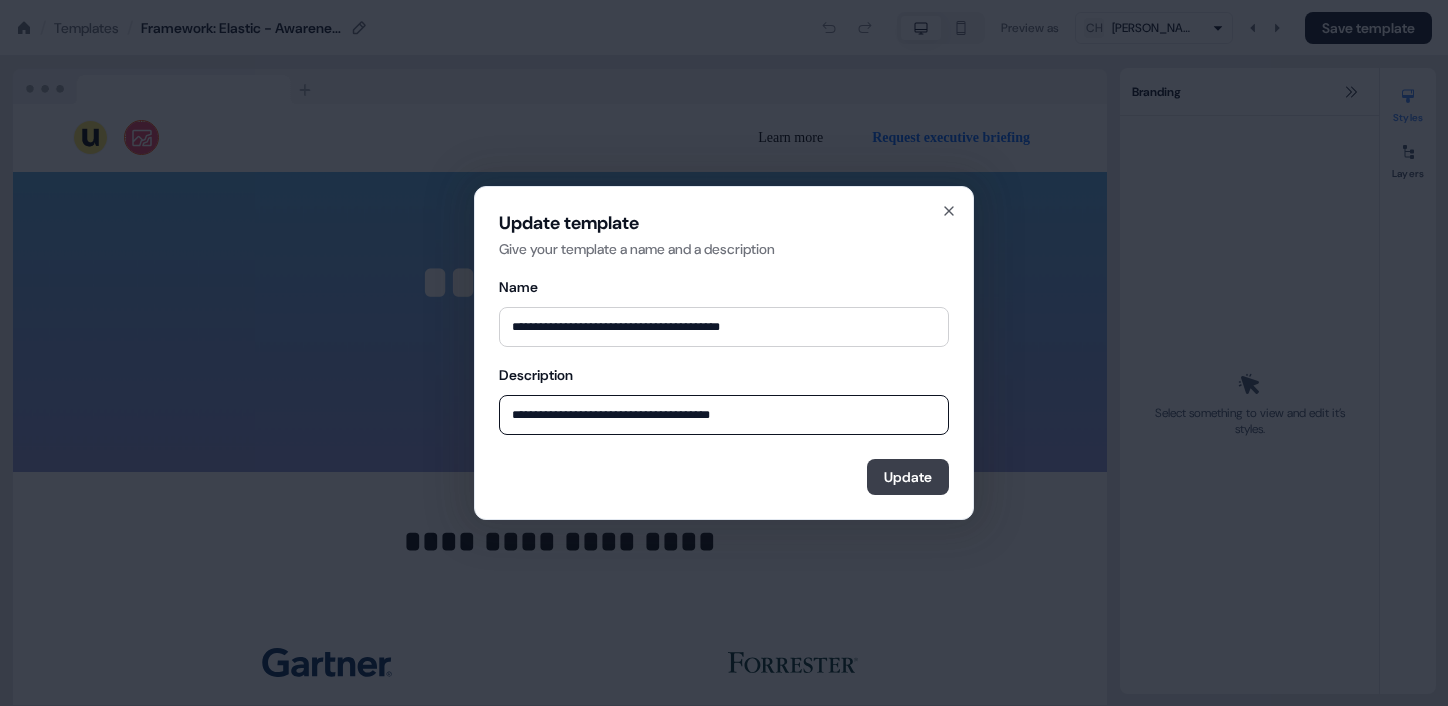click on "Update" at bounding box center [908, 477] 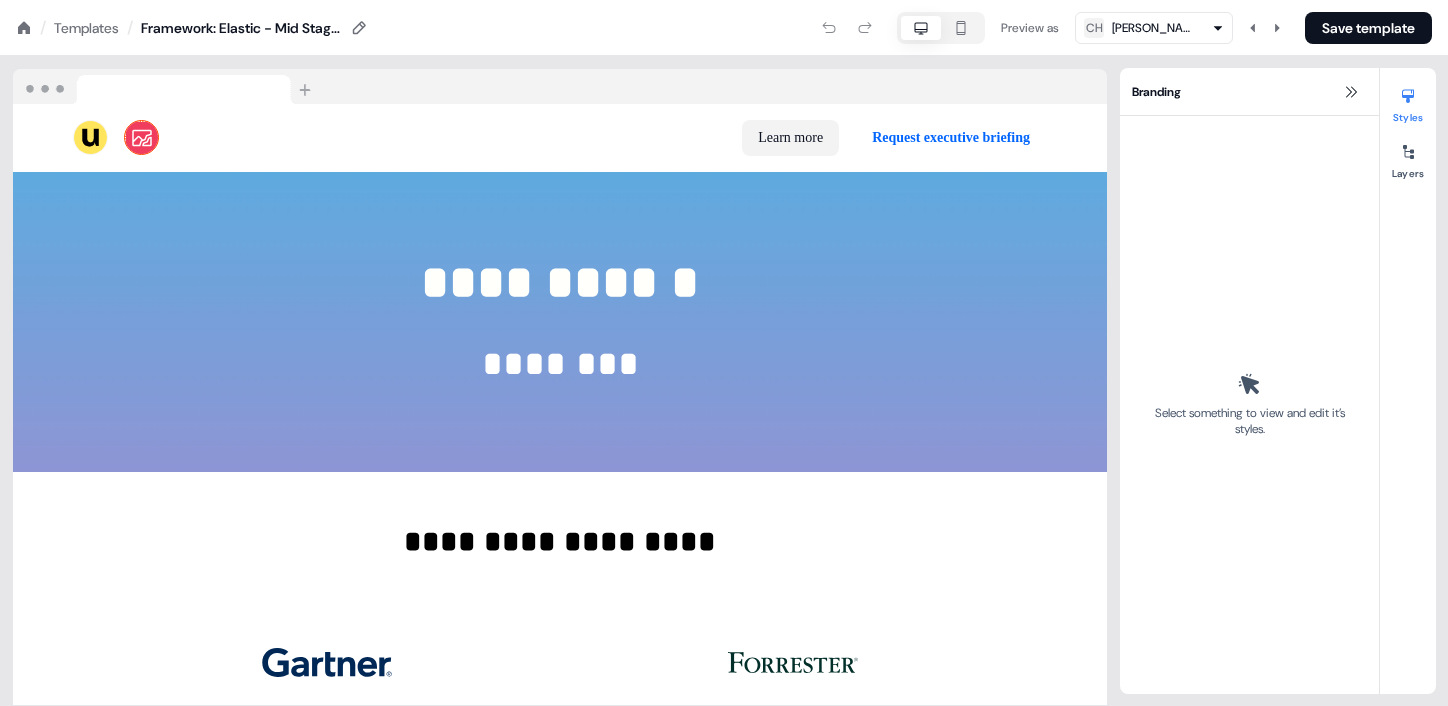 click on "Learn more" at bounding box center (790, 138) 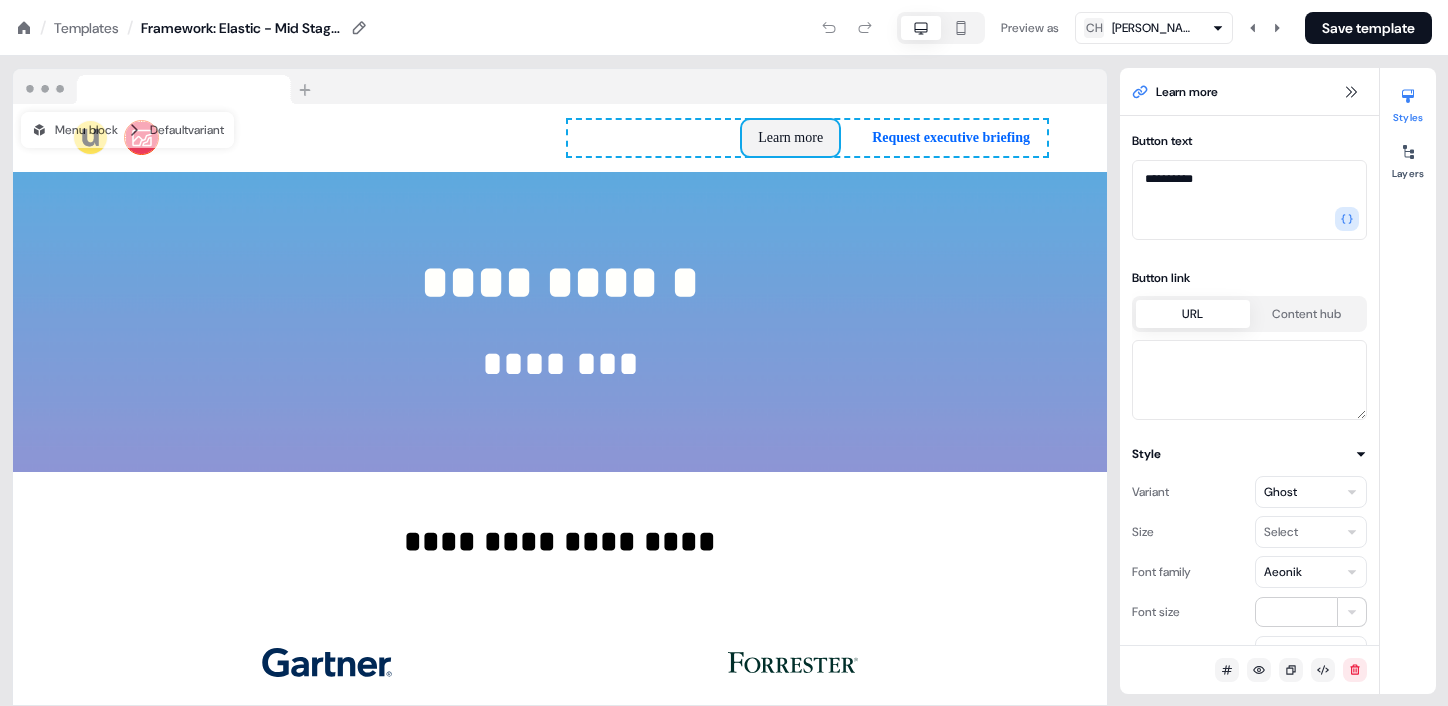 click on "Learn more" at bounding box center (790, 138) 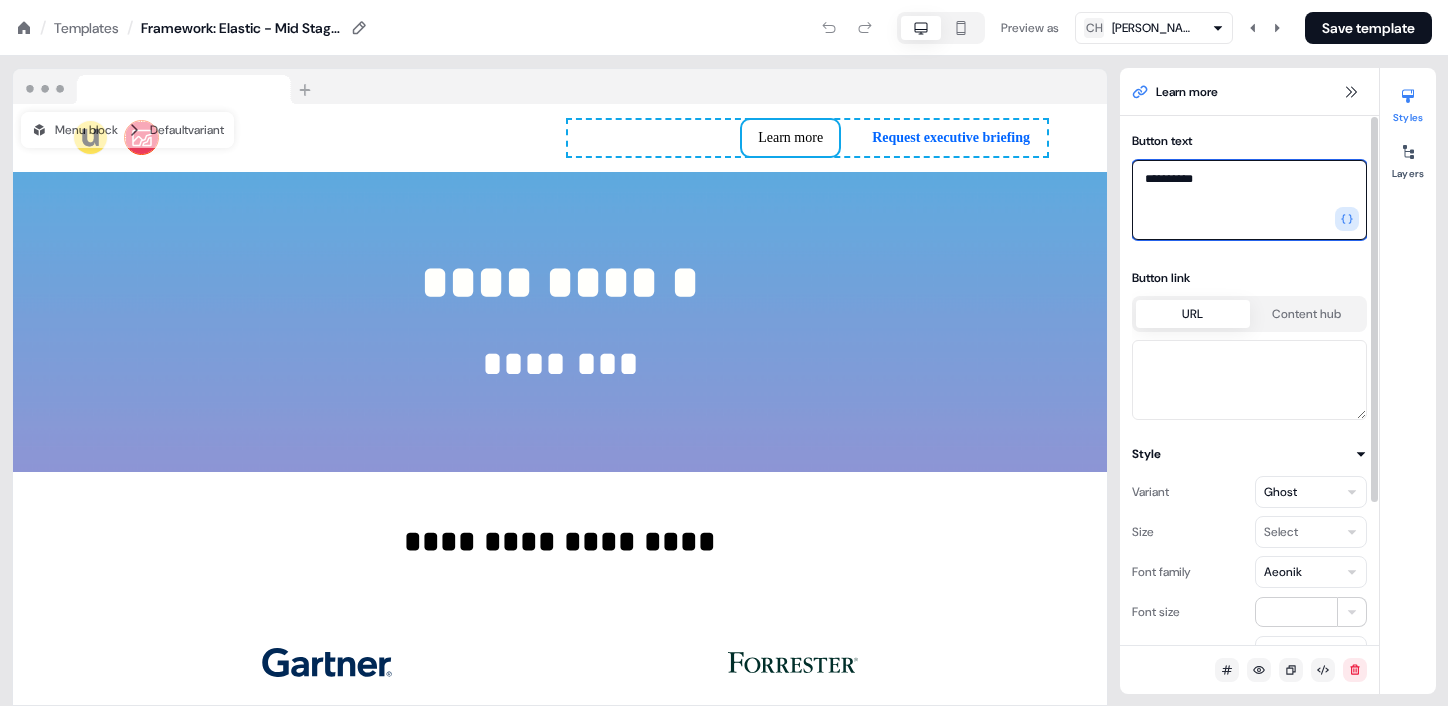 click on "**********" at bounding box center [1249, 200] 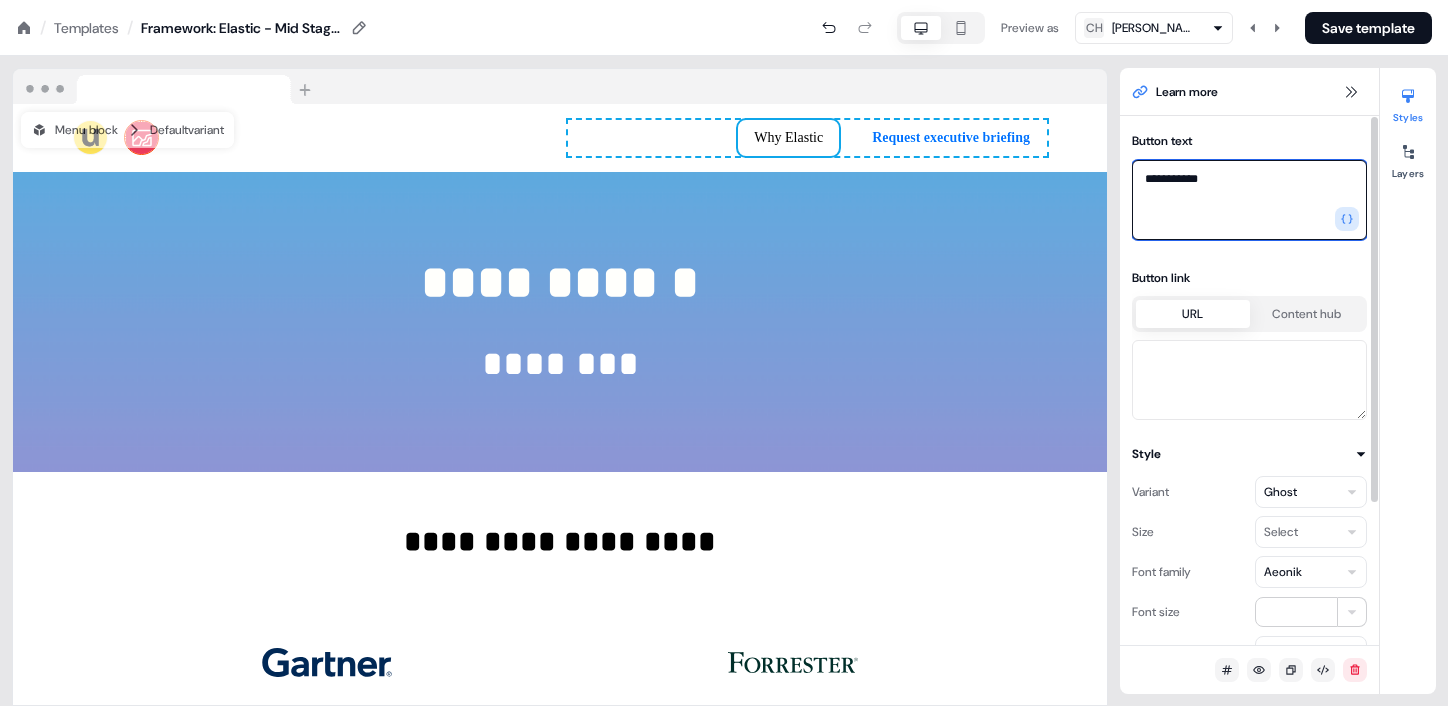 type on "**********" 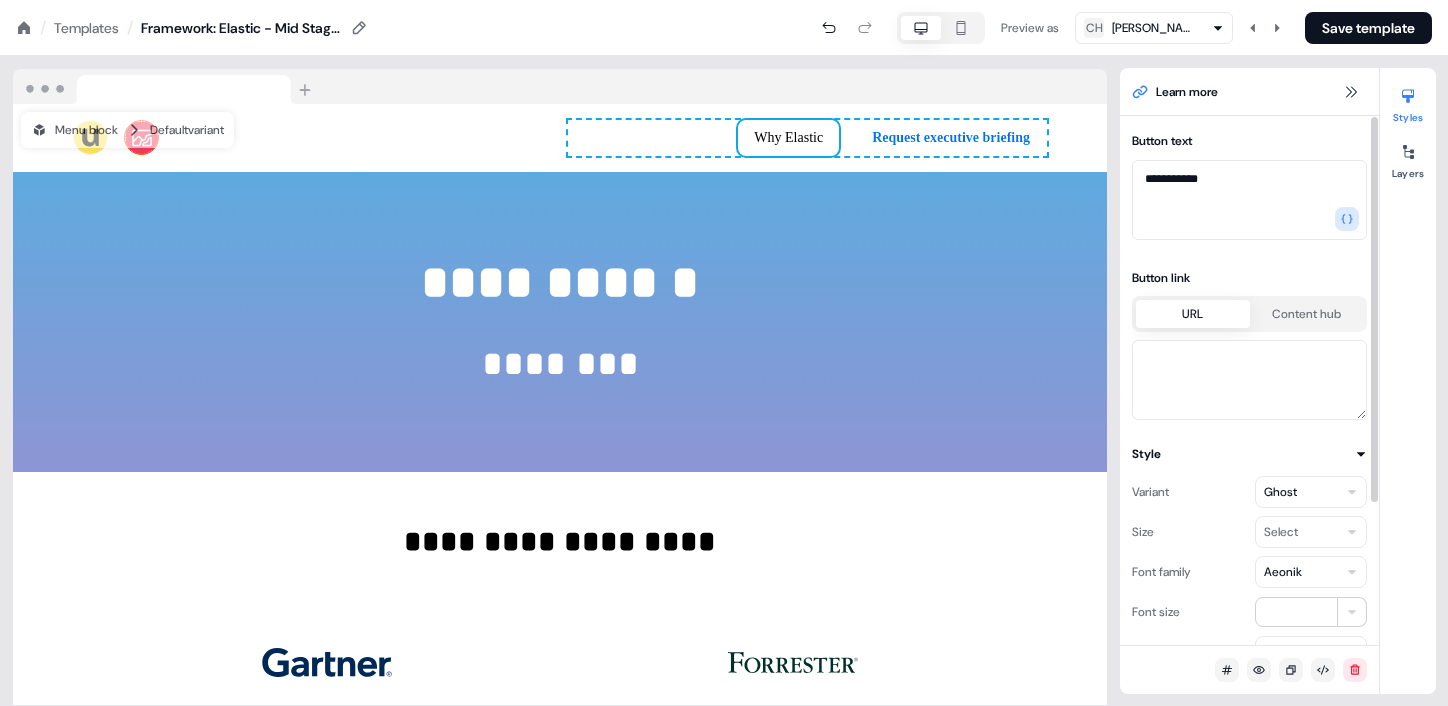click on "Request executive briefing" at bounding box center [951, 138] 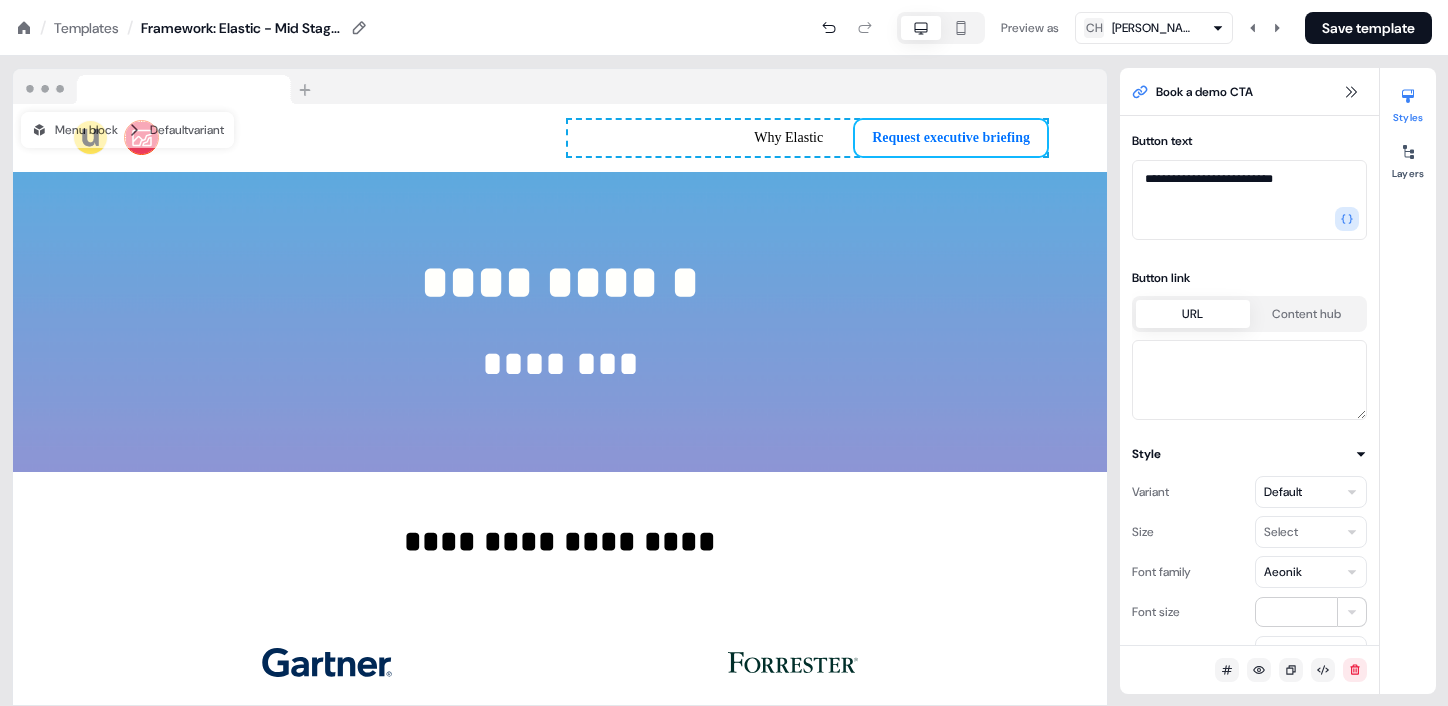 click on "Request executive briefing" at bounding box center [951, 138] 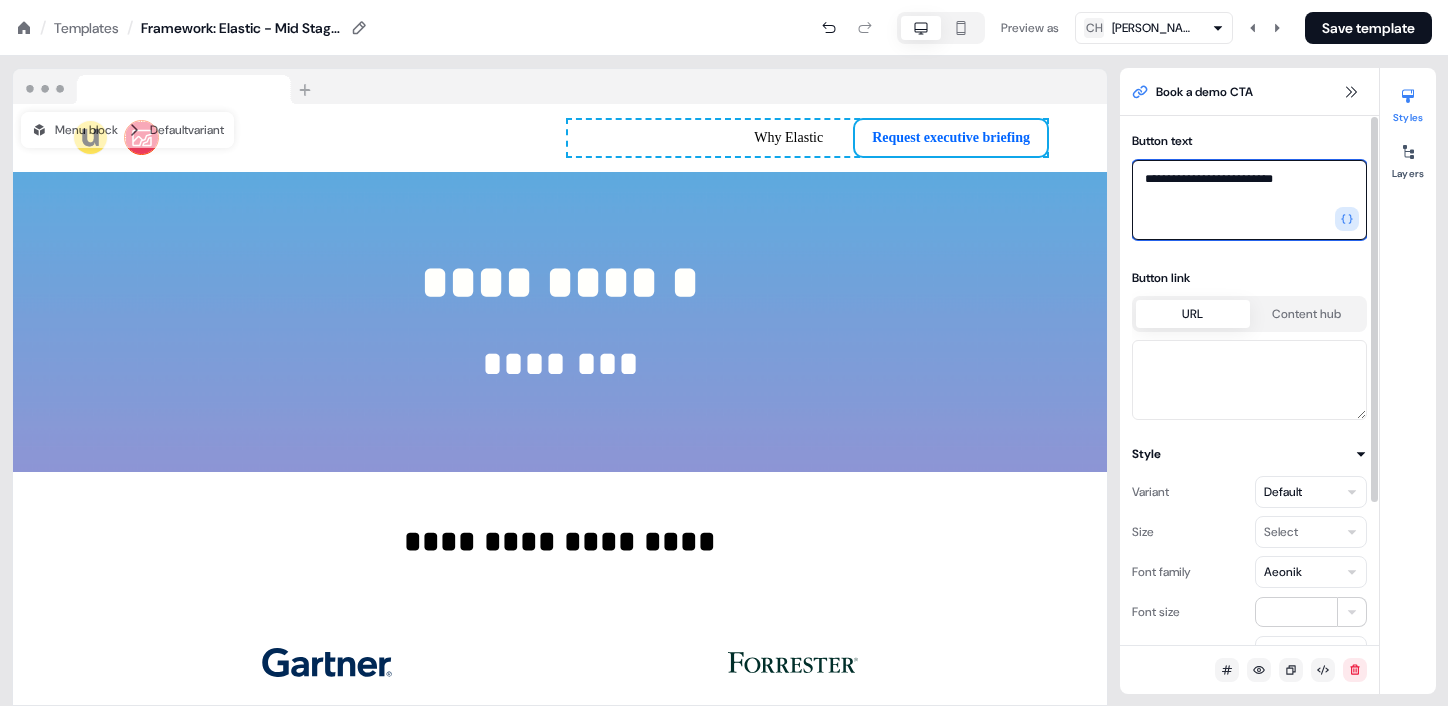 click on "**********" at bounding box center (1249, 200) 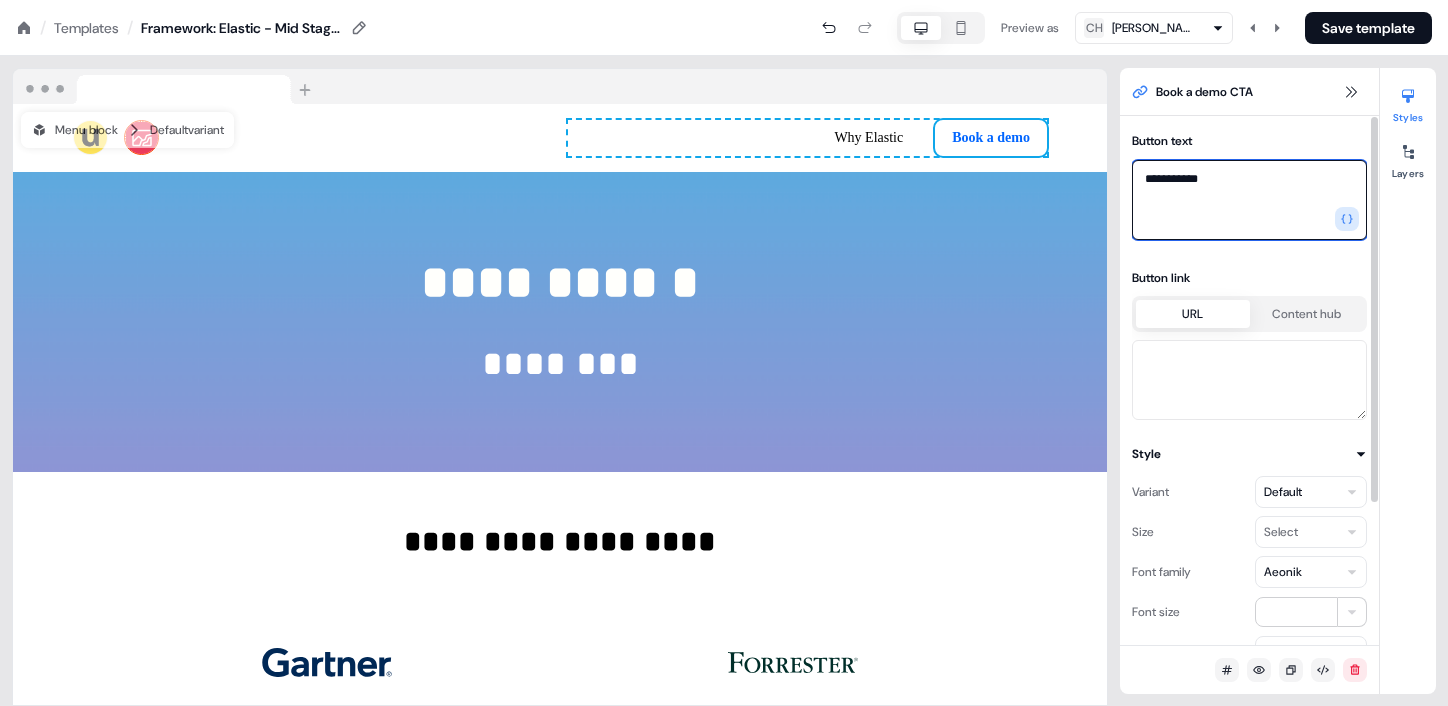 type on "**********" 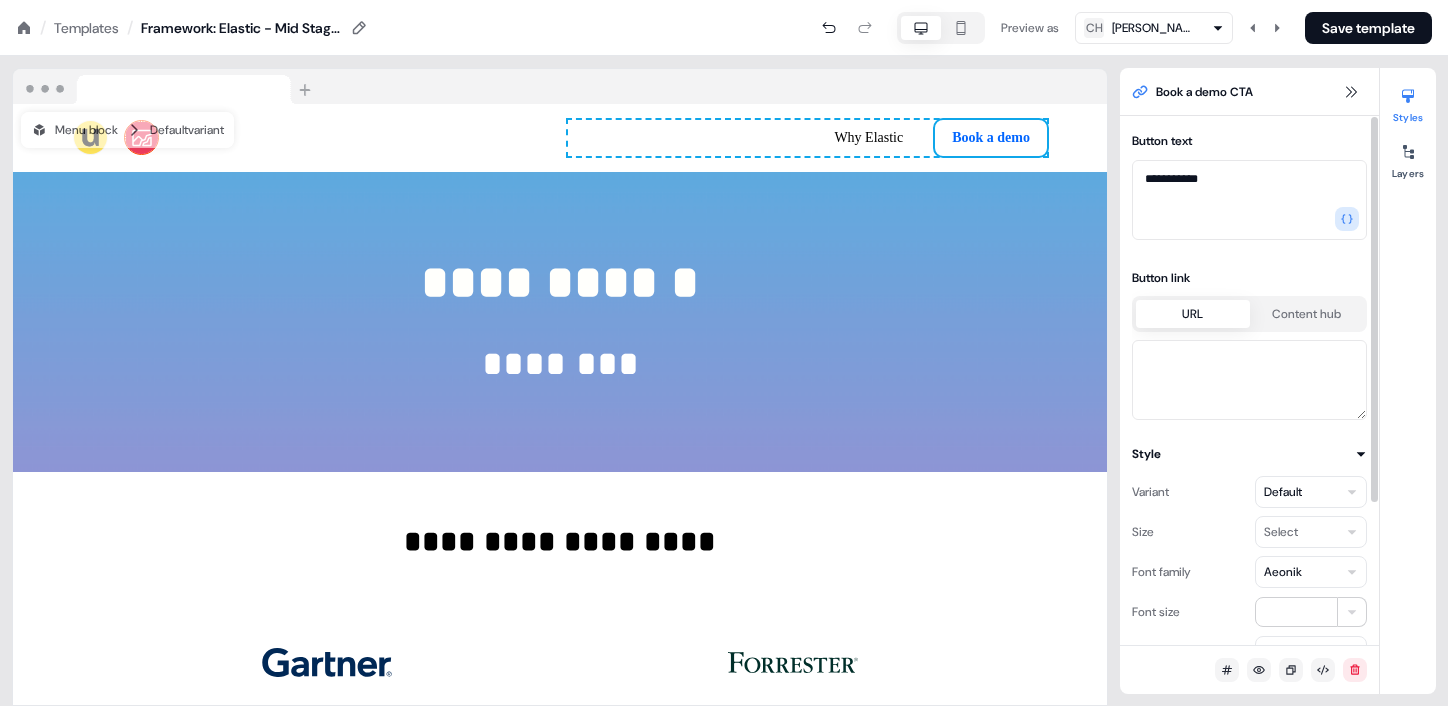 click on "**********" at bounding box center [1249, 274] 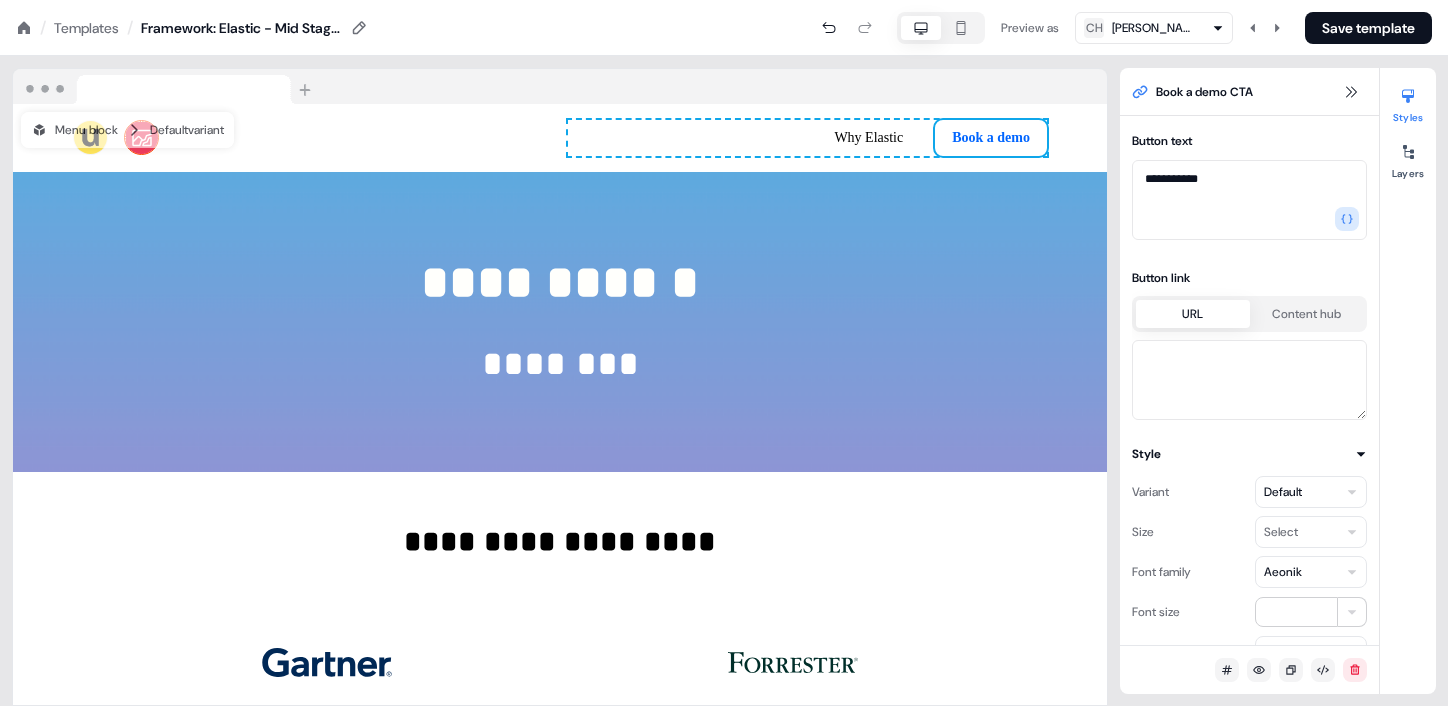 click on "**********" at bounding box center (560, 282) 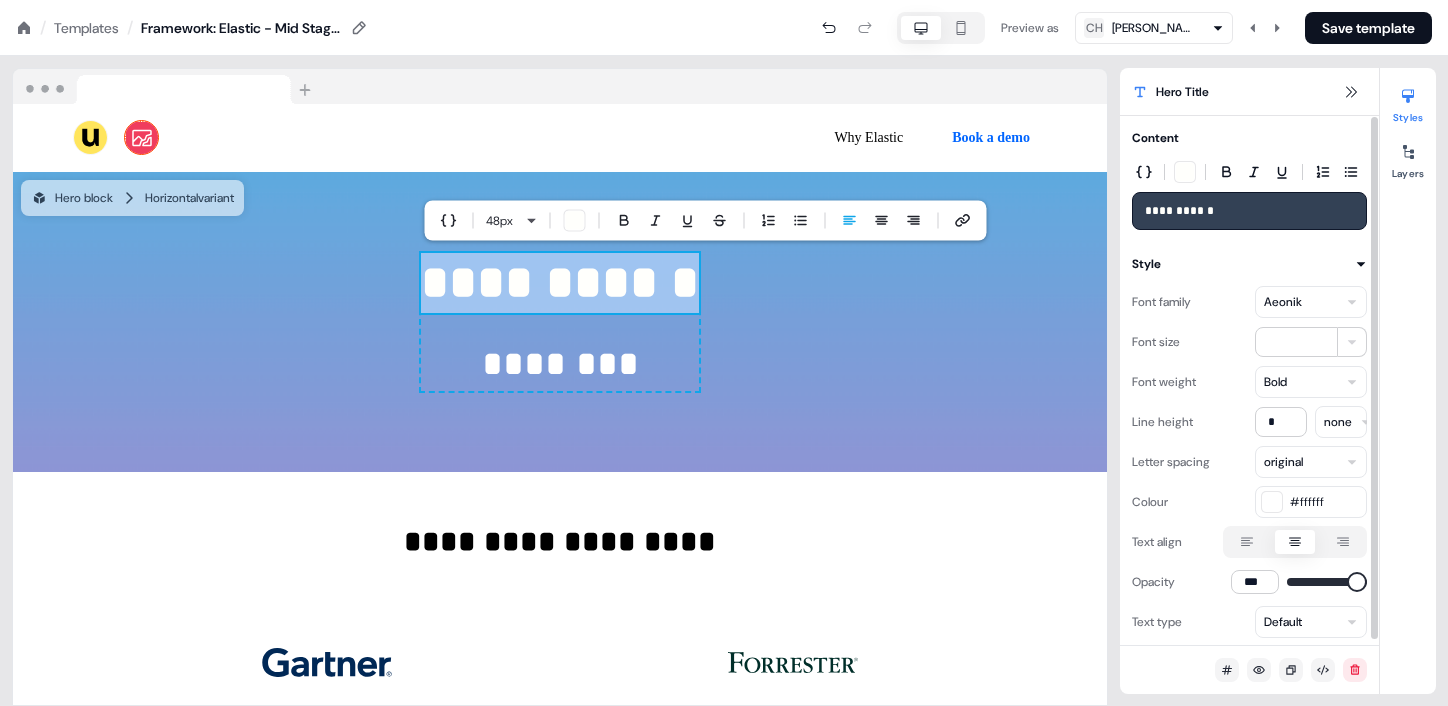 scroll, scrollTop: 5, scrollLeft: 0, axis: vertical 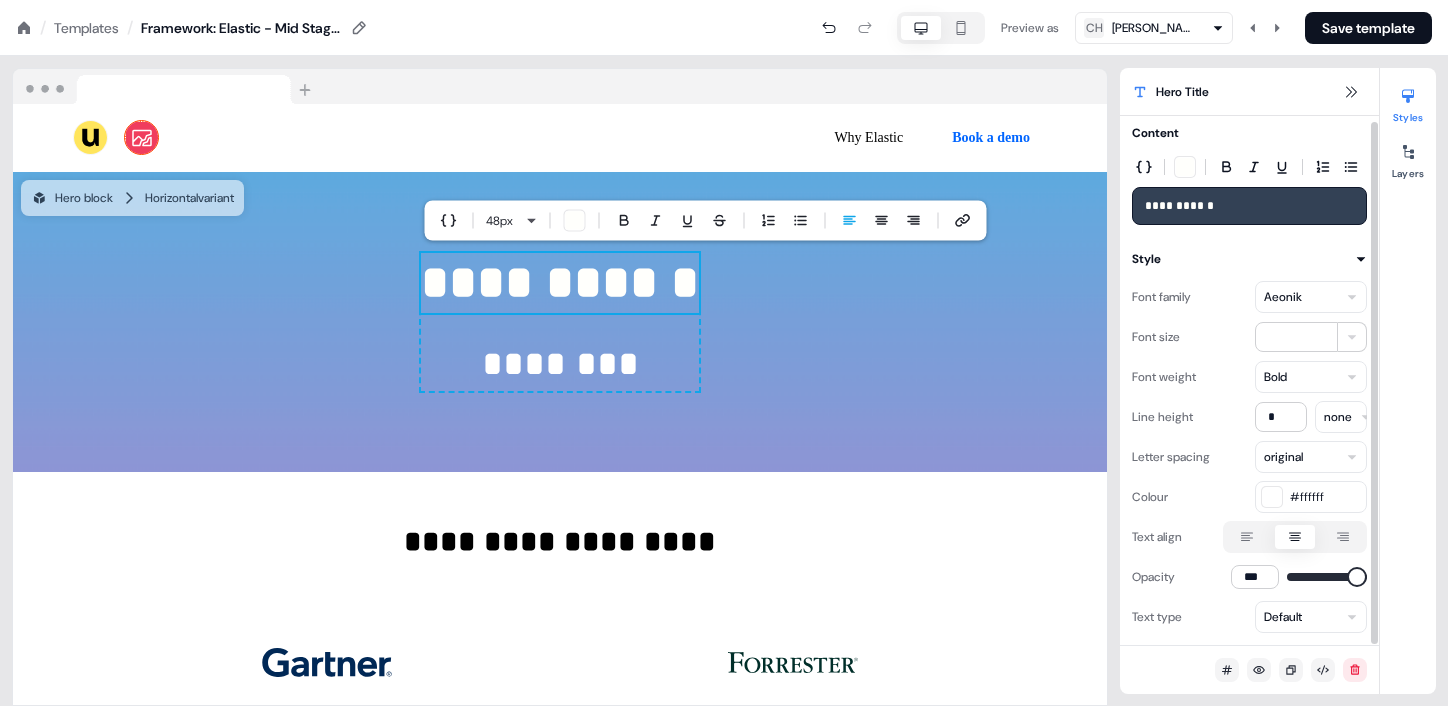 click 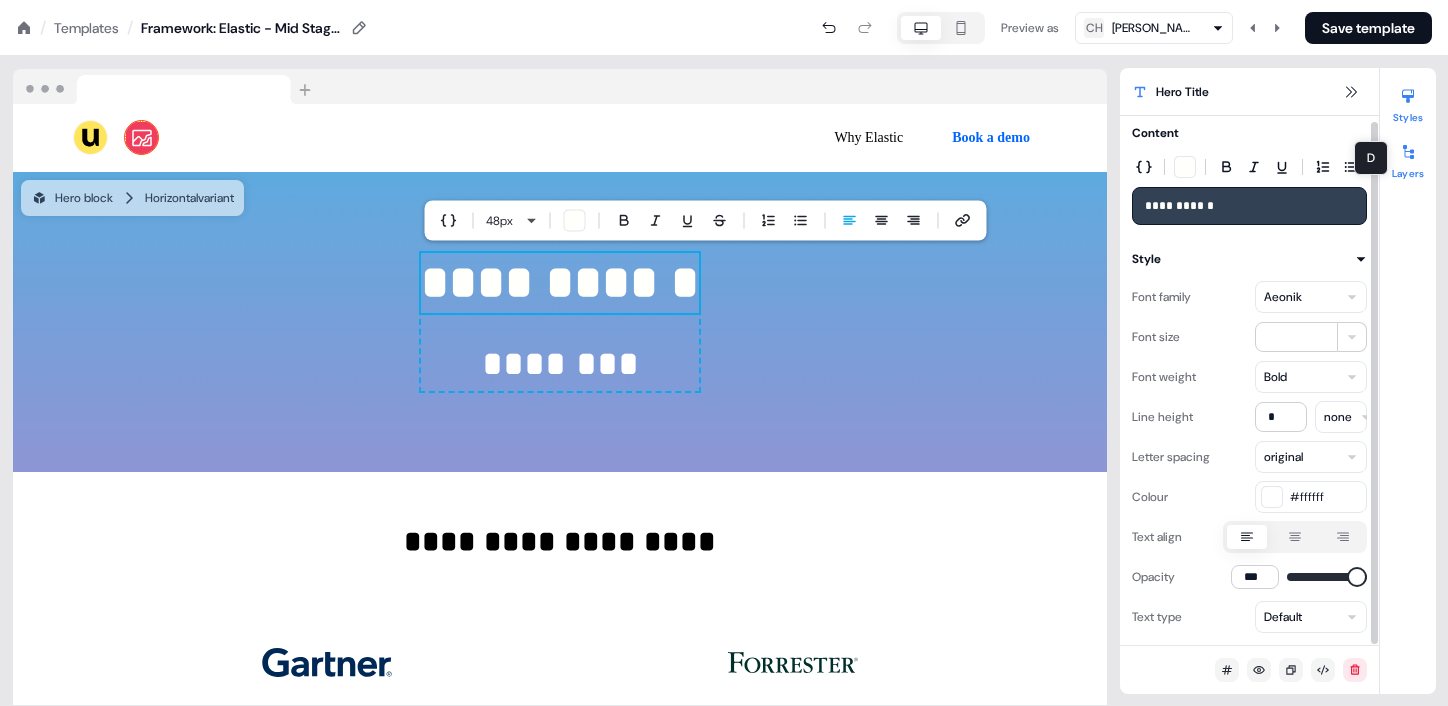 click on "Layers" at bounding box center [1408, 158] 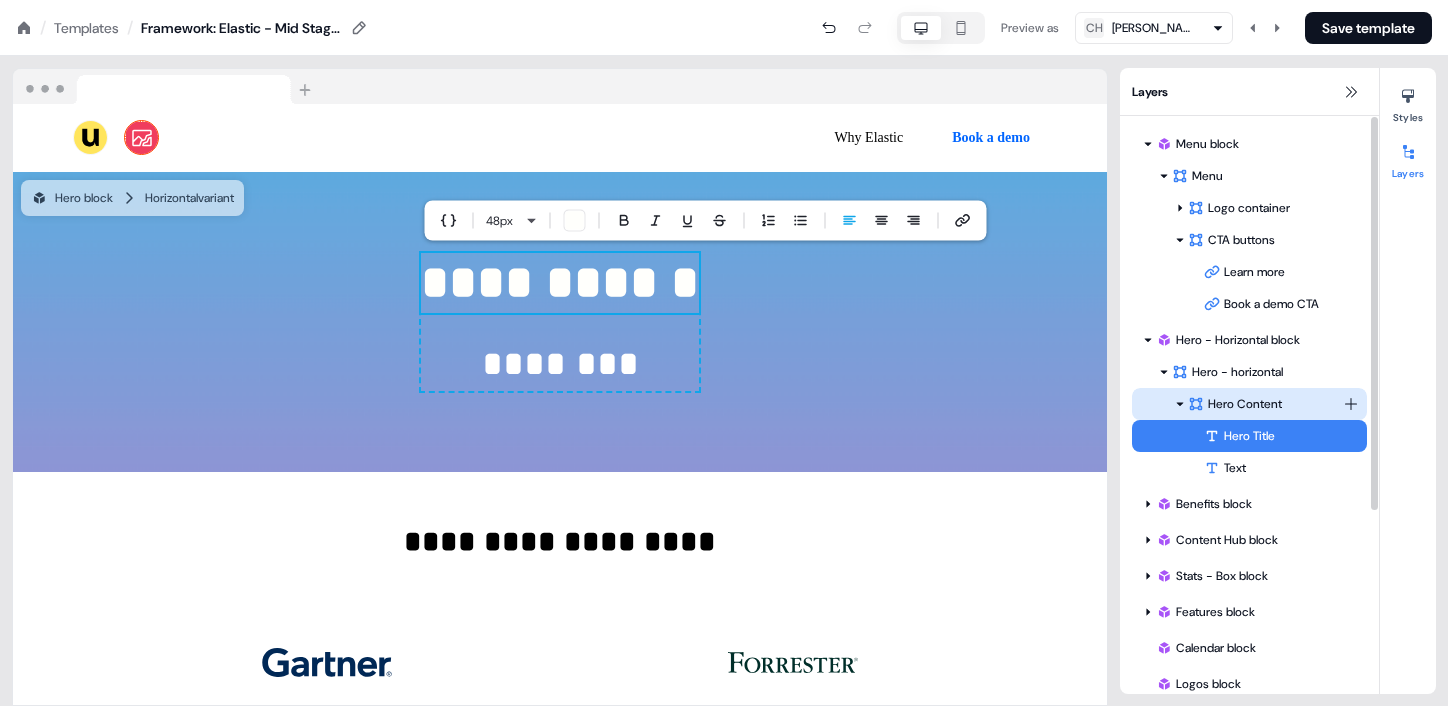 click on "Hero Content" at bounding box center (1265, 404) 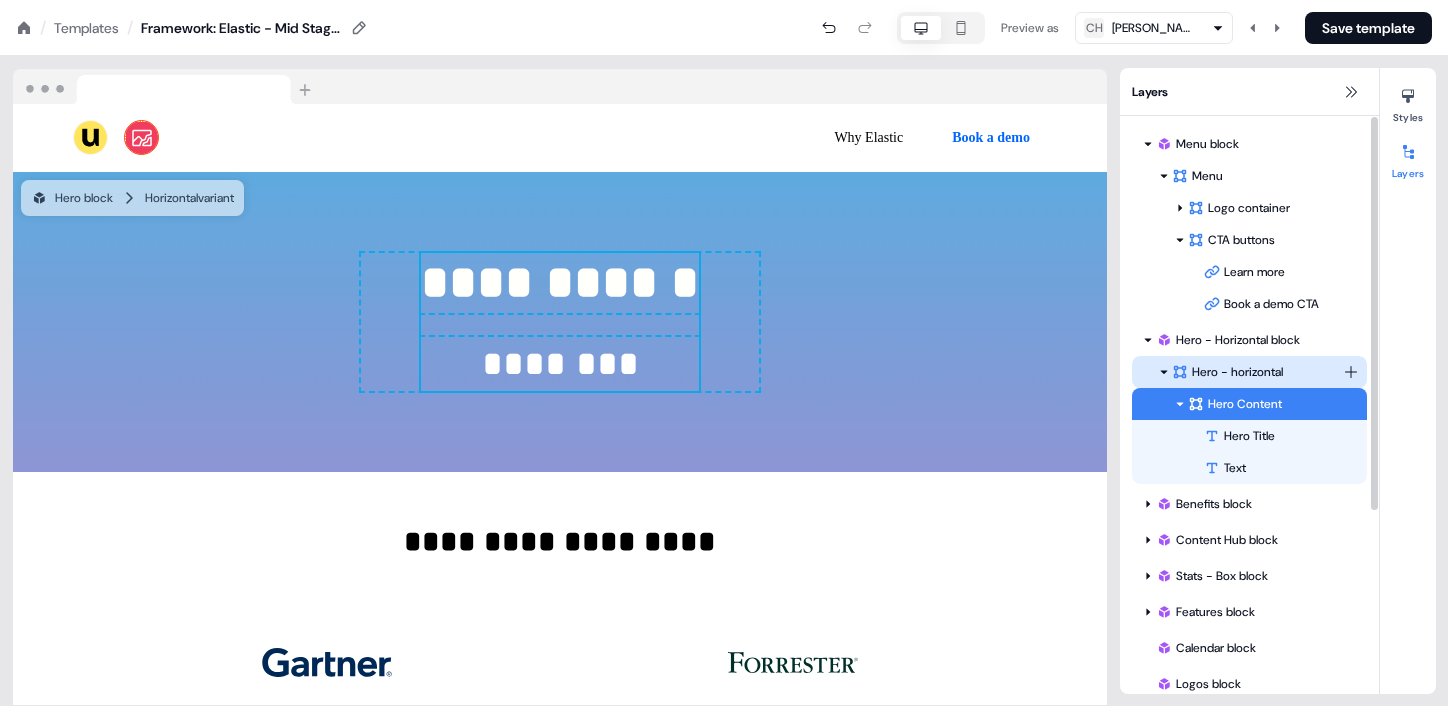 click on "Hero - horizontal" at bounding box center [1257, 372] 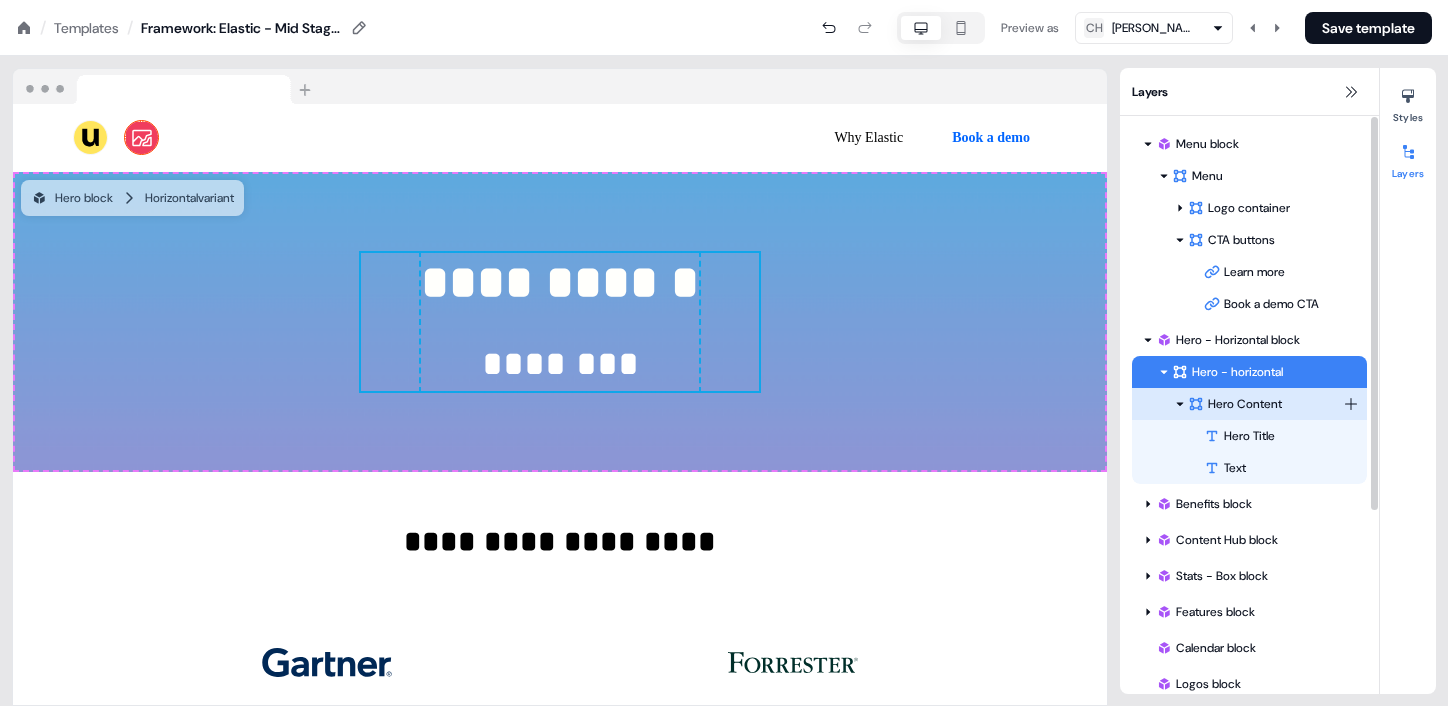click on "Hero Content" at bounding box center (1265, 404) 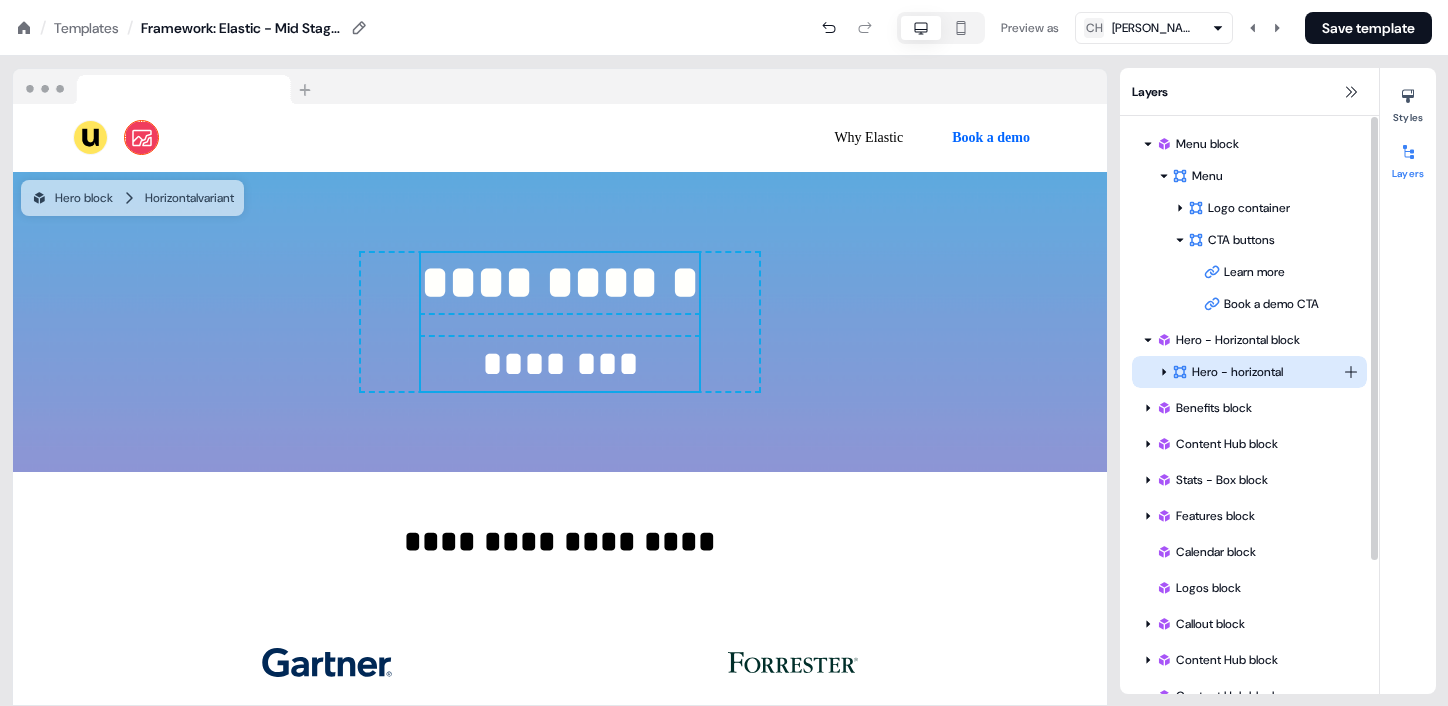 click 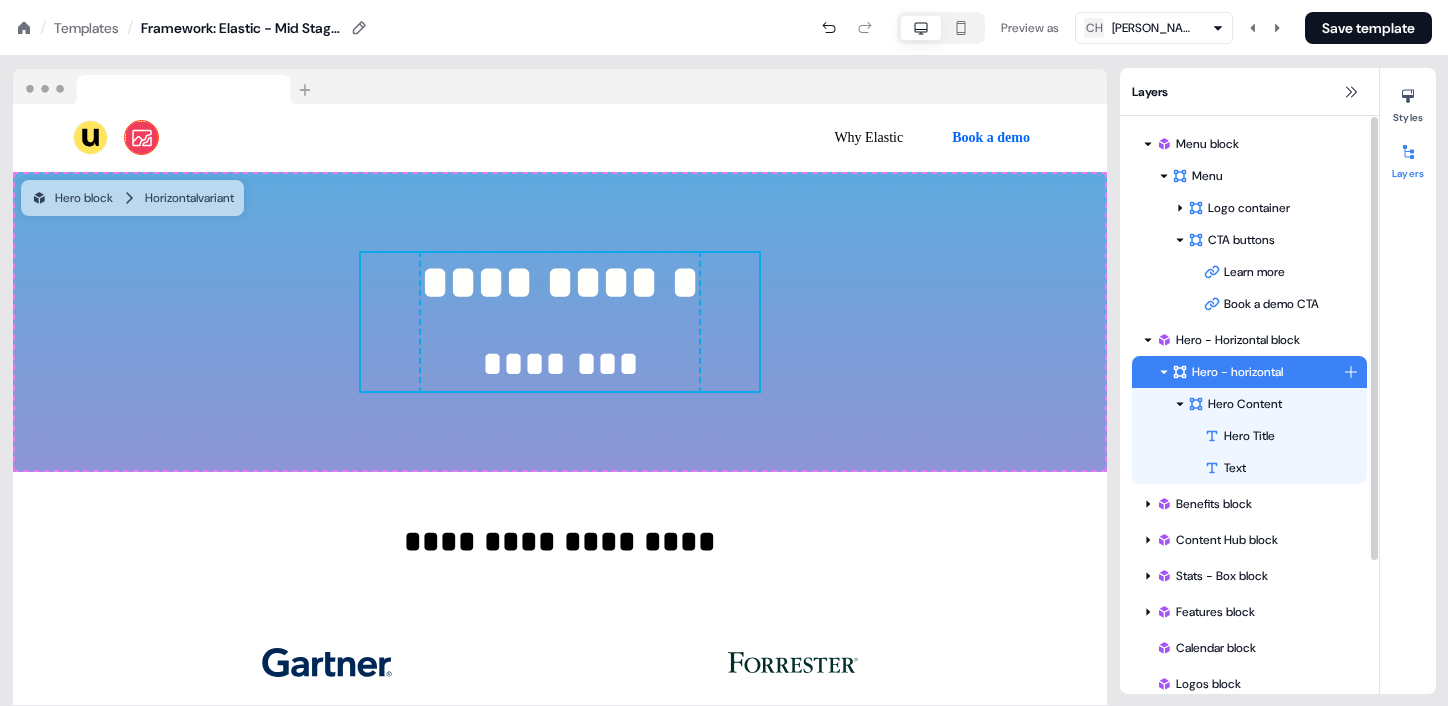 click 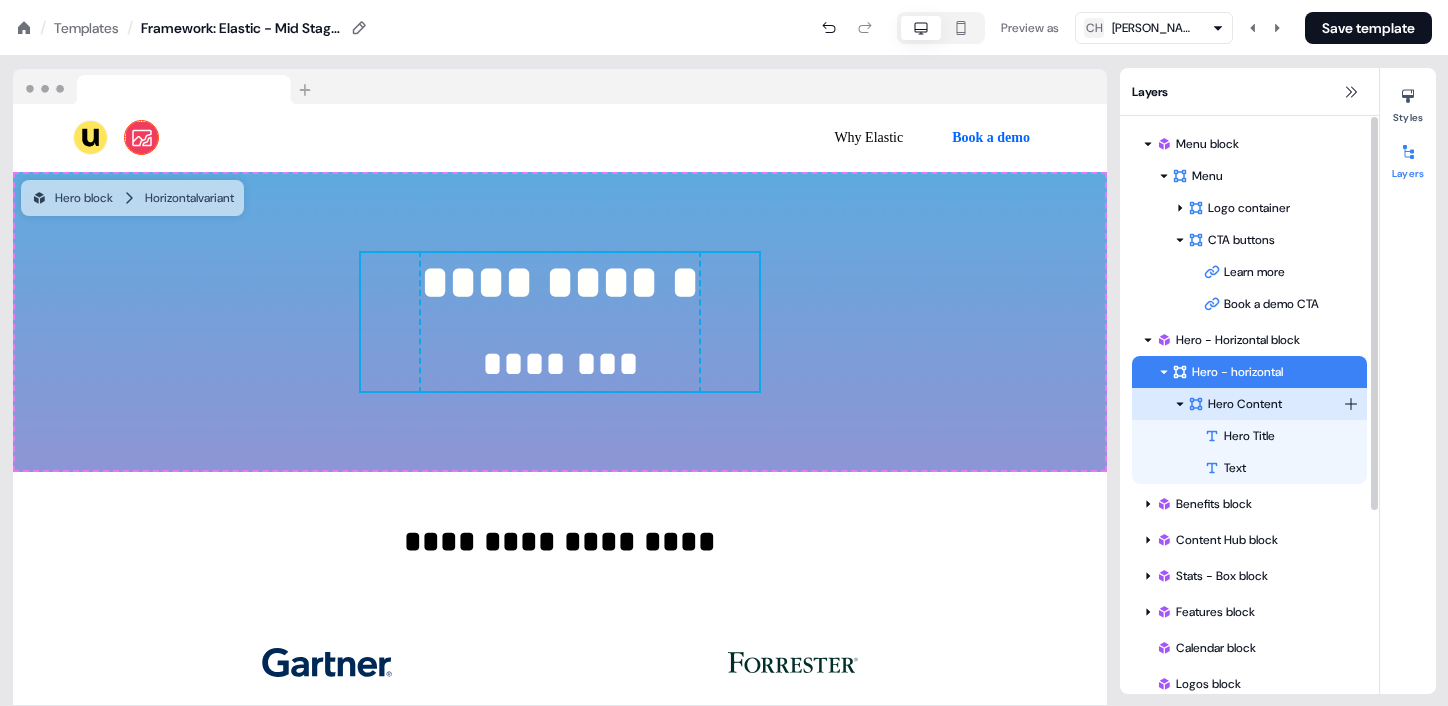 click on "Hero Content" at bounding box center (1265, 404) 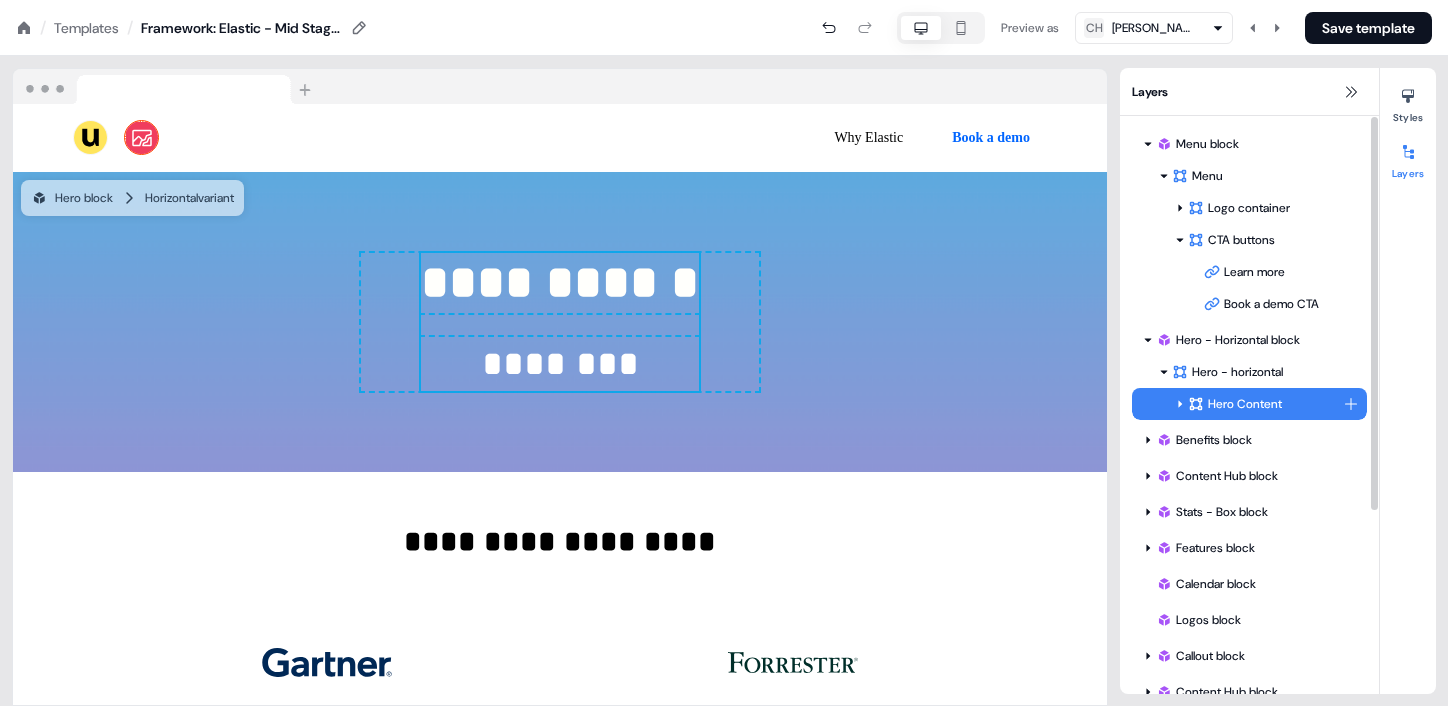 click 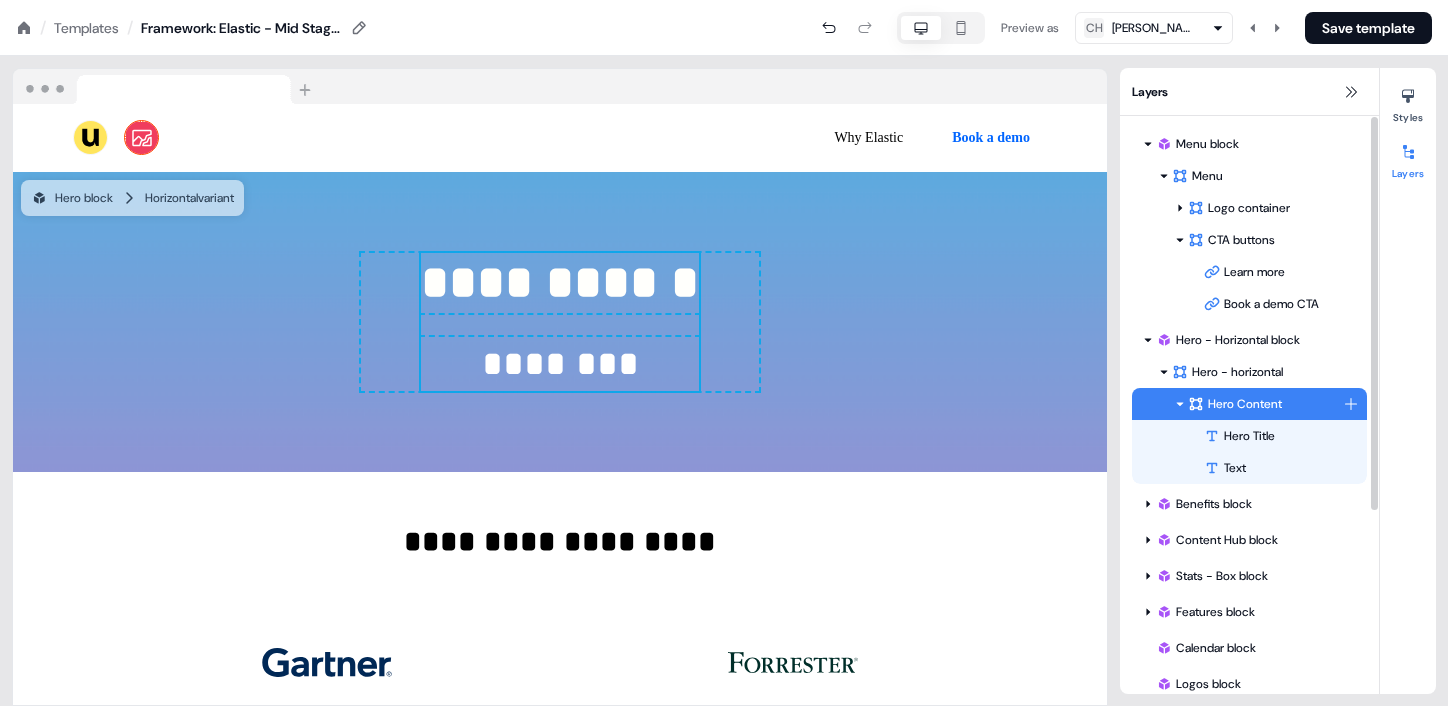 click 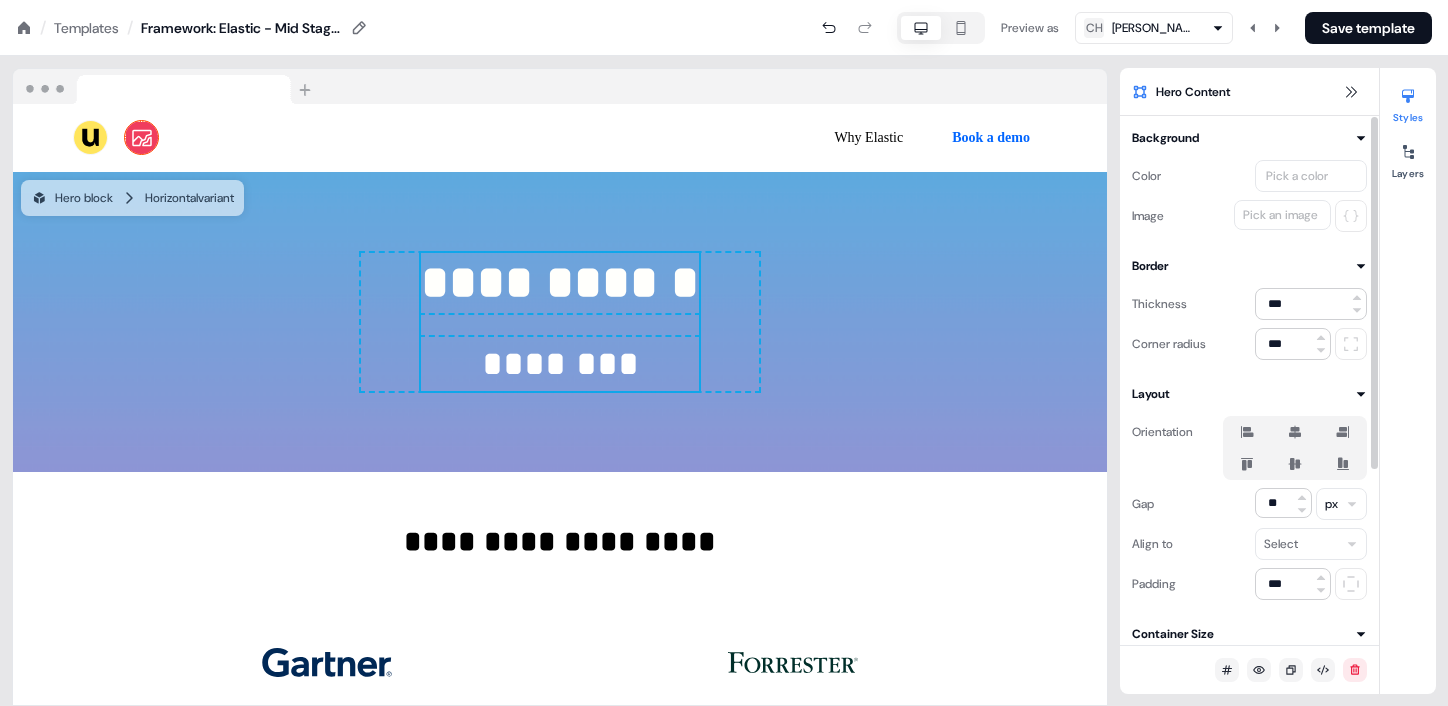 click on "Layout" at bounding box center [1249, 394] 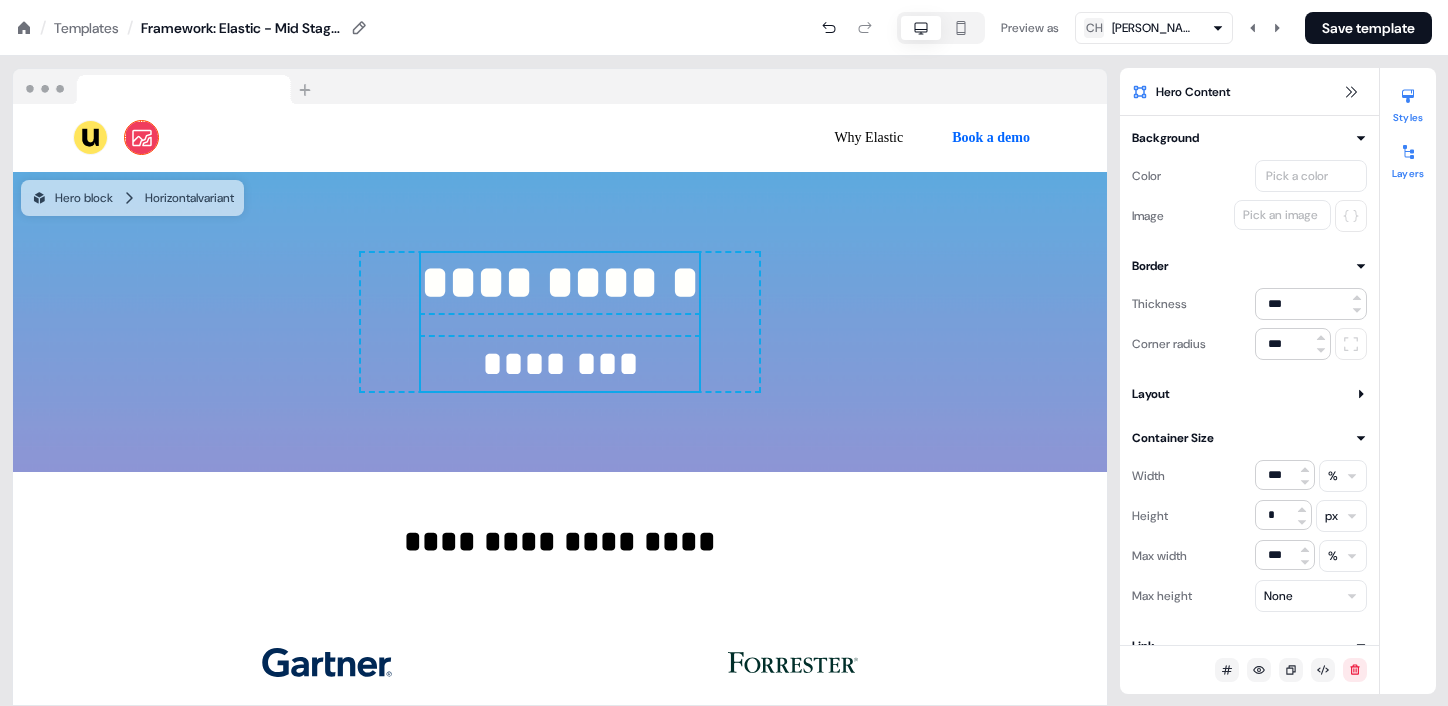 click 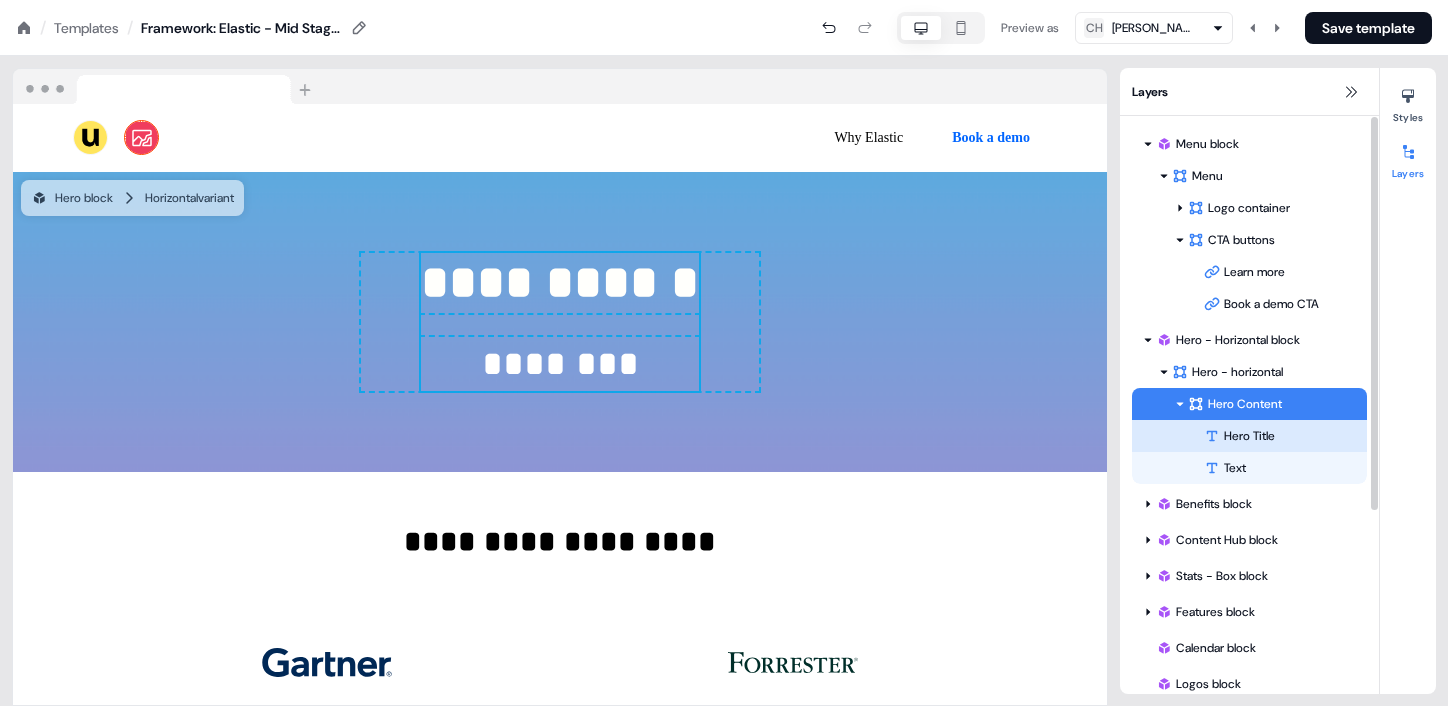 click on "Hero Title" at bounding box center [1285, 436] 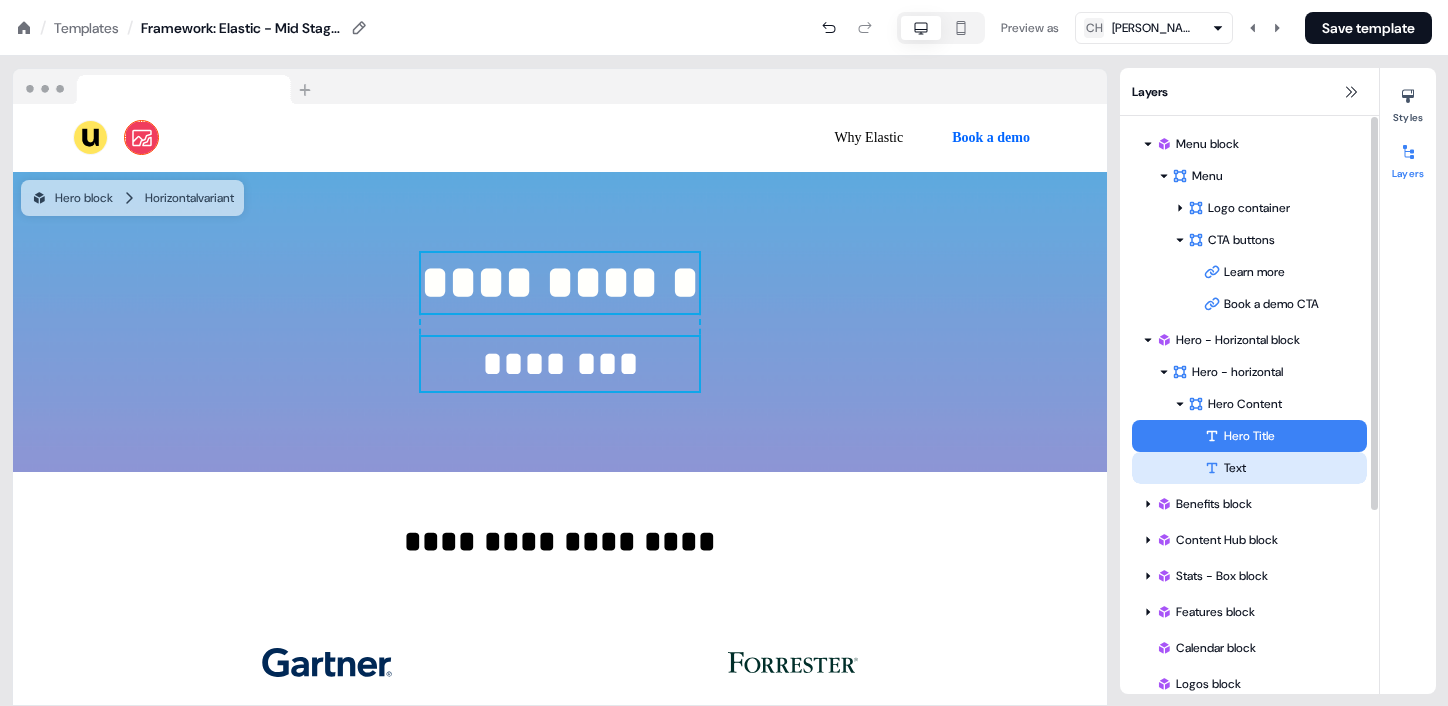 click on "Text" at bounding box center (1285, 468) 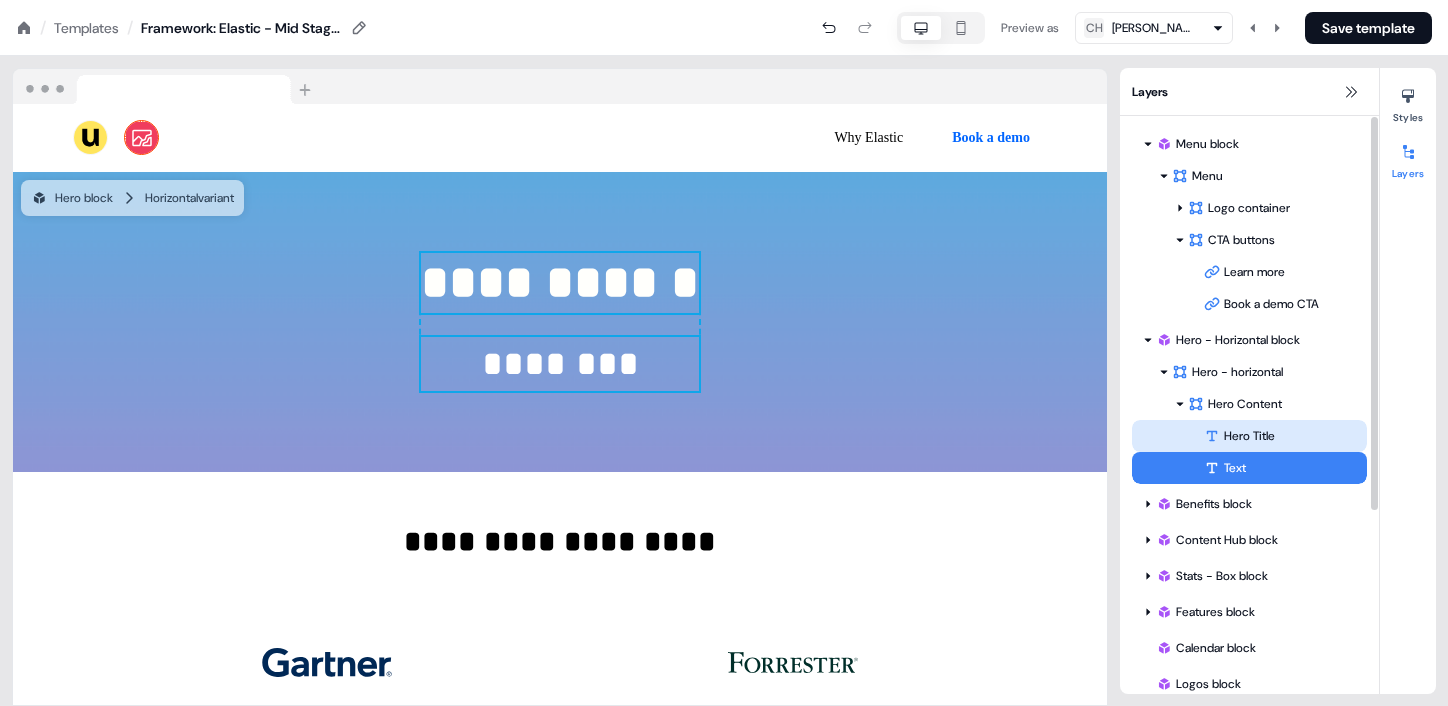 click on "Hero Title" at bounding box center [1285, 436] 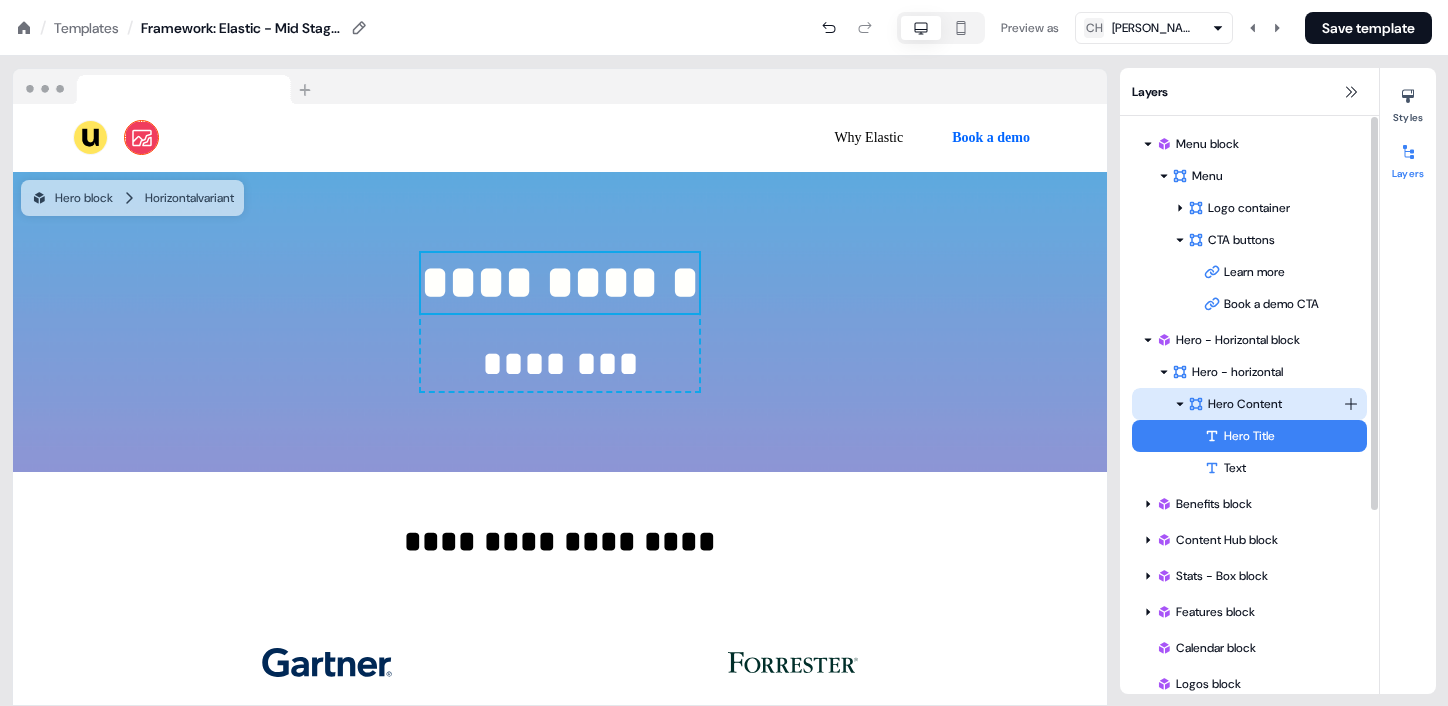 click on "Hero Content" at bounding box center [1265, 404] 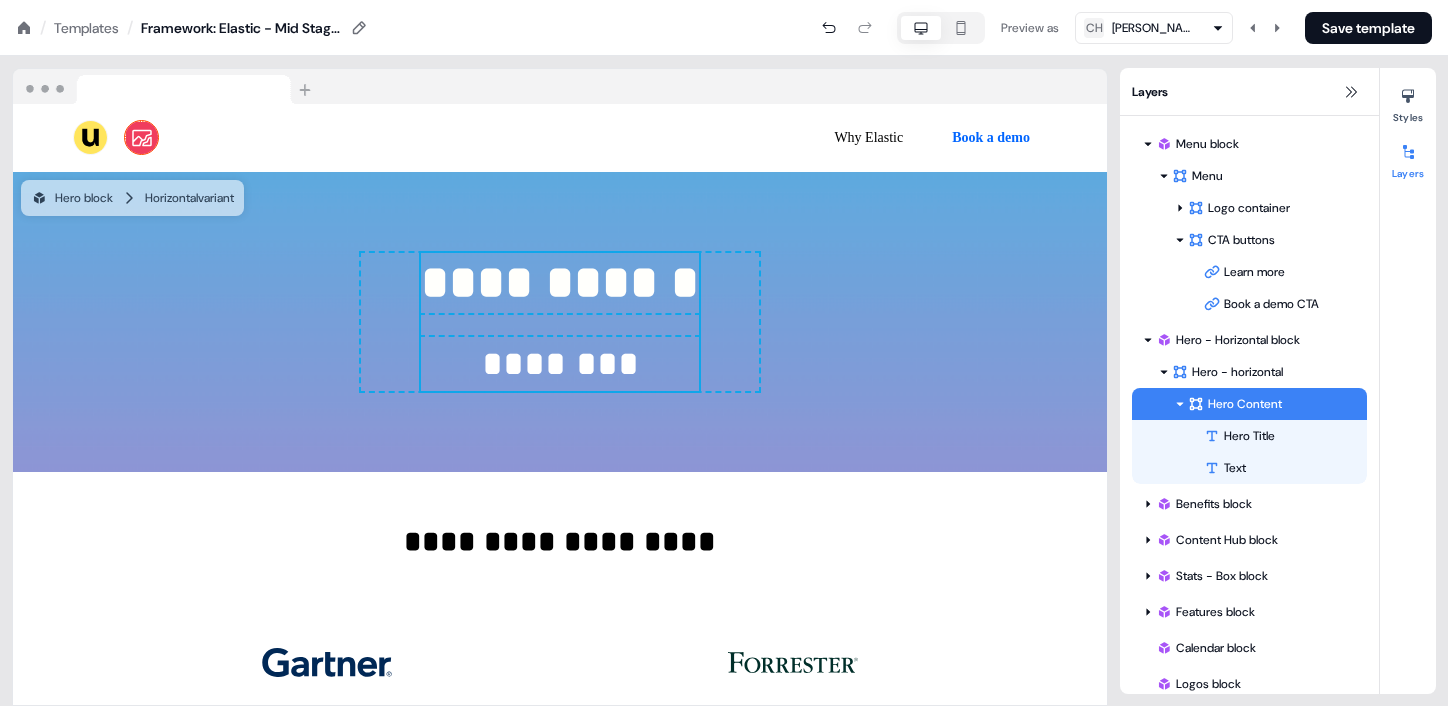 click on "**********" at bounding box center (560, 322) 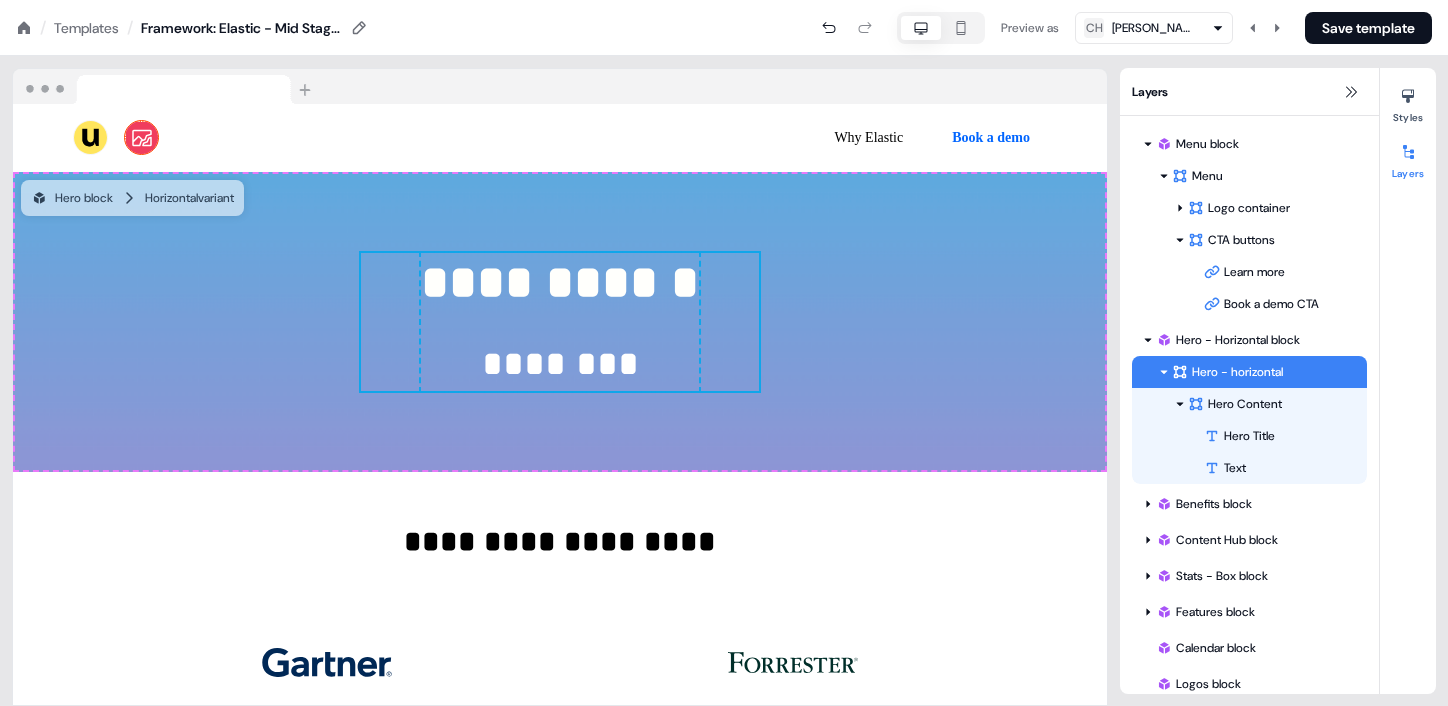click on "**********" at bounding box center (560, 322) 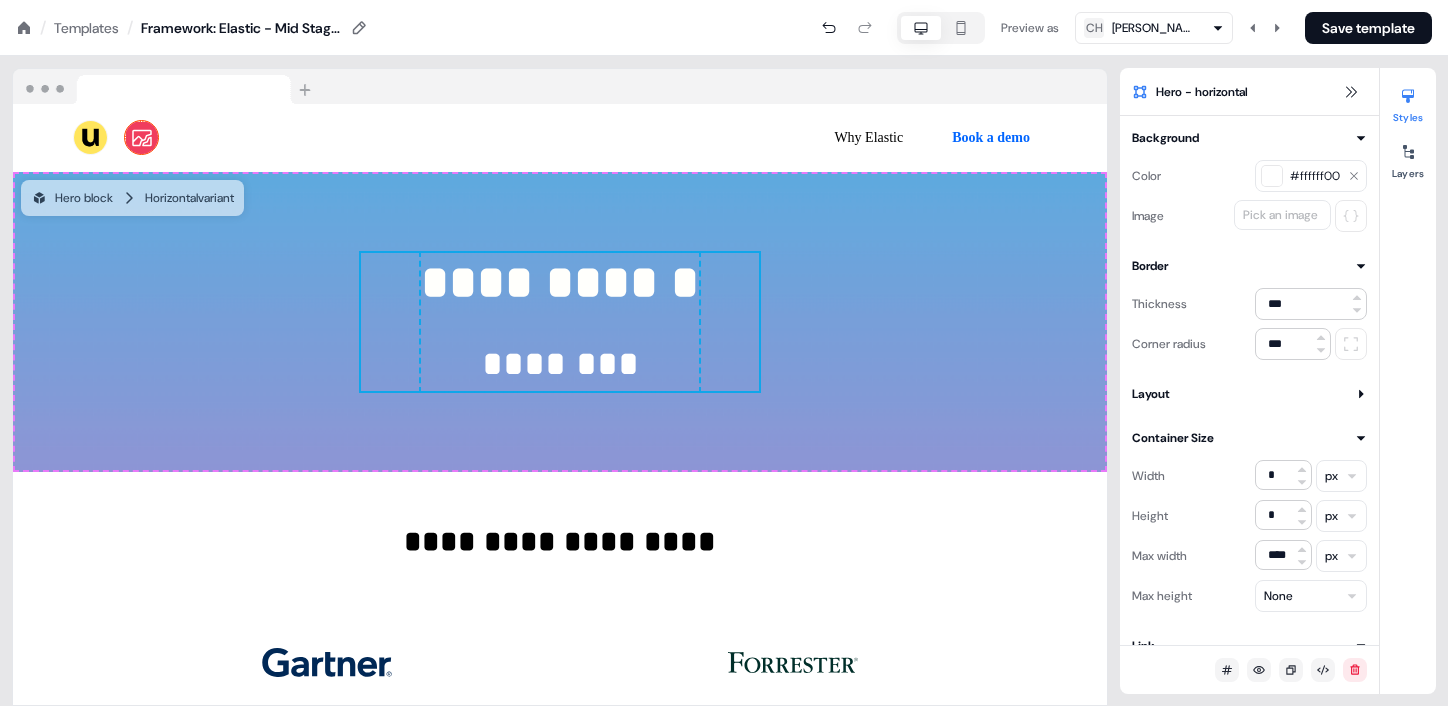 click on "**********" at bounding box center (560, 322) 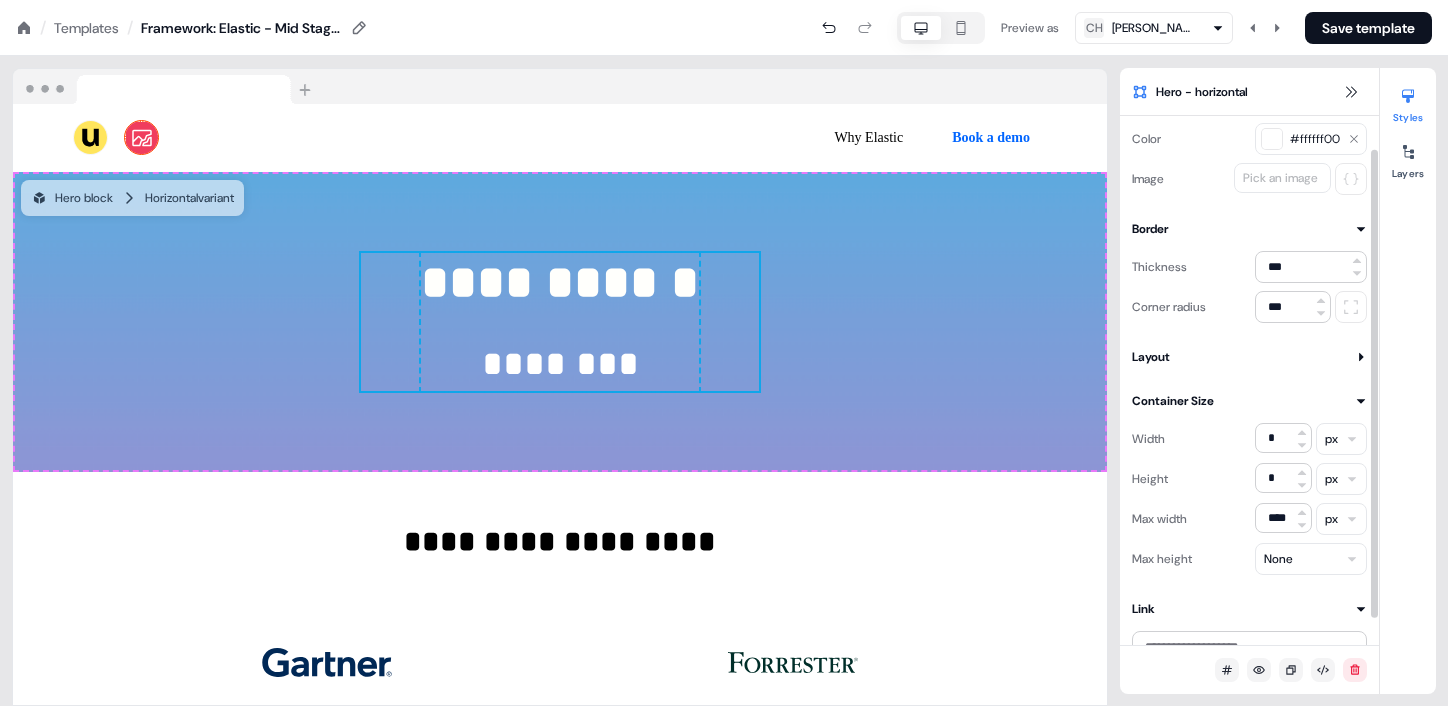 scroll, scrollTop: 0, scrollLeft: 0, axis: both 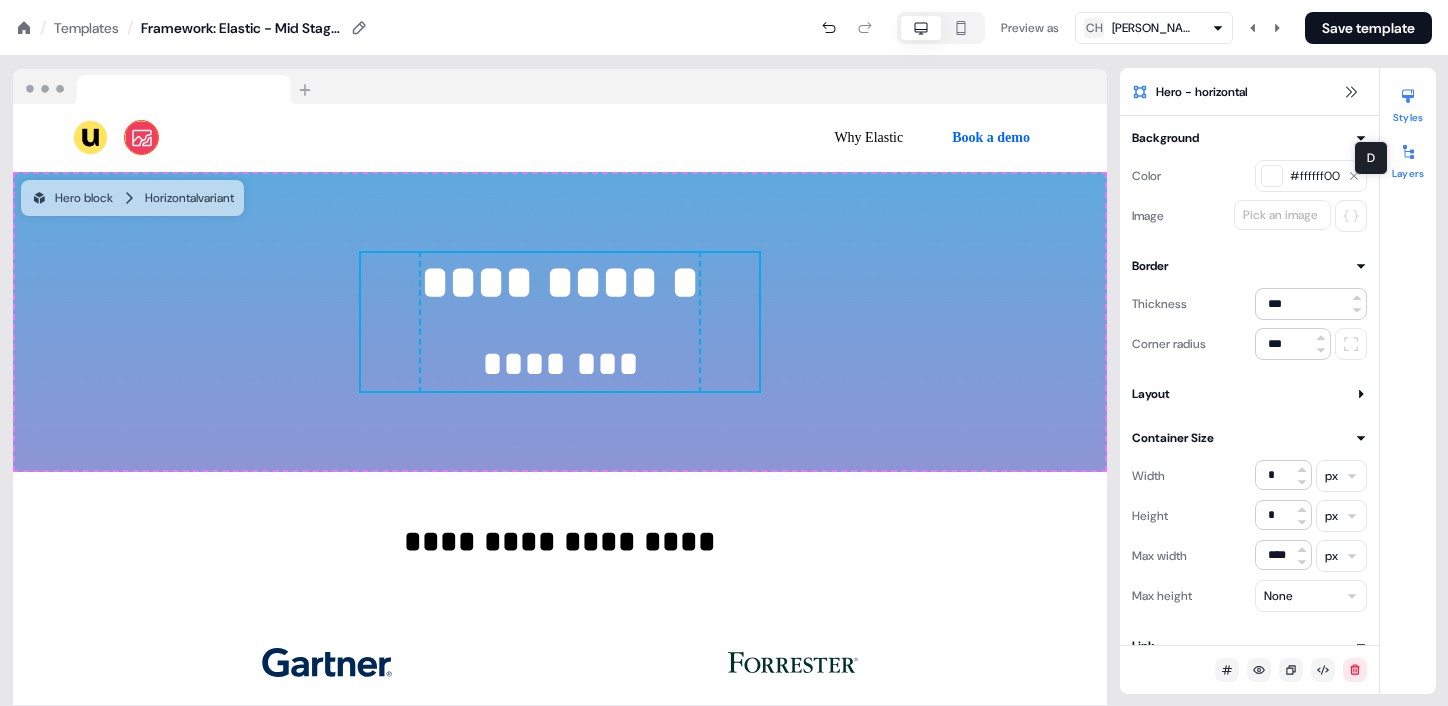 click at bounding box center (1408, 152) 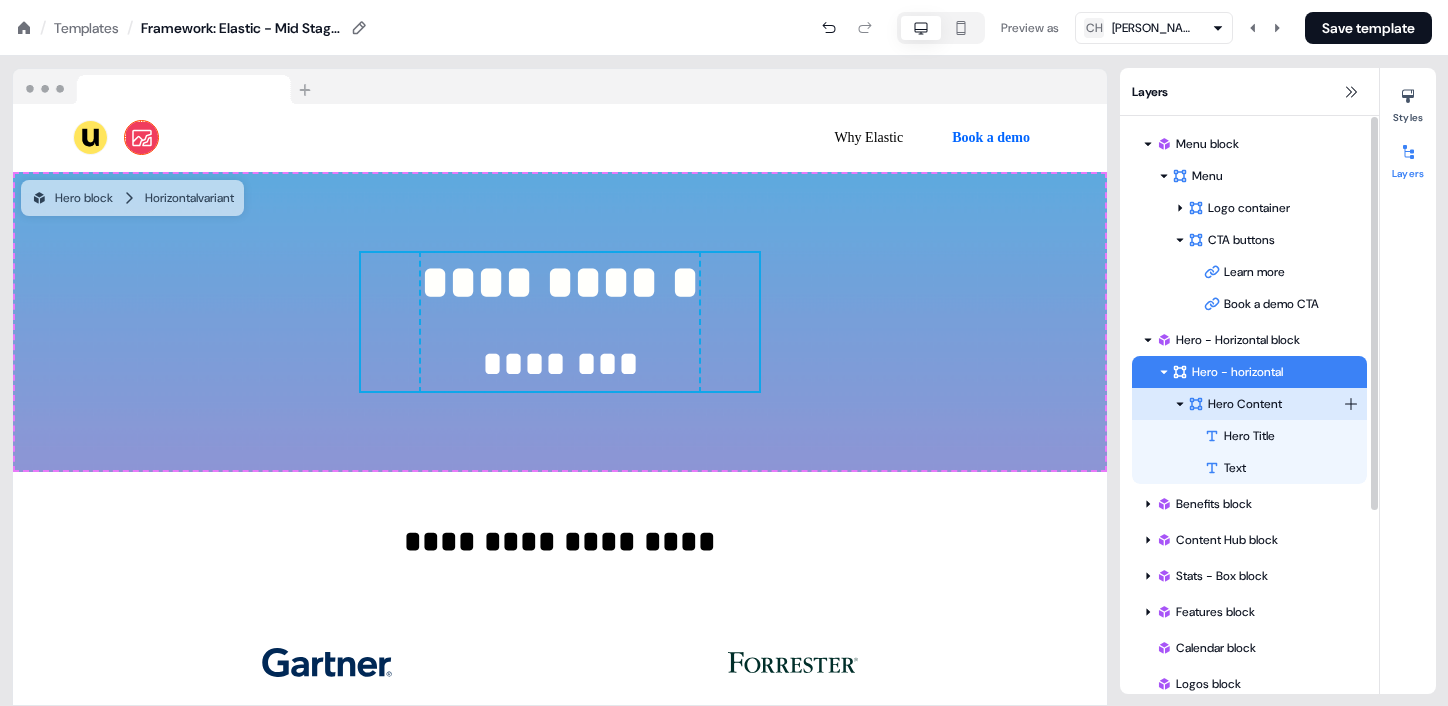 click on "Hero Content" at bounding box center (1265, 404) 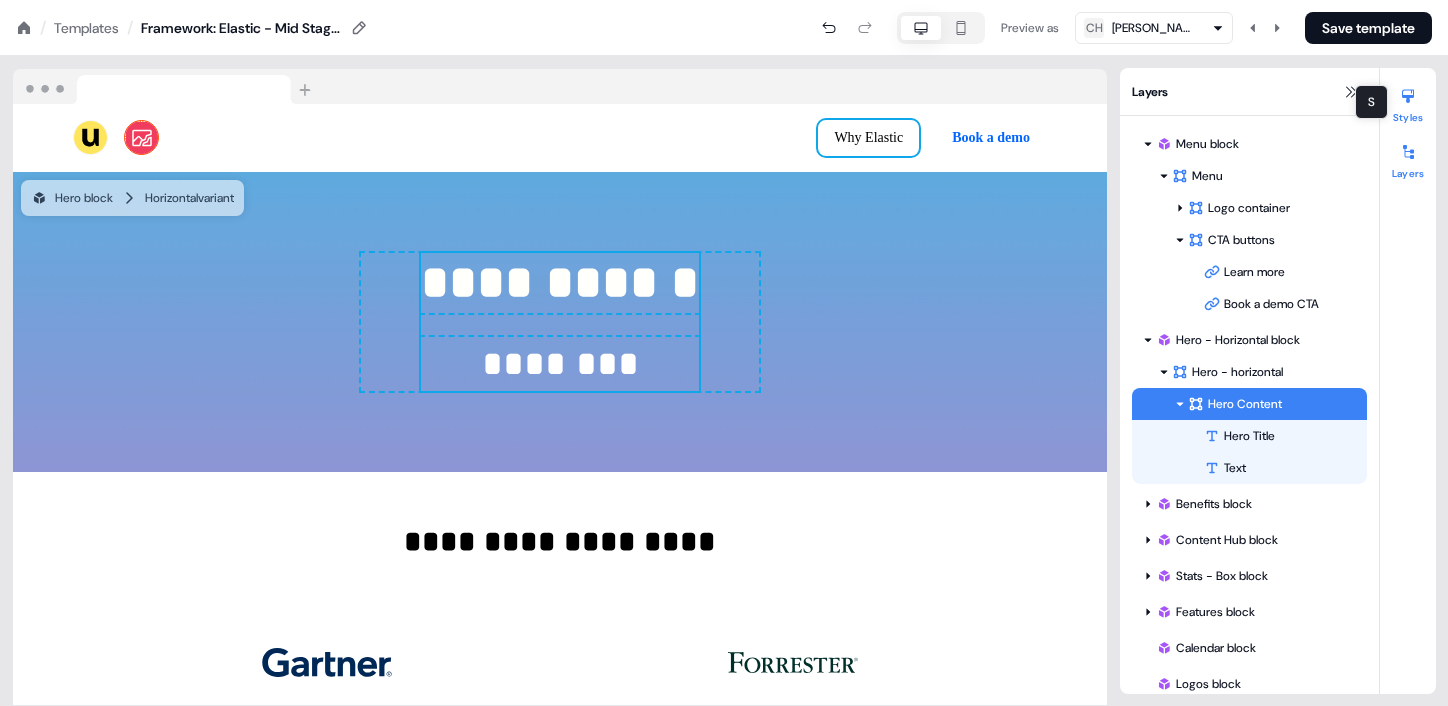 click 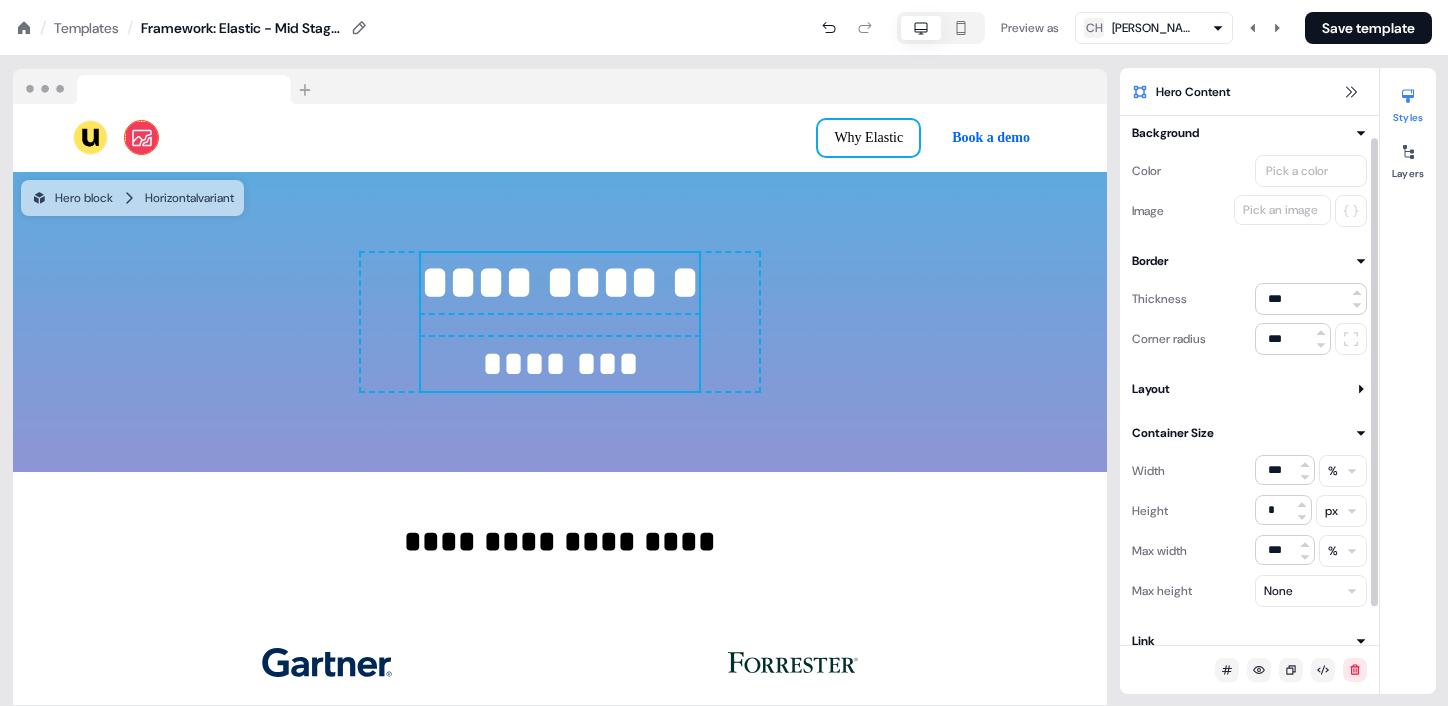 scroll, scrollTop: 0, scrollLeft: 0, axis: both 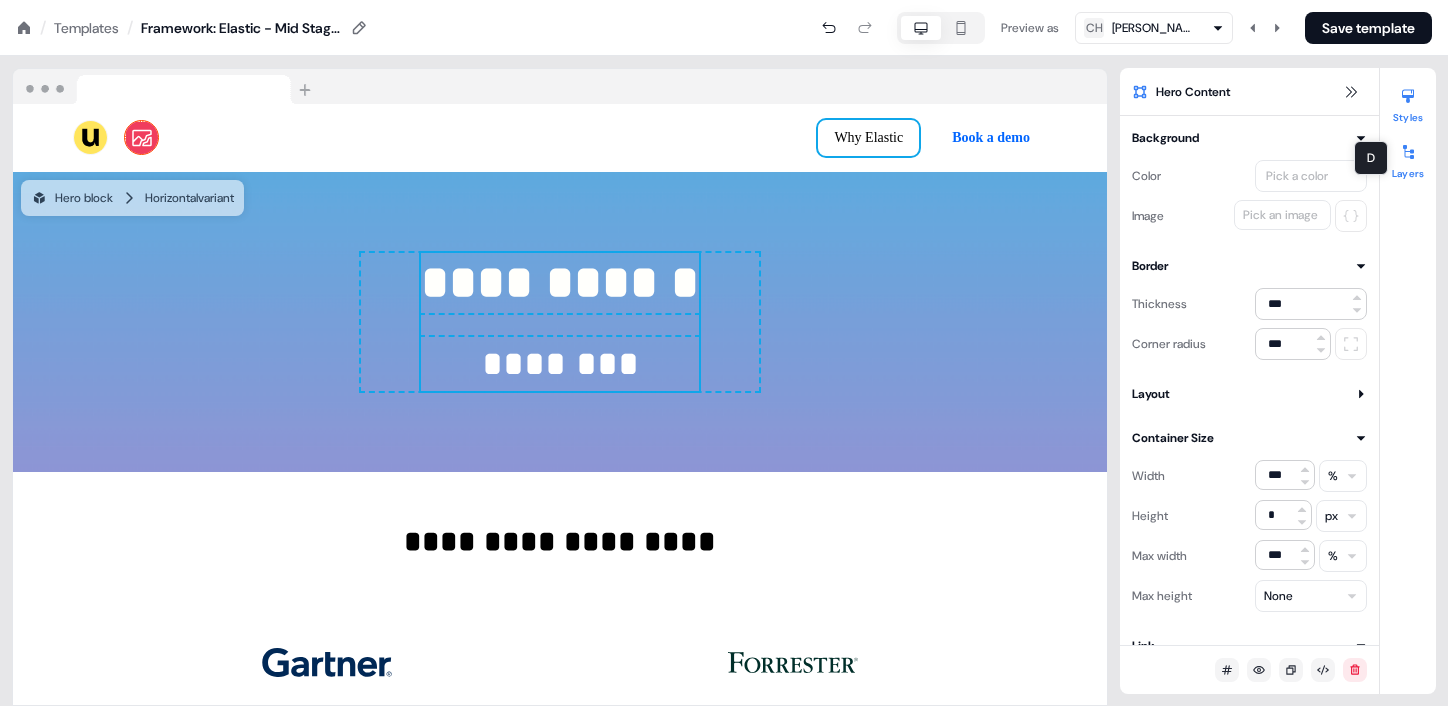 click 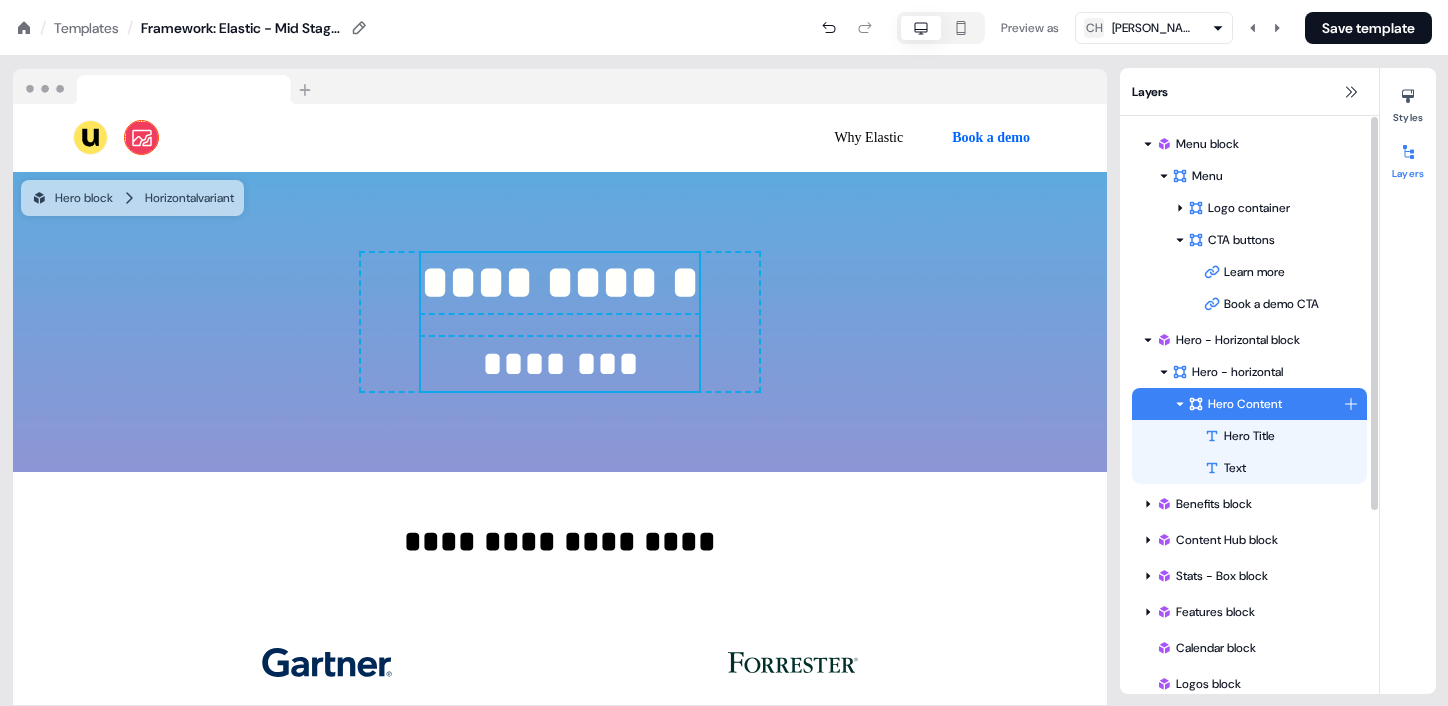 click on "Hero Content" at bounding box center [1265, 404] 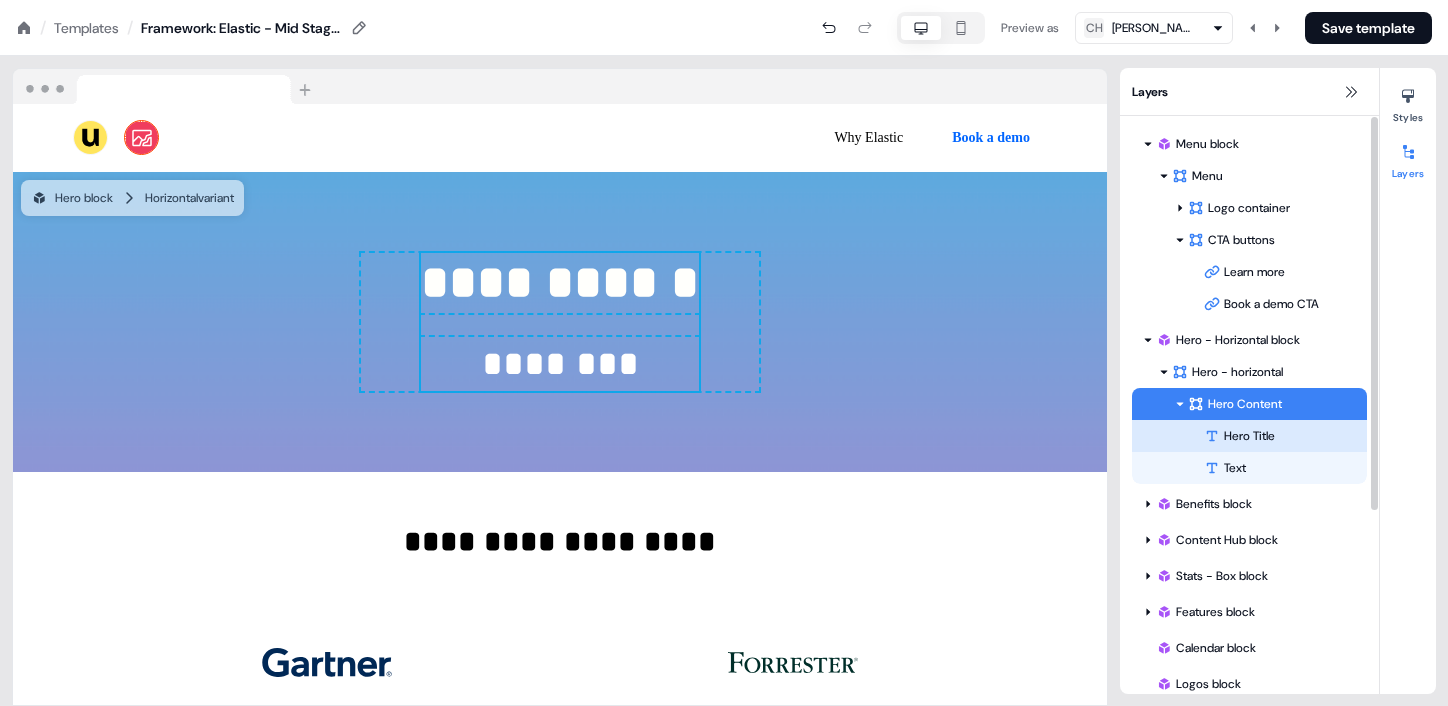 click on "Hero Title" at bounding box center [1285, 436] 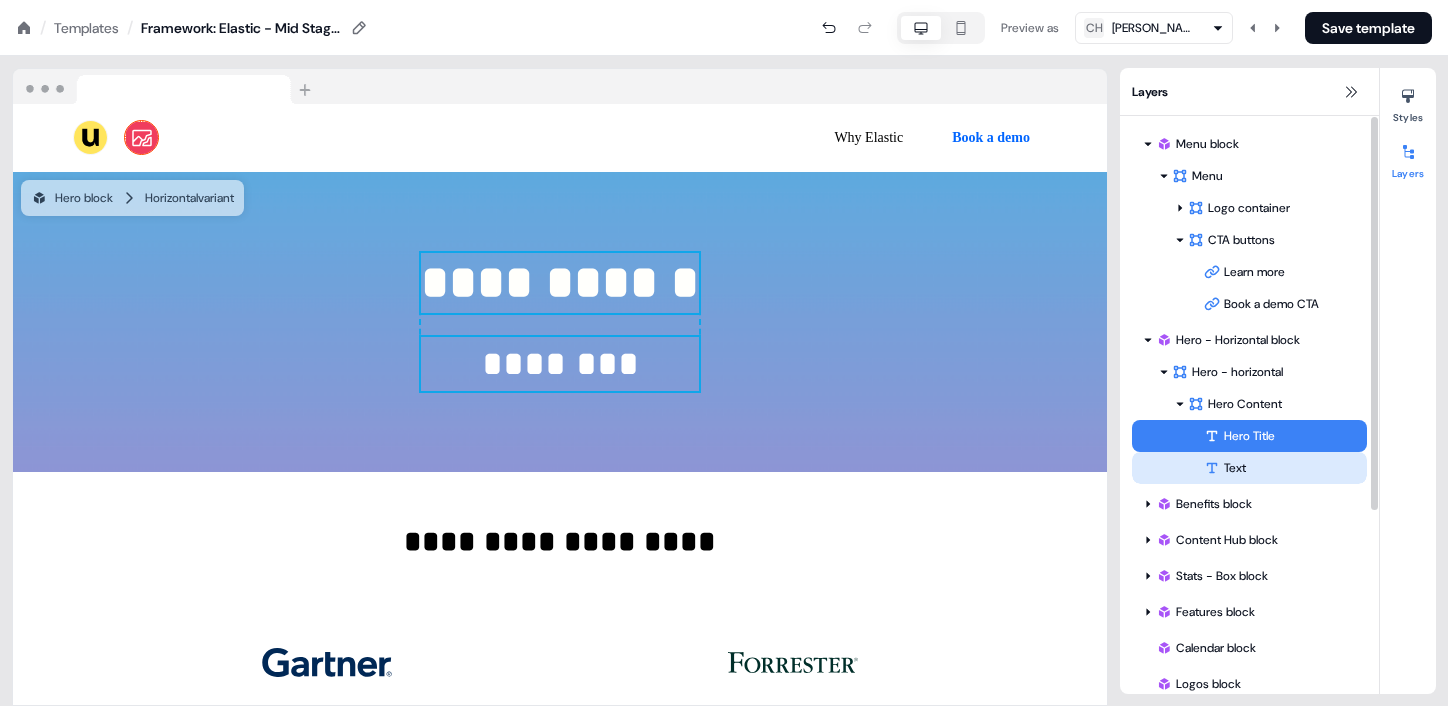 click on "Text" at bounding box center [1285, 468] 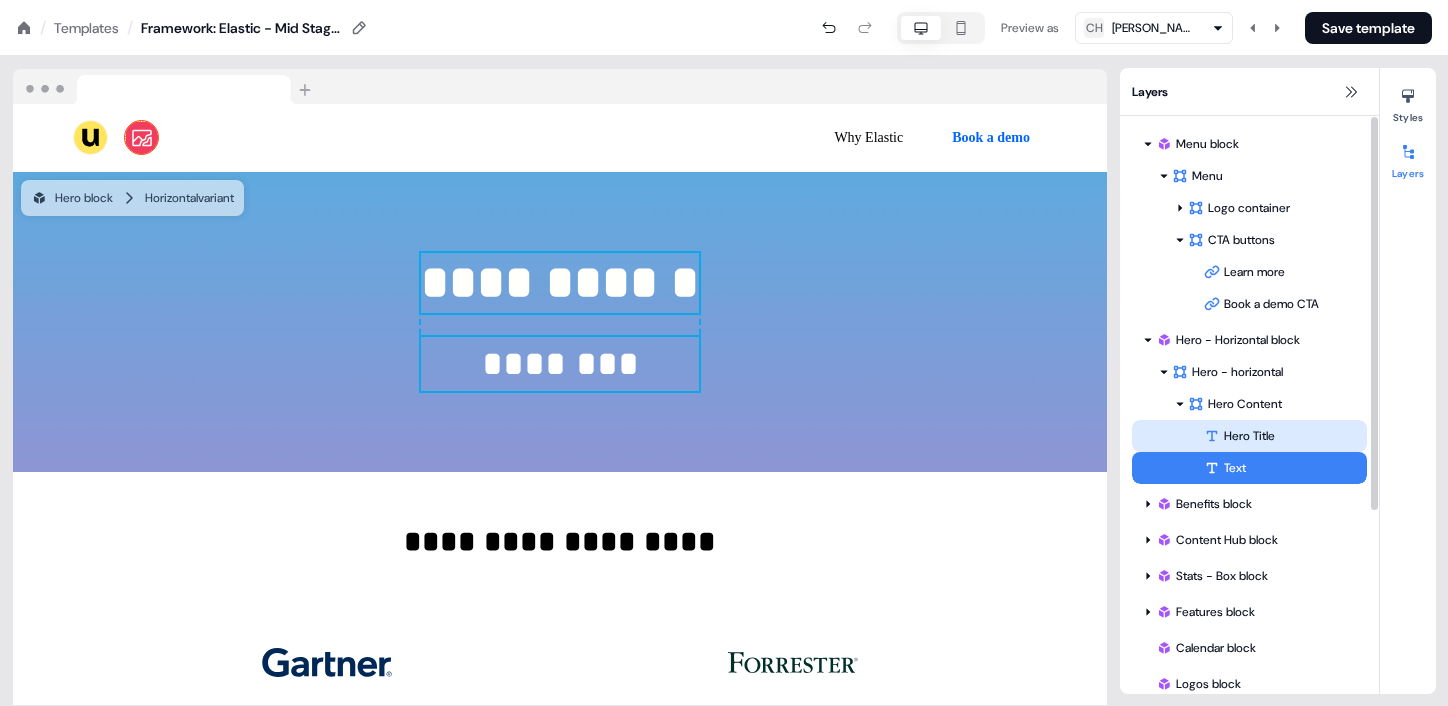 click on "Hero Title" at bounding box center (1285, 436) 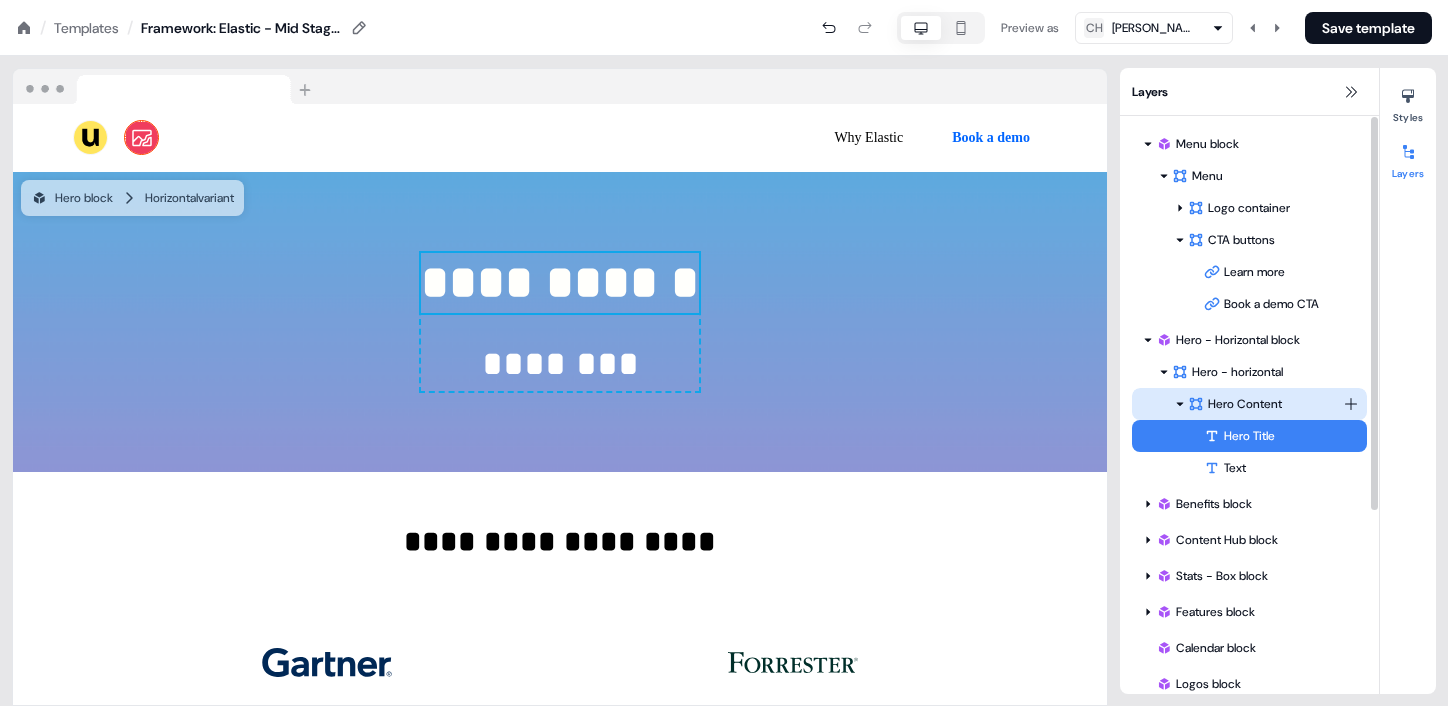 click on "Hero Content" at bounding box center (1265, 404) 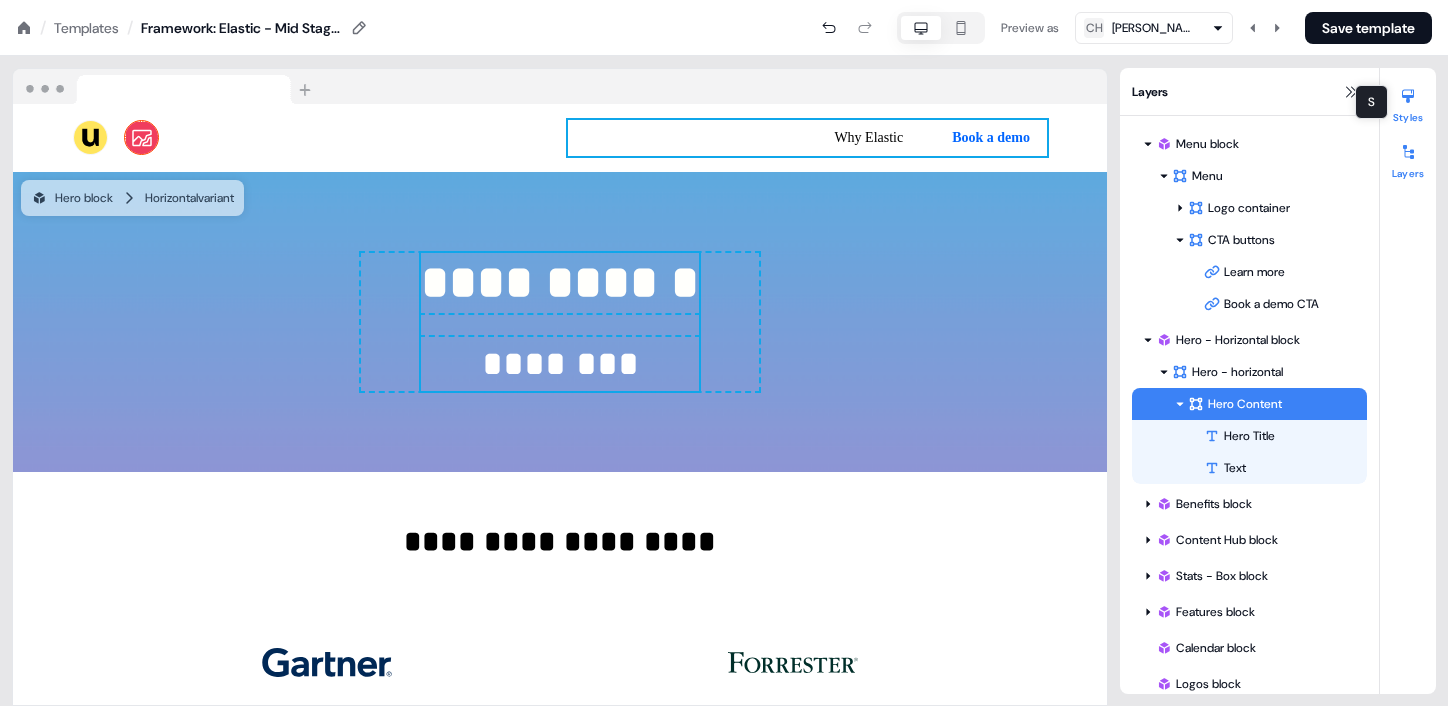 click 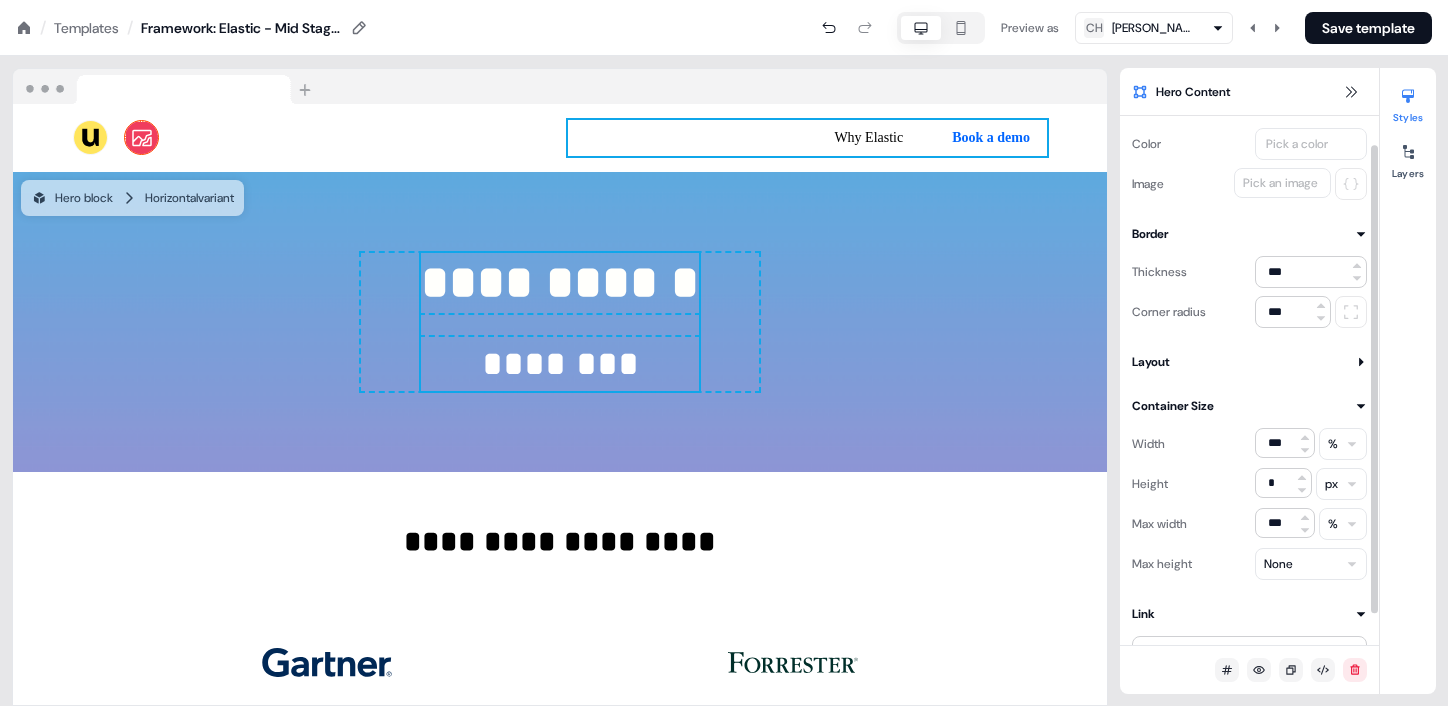 scroll, scrollTop: 28, scrollLeft: 0, axis: vertical 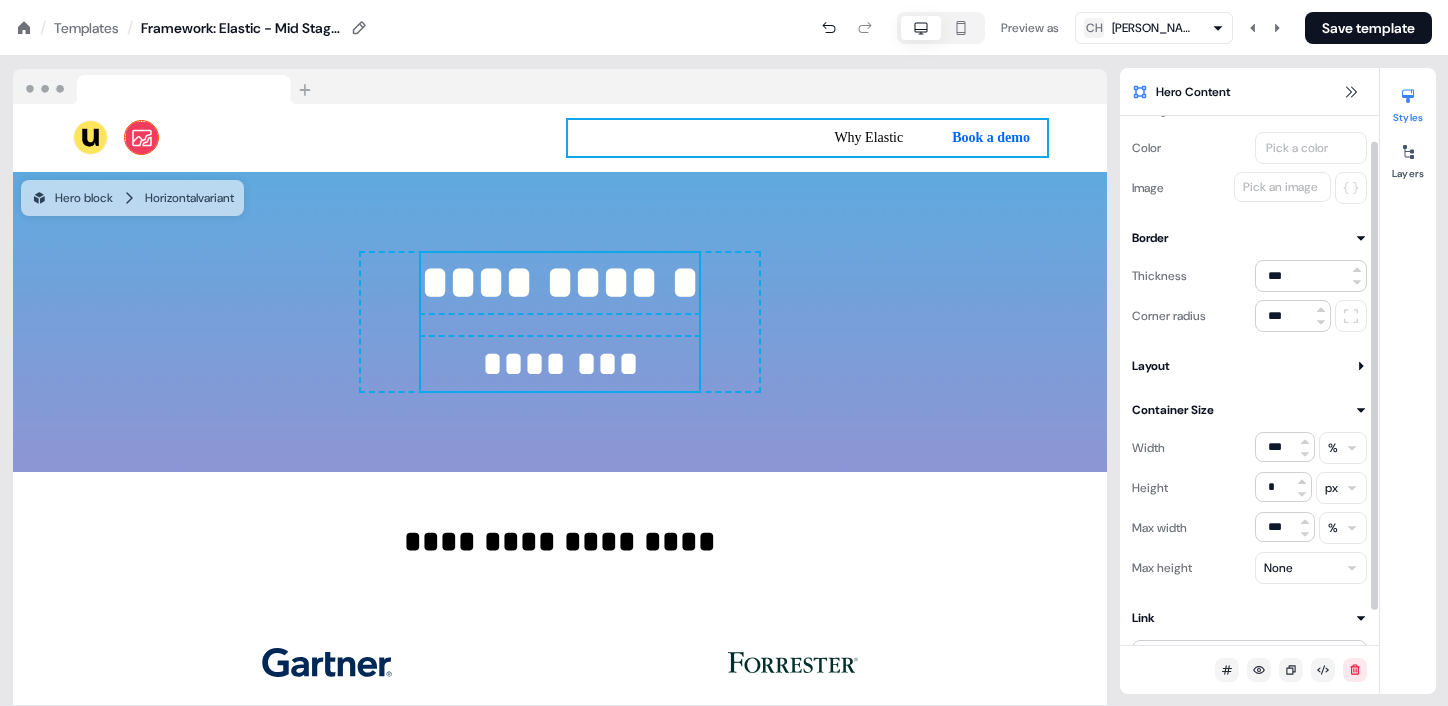 click 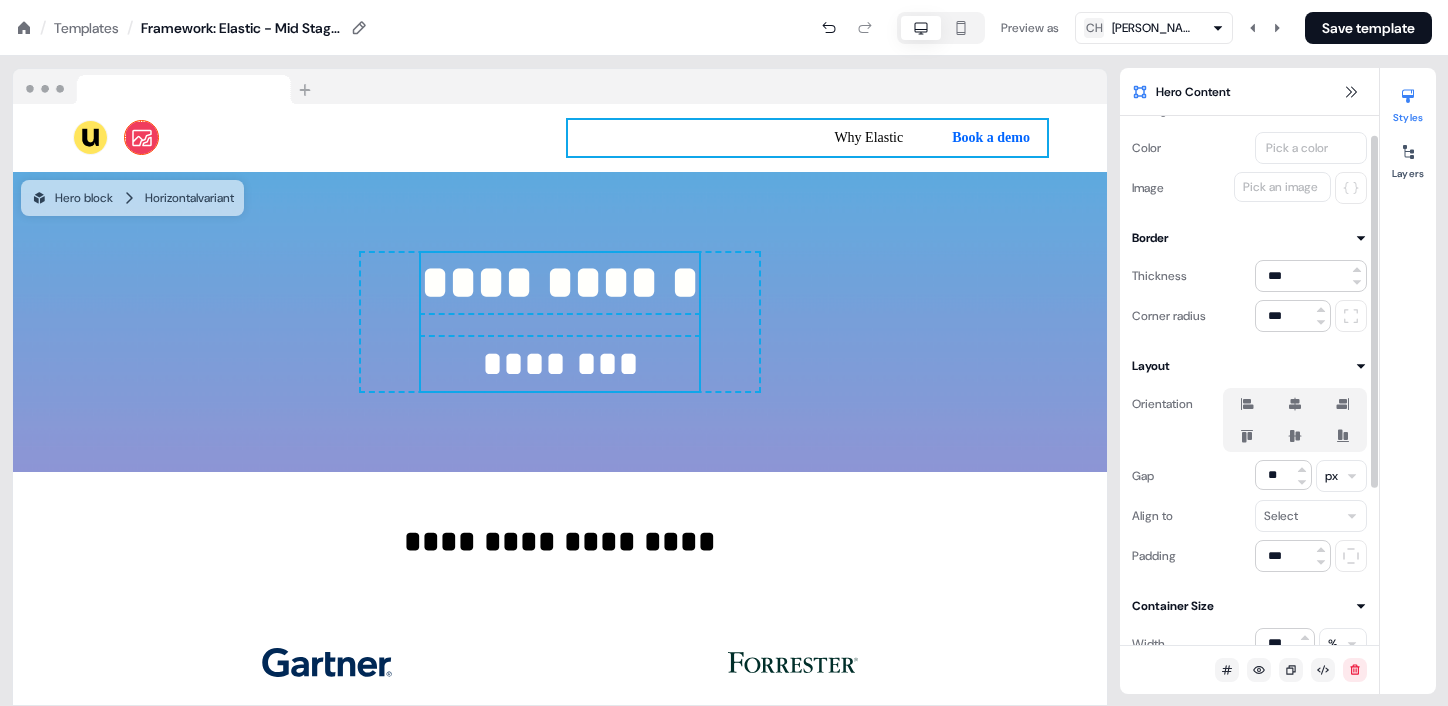 click 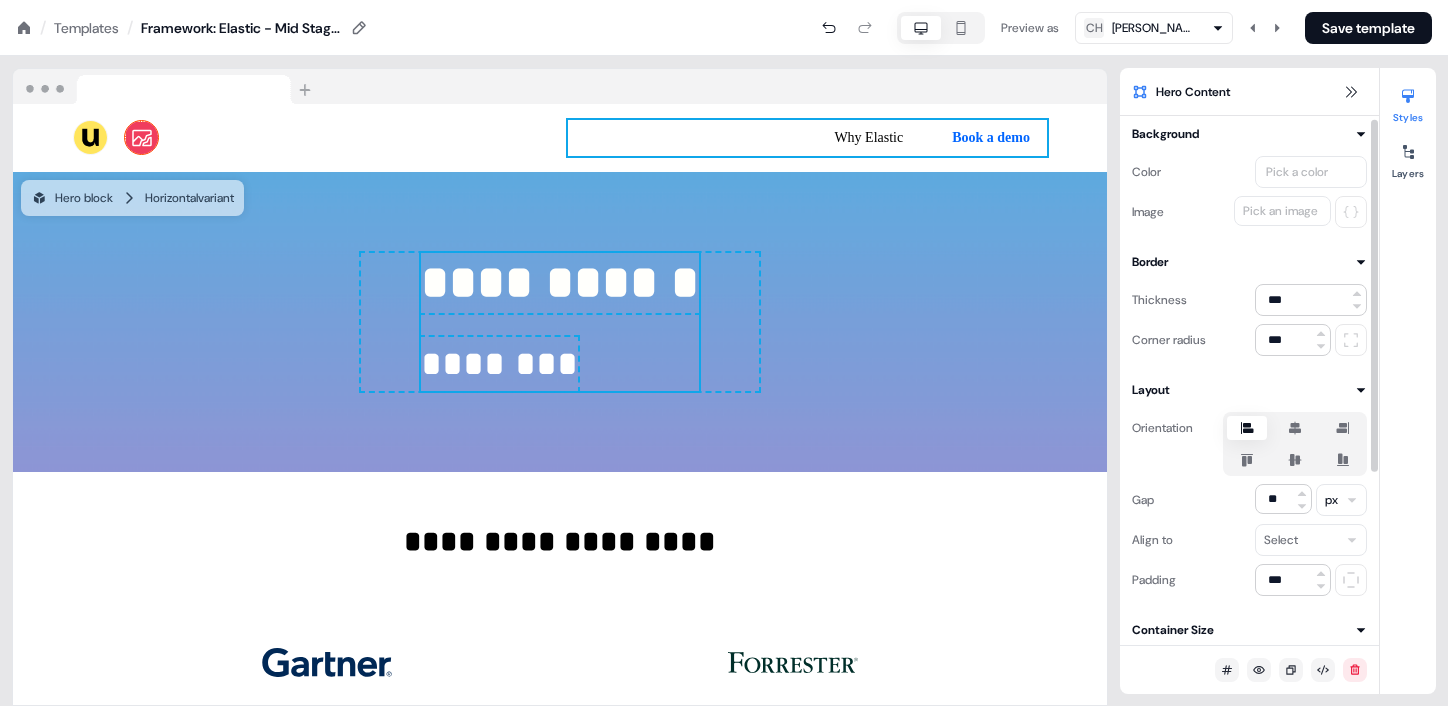 scroll, scrollTop: 0, scrollLeft: 0, axis: both 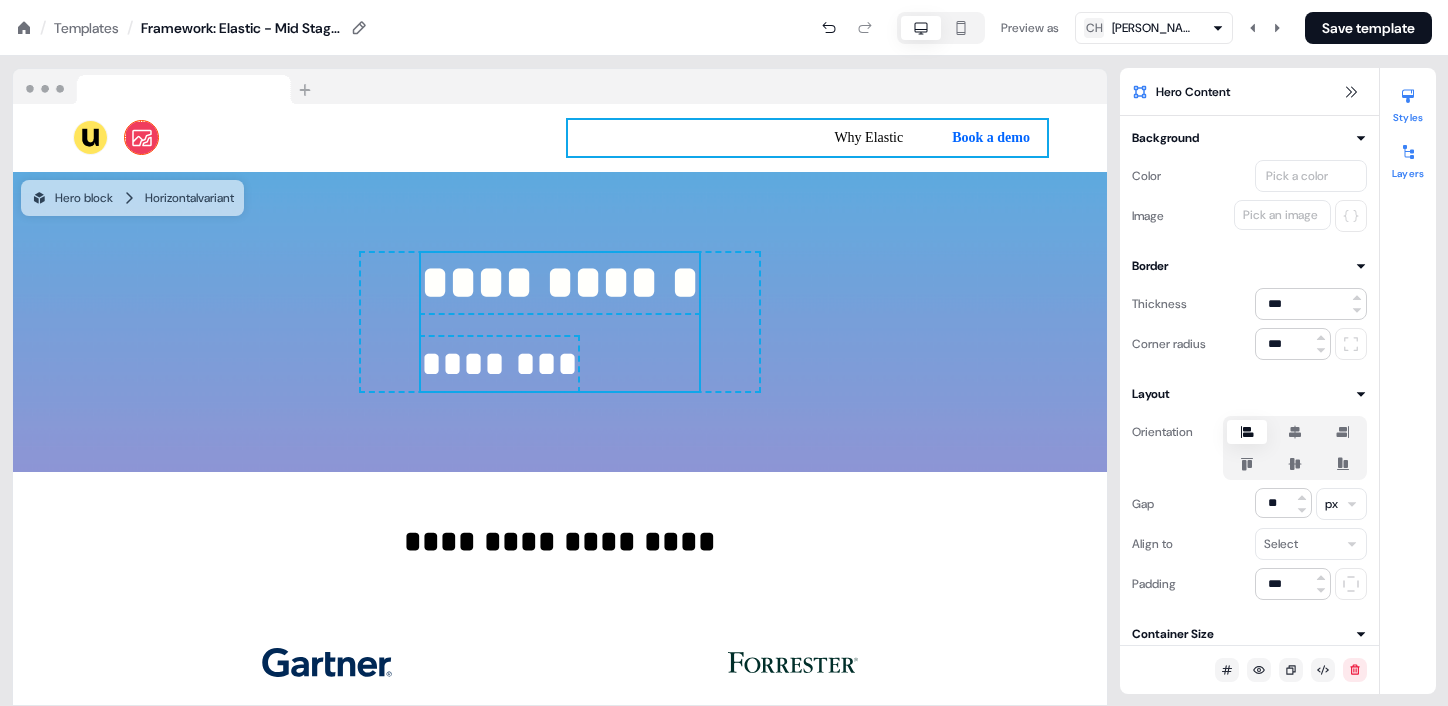 click 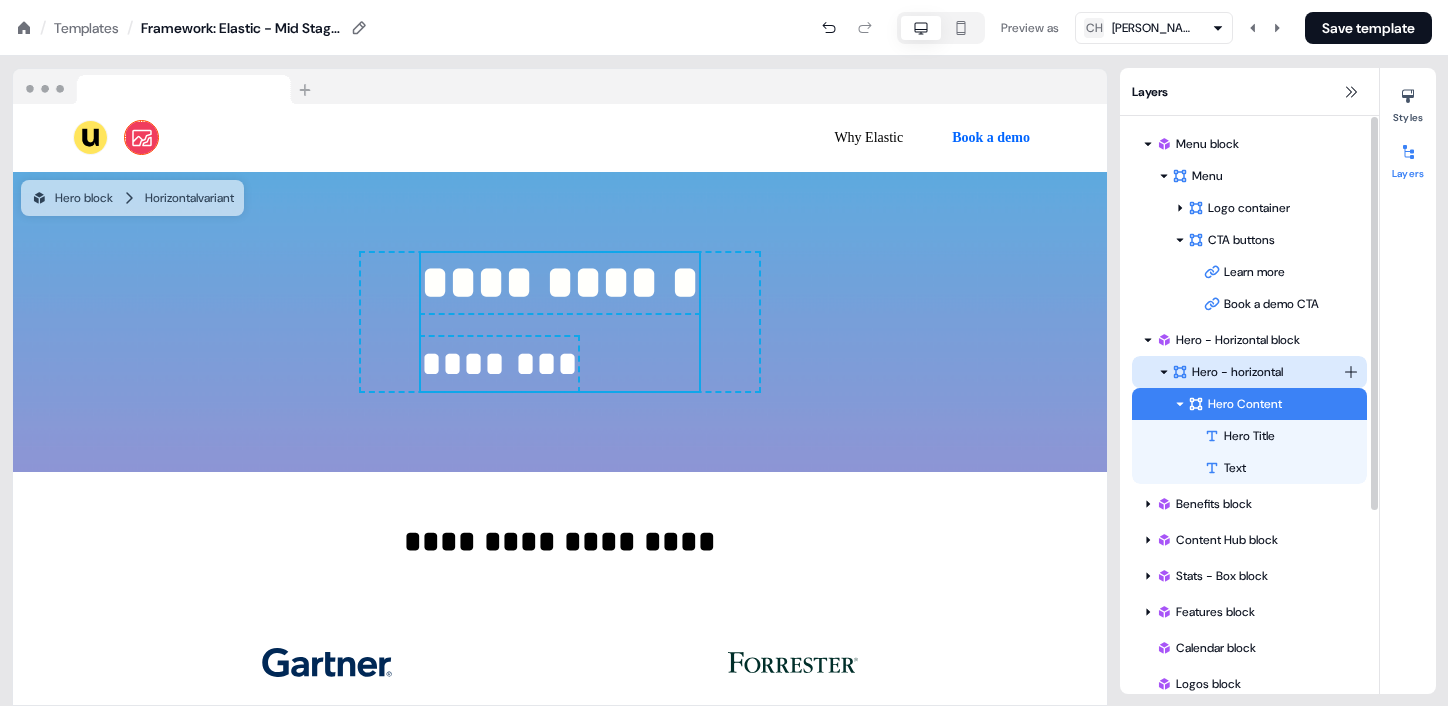 click on "Hero - horizontal" at bounding box center (1257, 372) 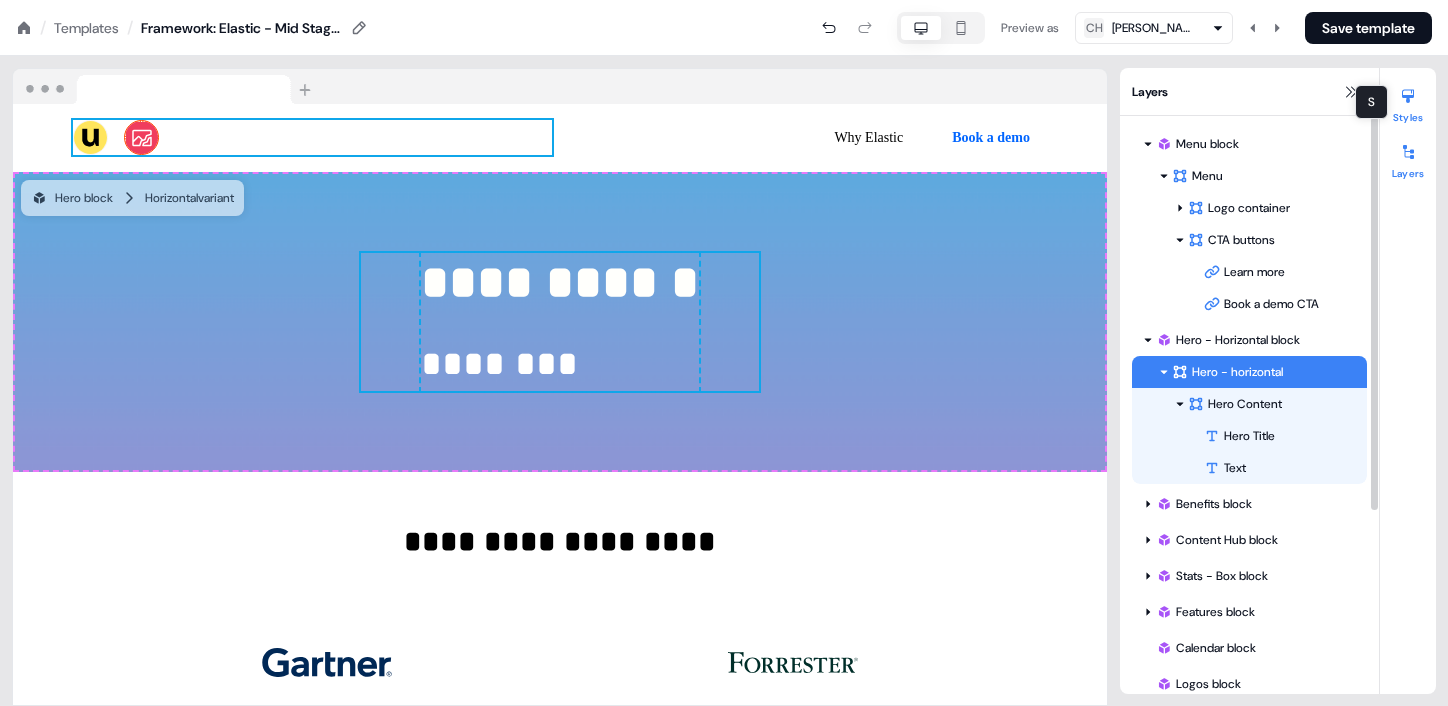click at bounding box center [1408, 96] 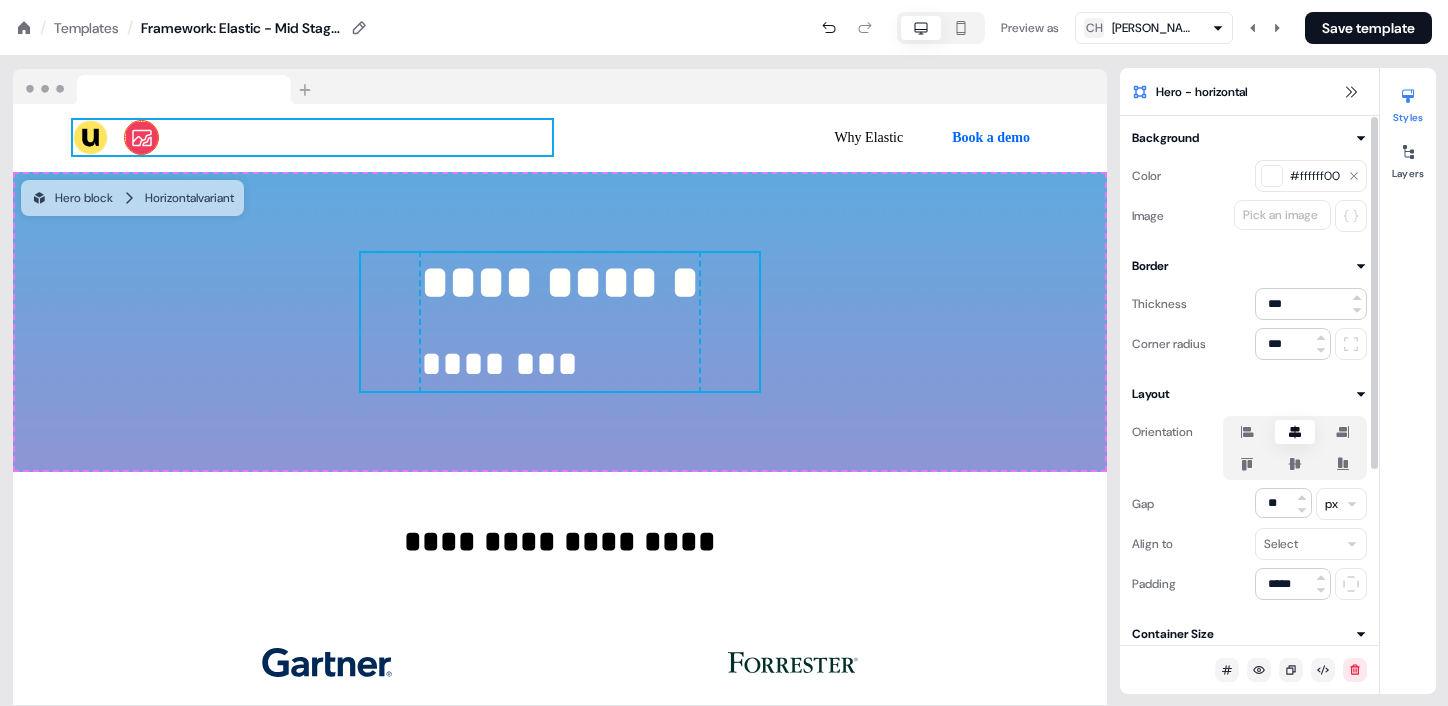 click 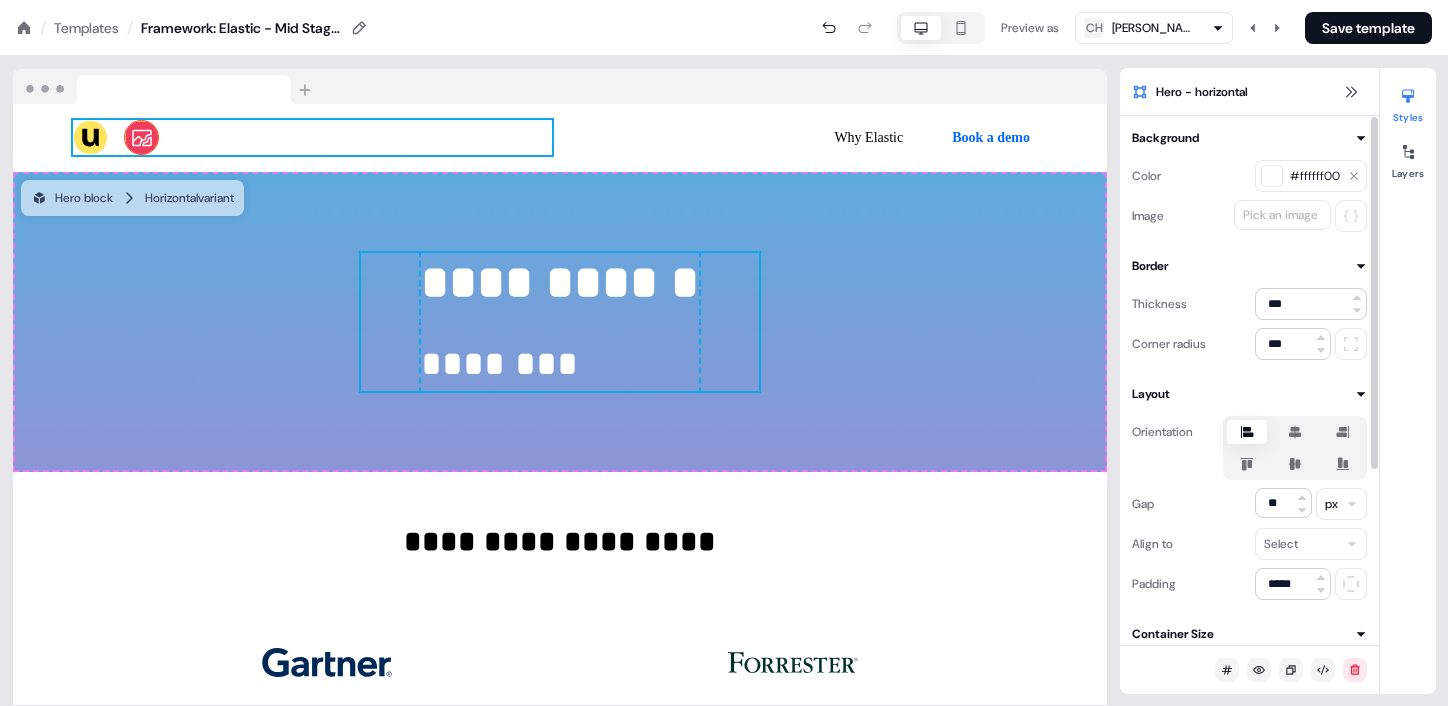 click 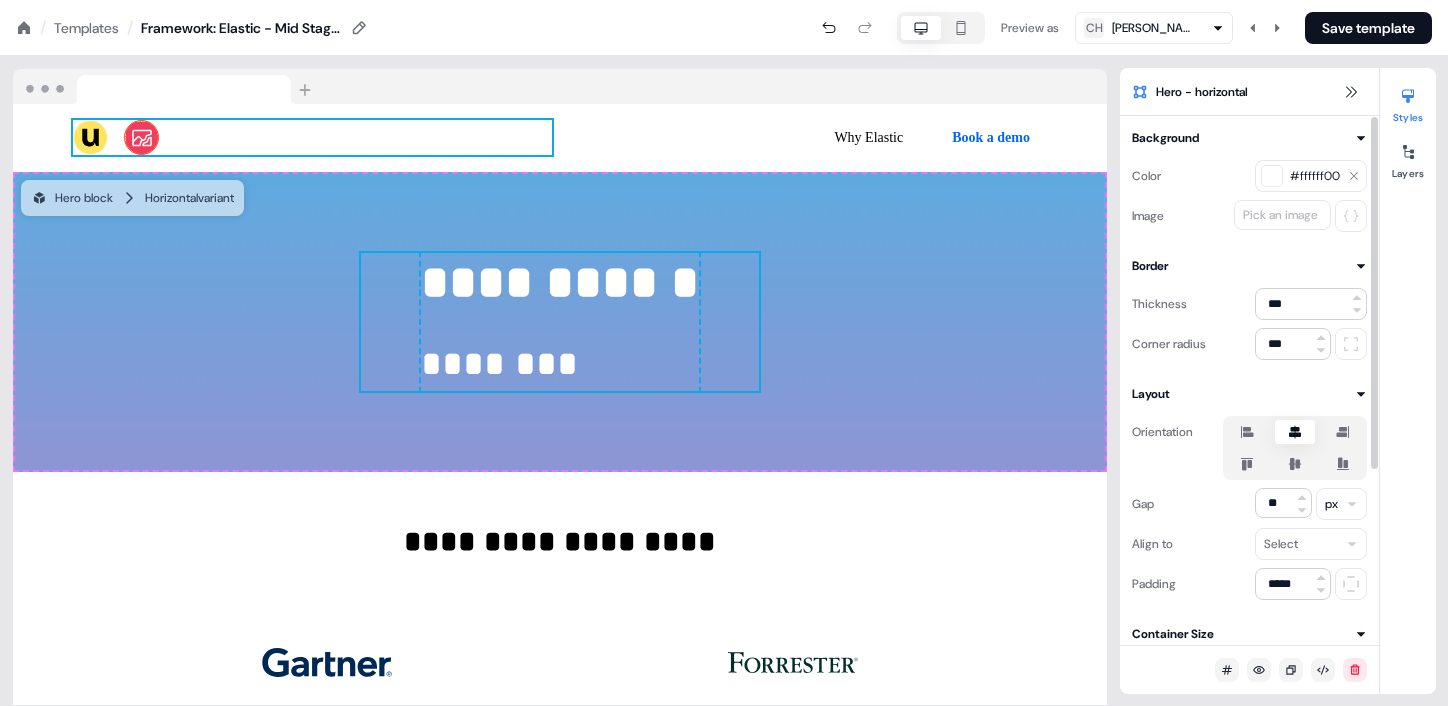 click 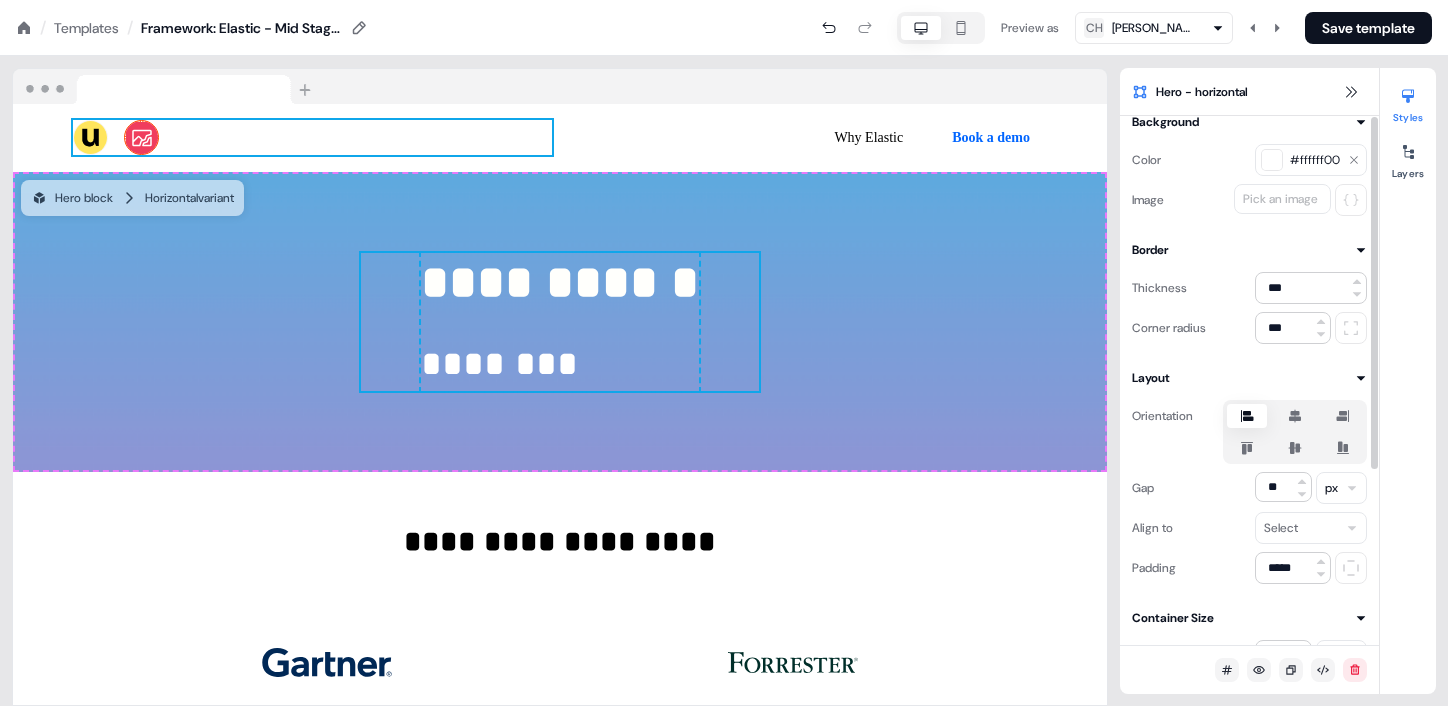 scroll, scrollTop: 0, scrollLeft: 0, axis: both 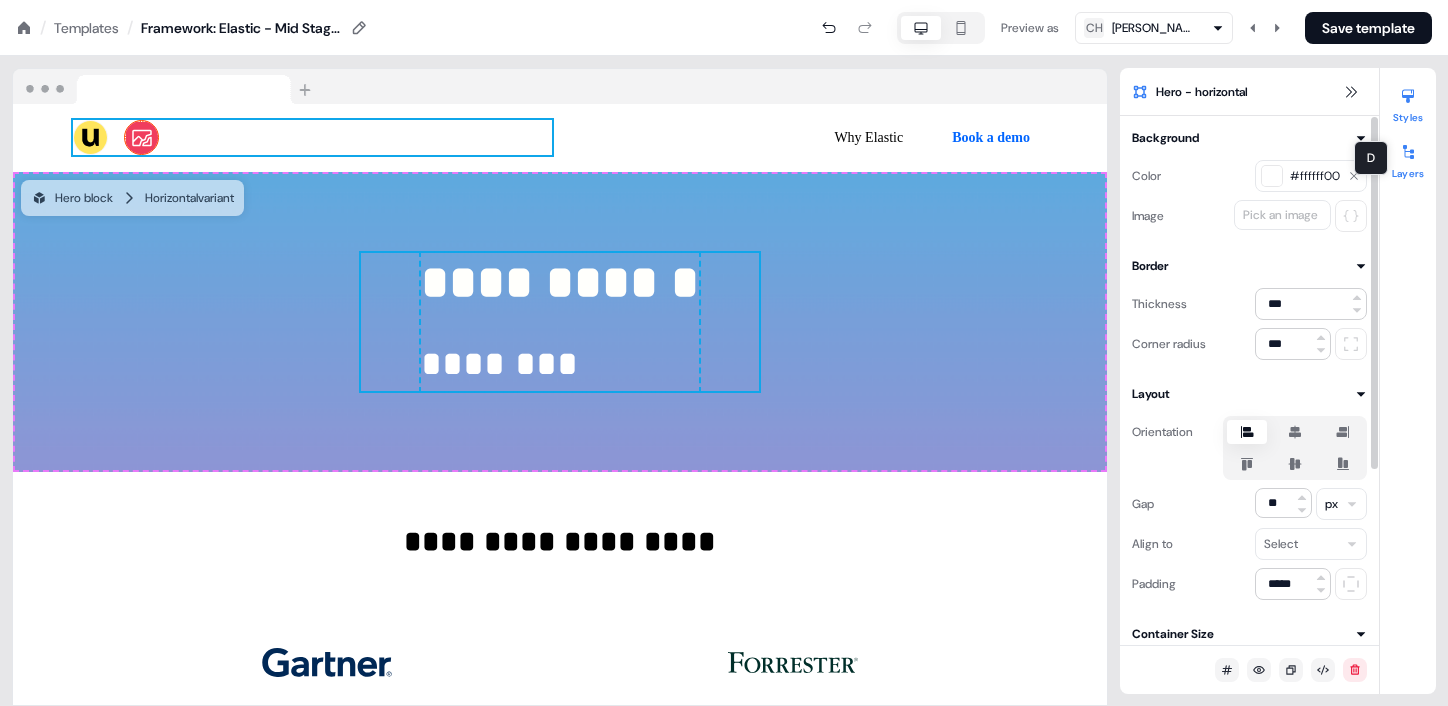 click 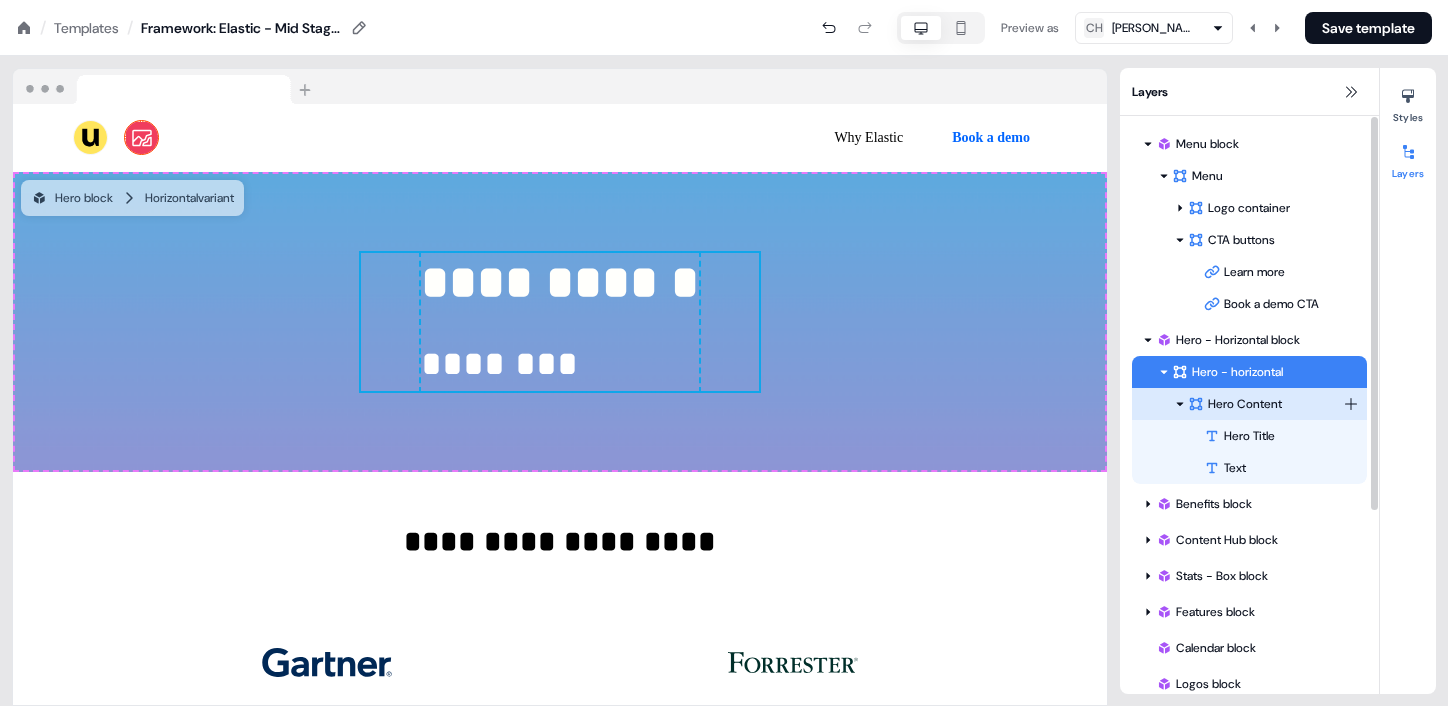 click on "Hero Content" at bounding box center (1265, 404) 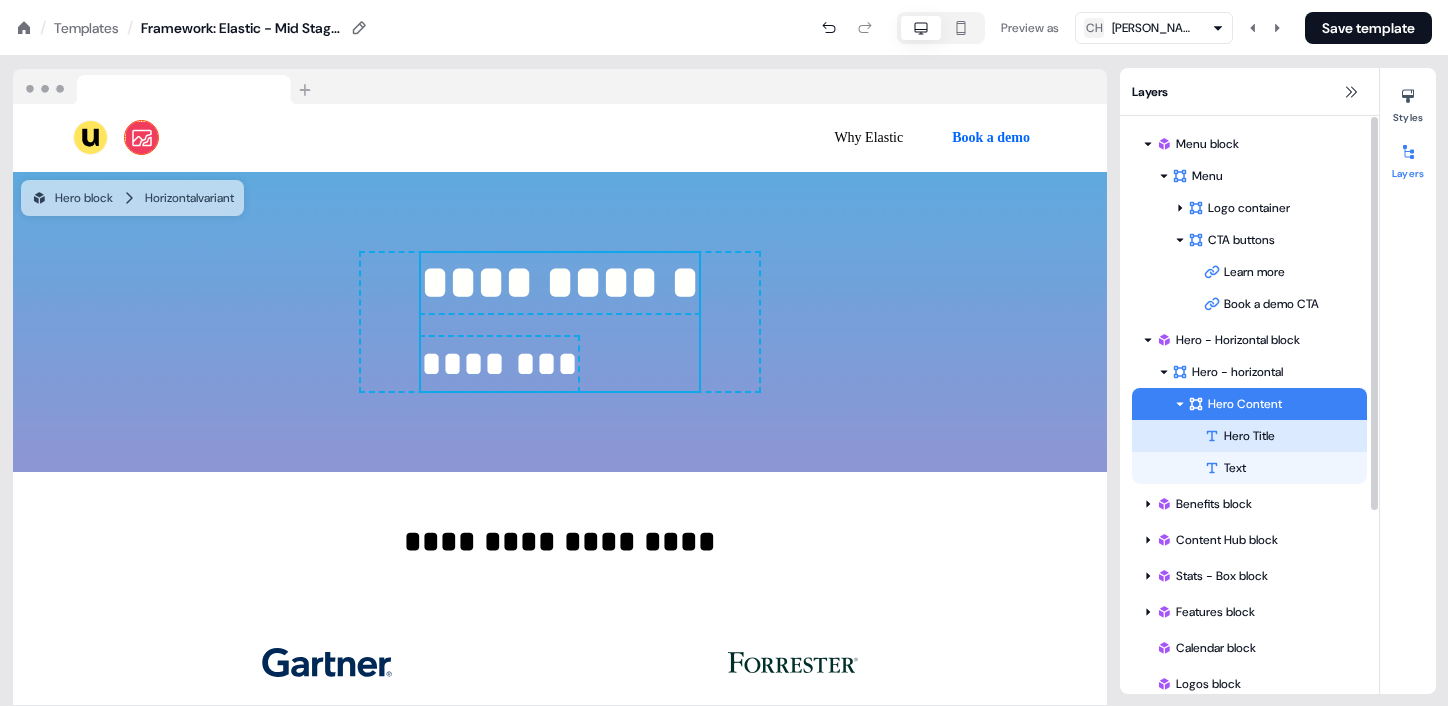 click on "Hero Title" at bounding box center [1285, 436] 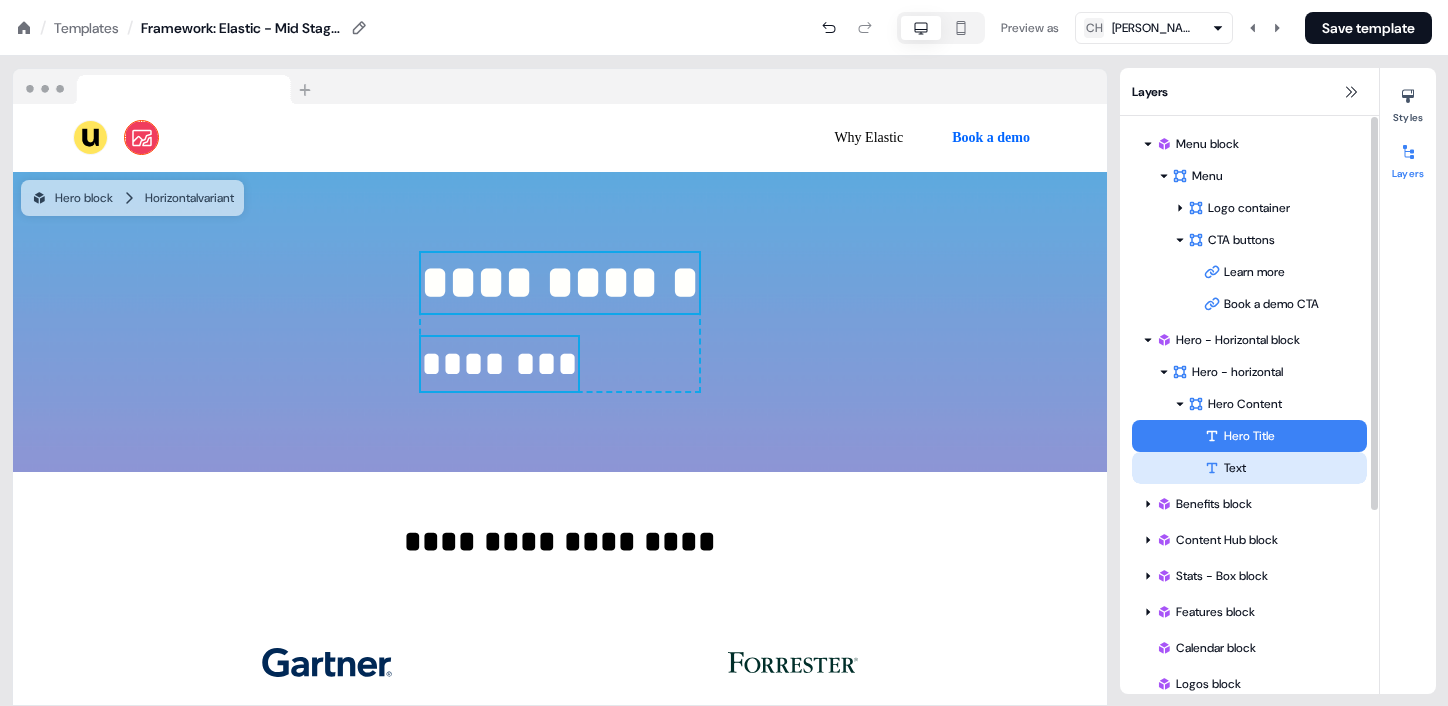 click on "Text" at bounding box center [1285, 468] 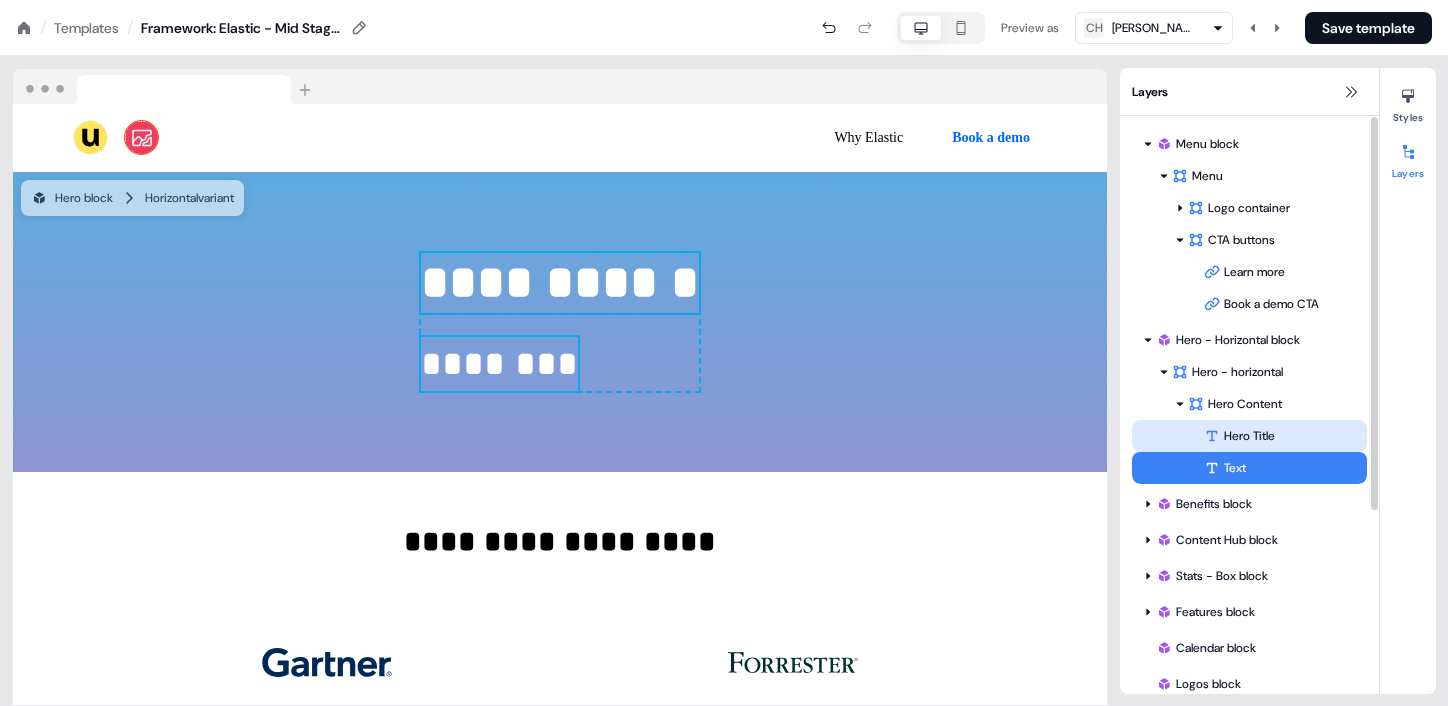 click on "Hero Title" at bounding box center [1285, 436] 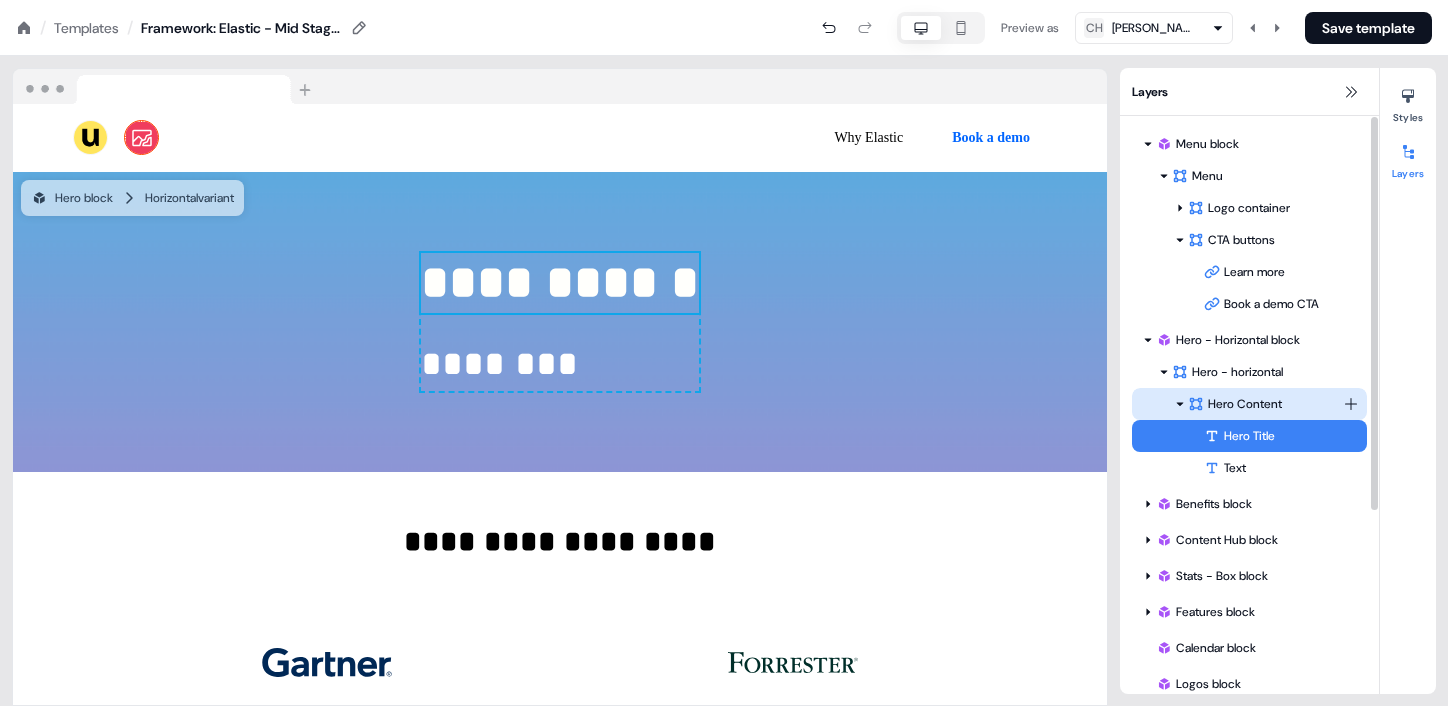 click on "Hero Content" at bounding box center (1265, 404) 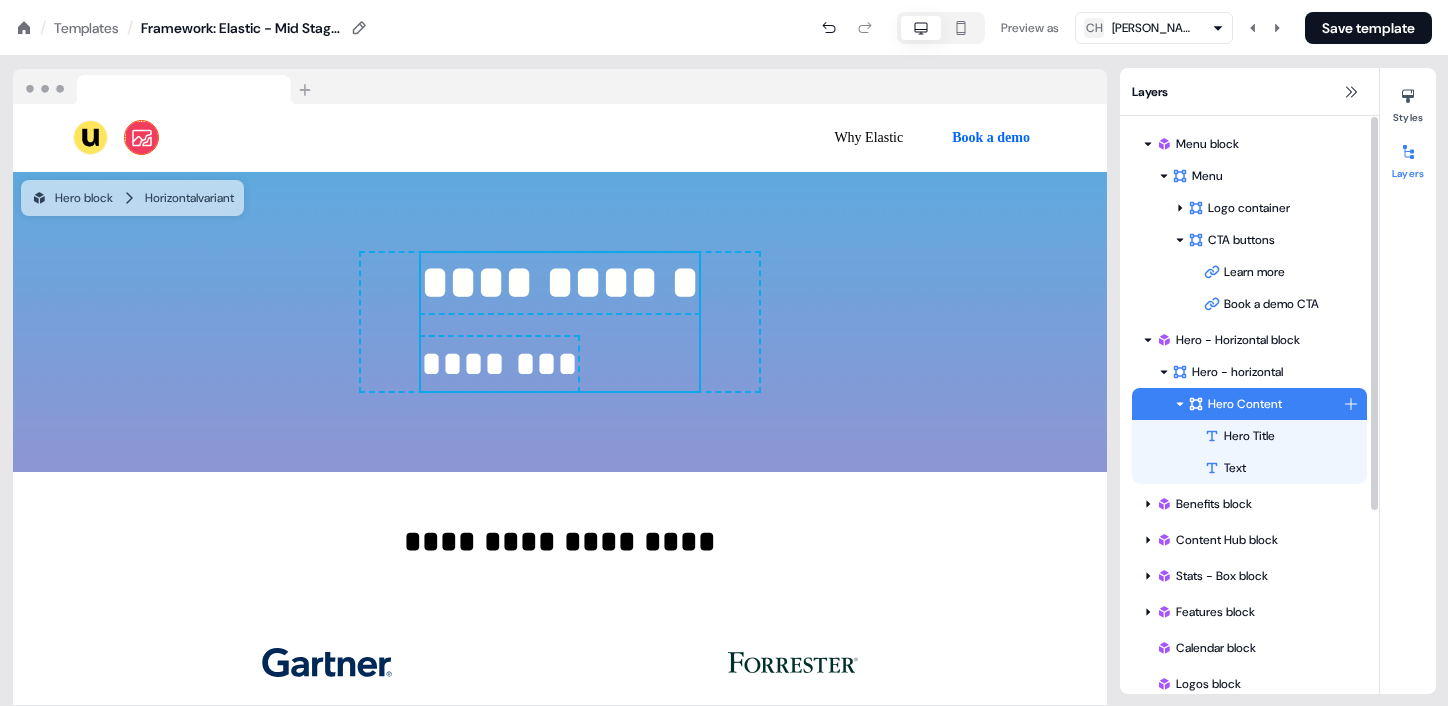 click 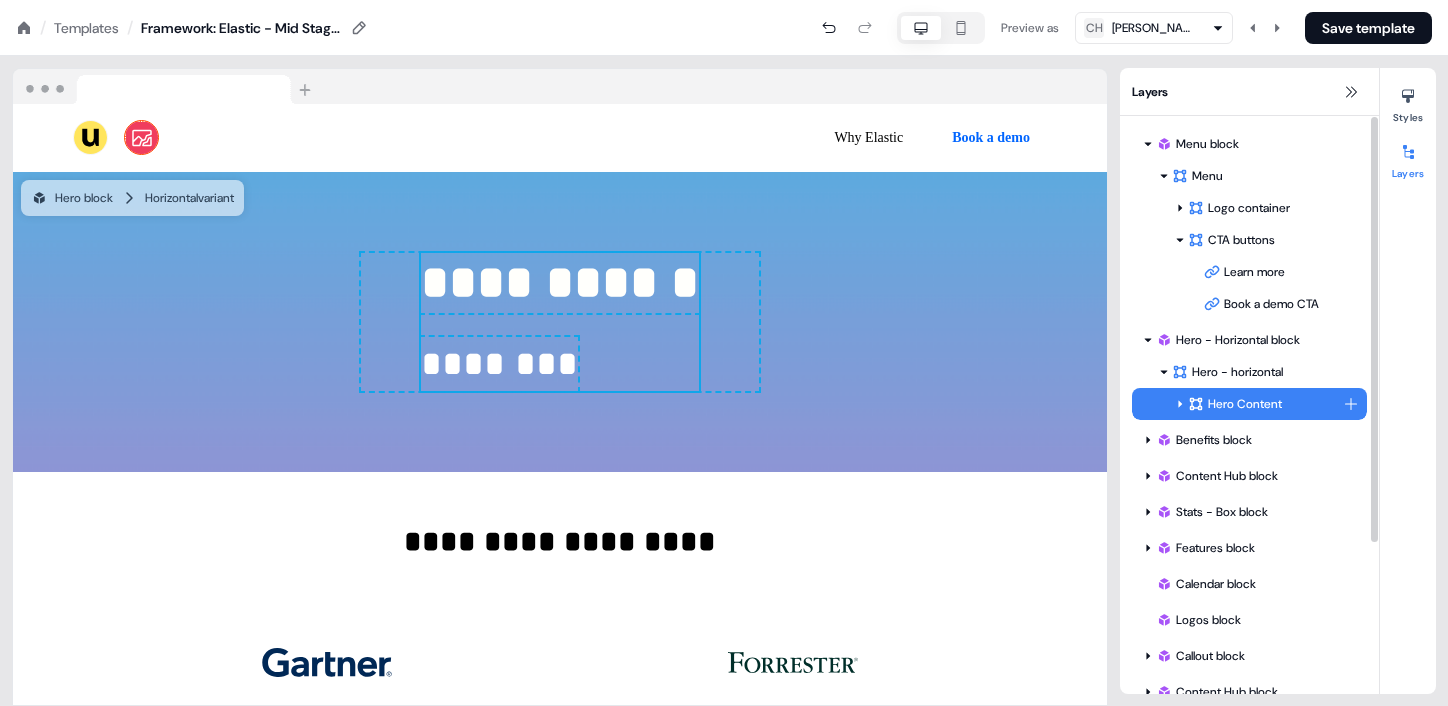 click 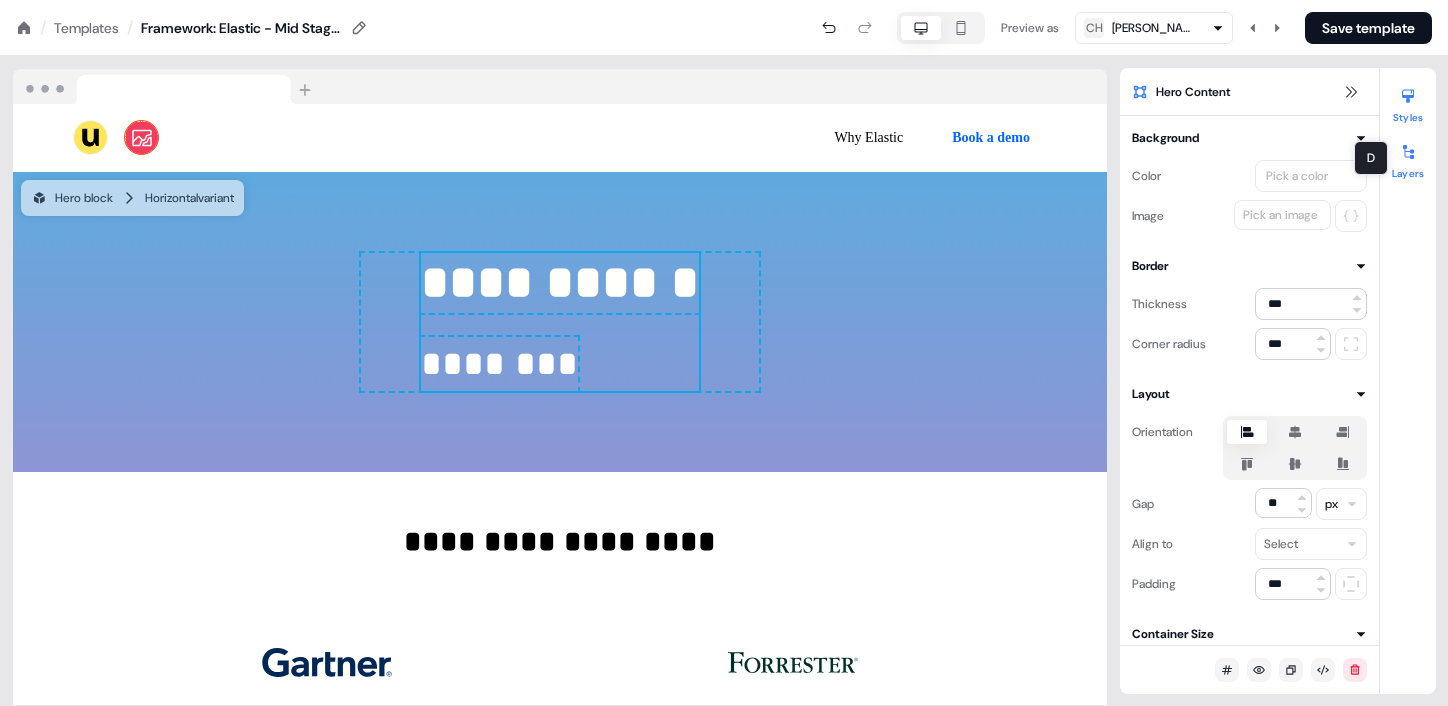 click at bounding box center [1408, 152] 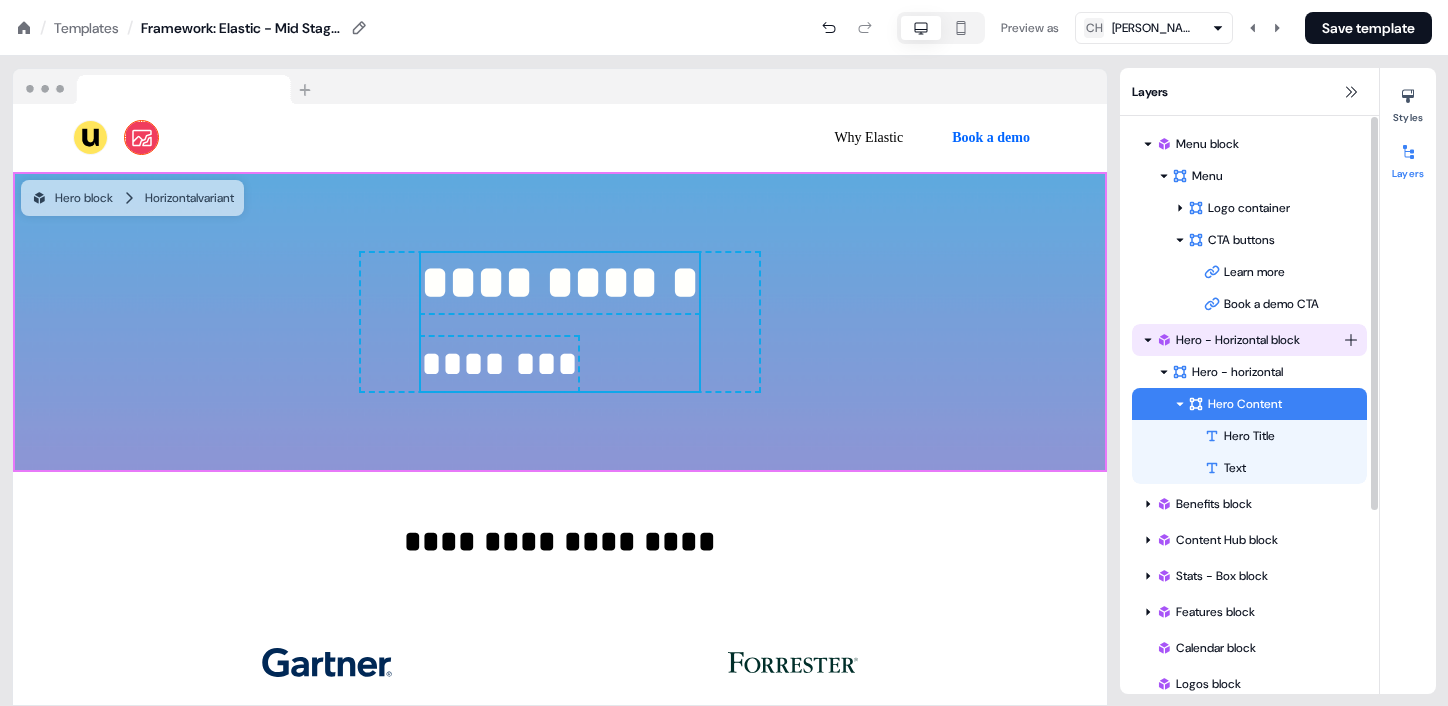 click on "Hero - Horizontal block" at bounding box center [1249, 340] 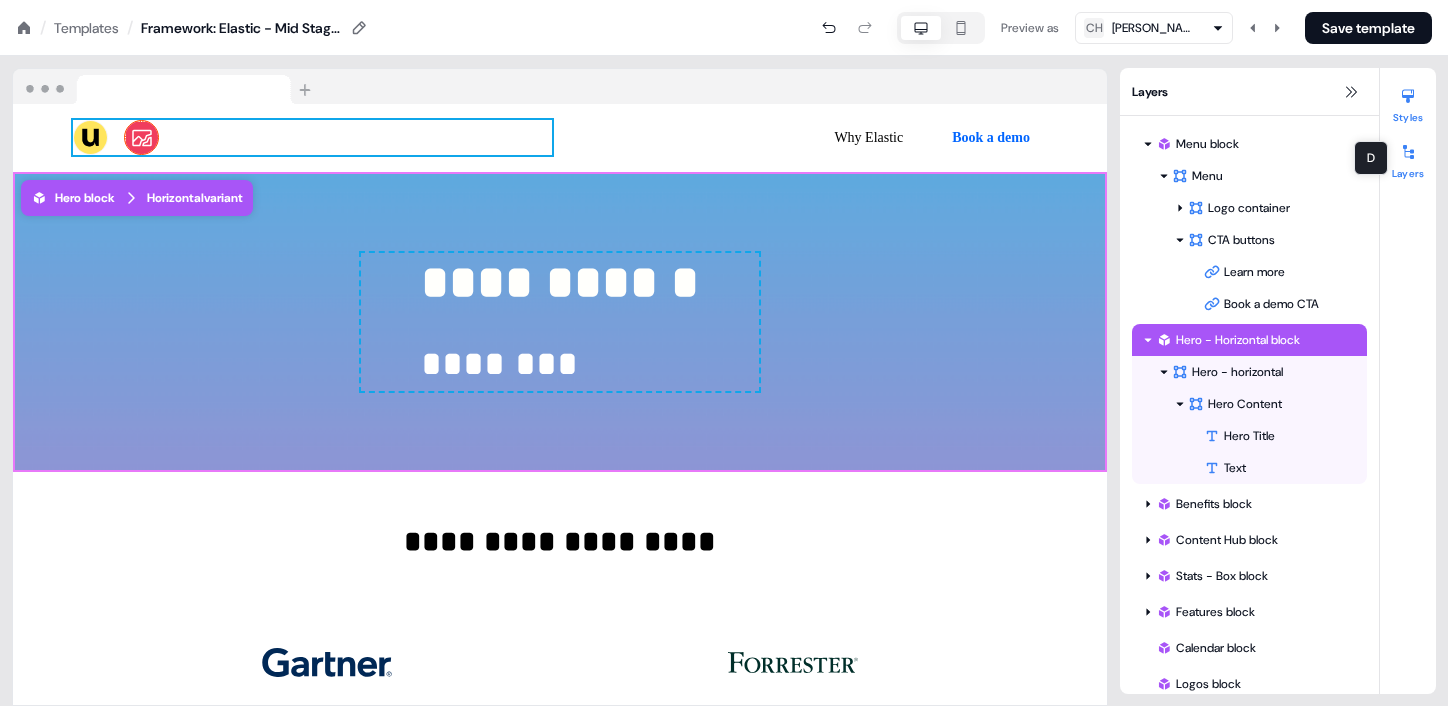 click 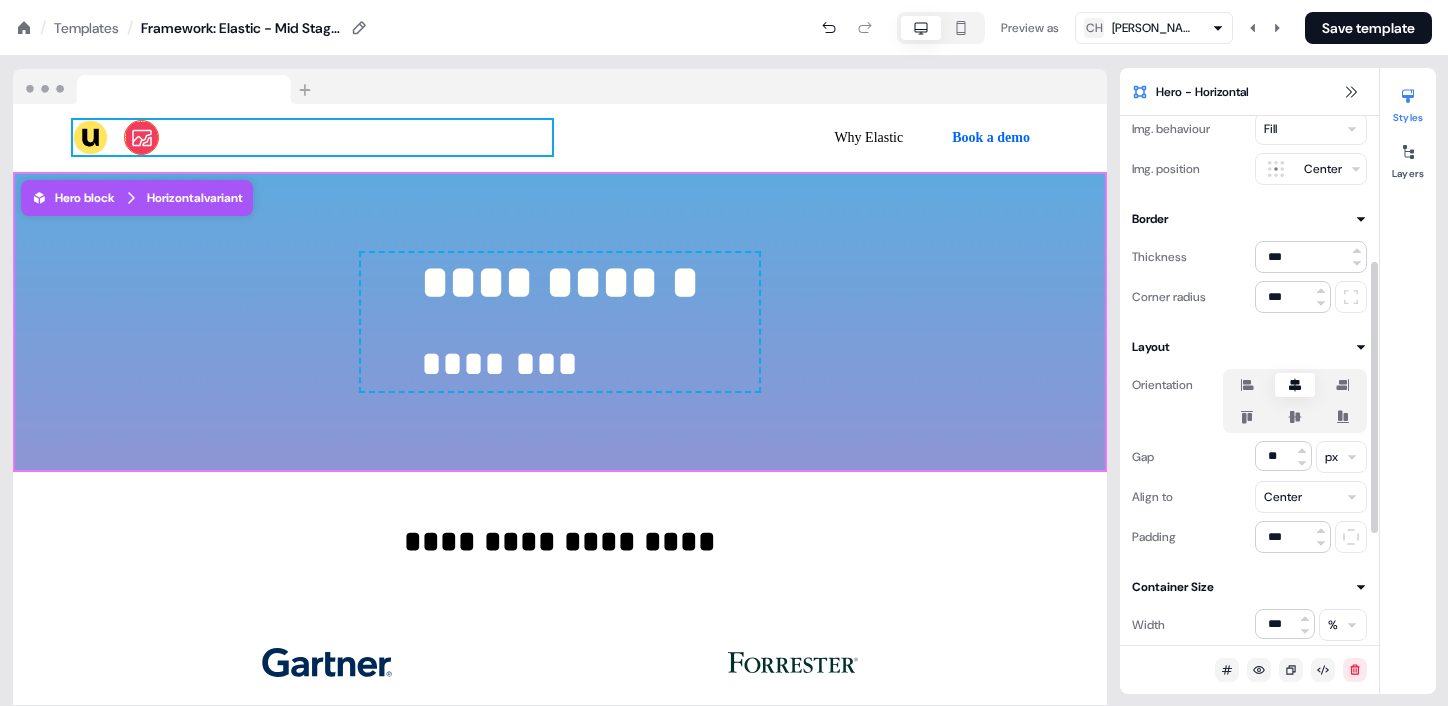 scroll, scrollTop: 288, scrollLeft: 0, axis: vertical 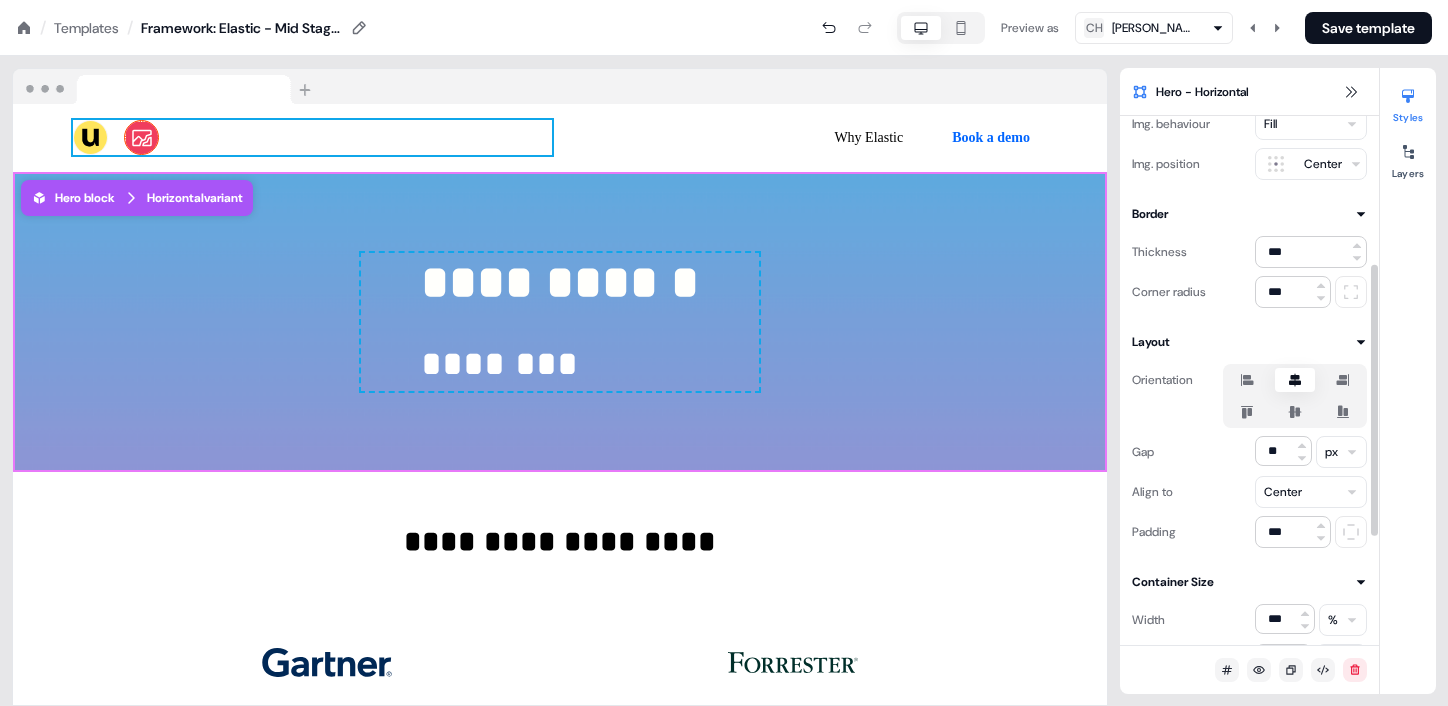 click 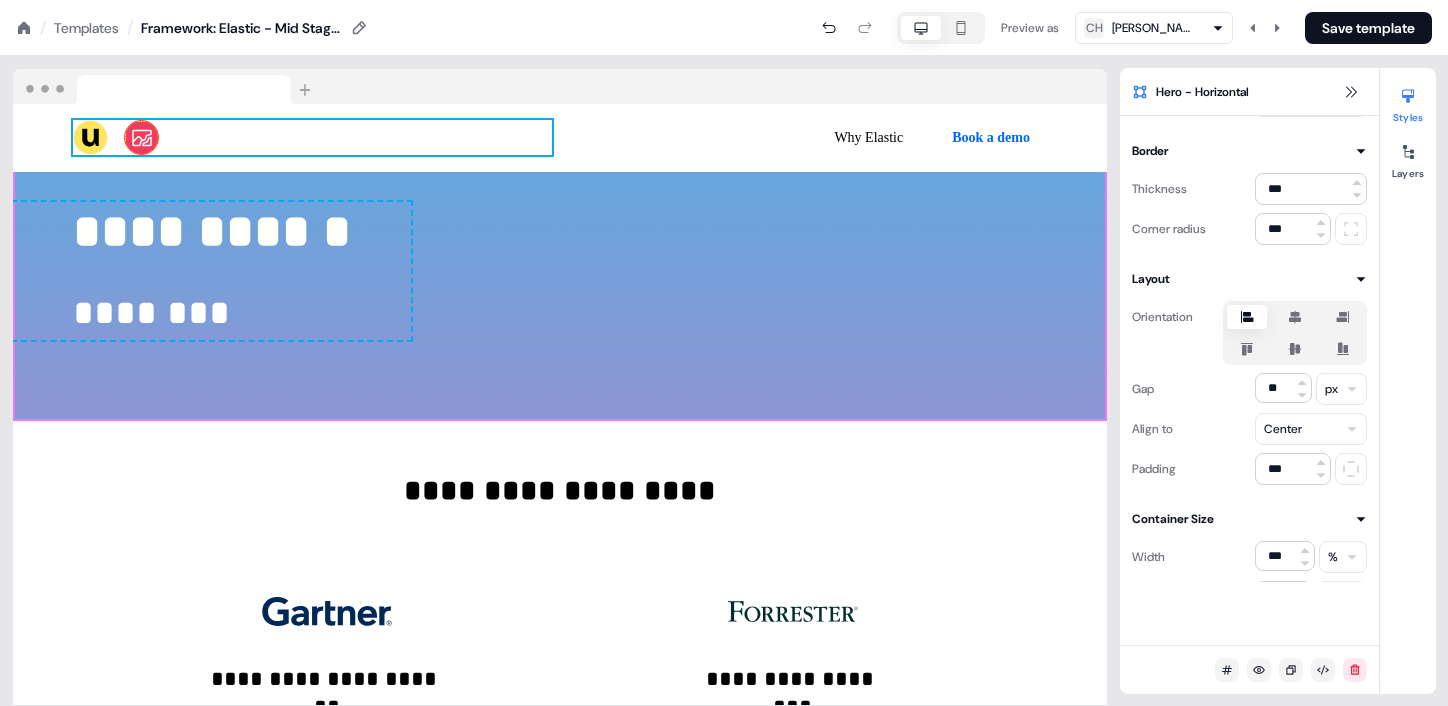 scroll, scrollTop: 0, scrollLeft: 0, axis: both 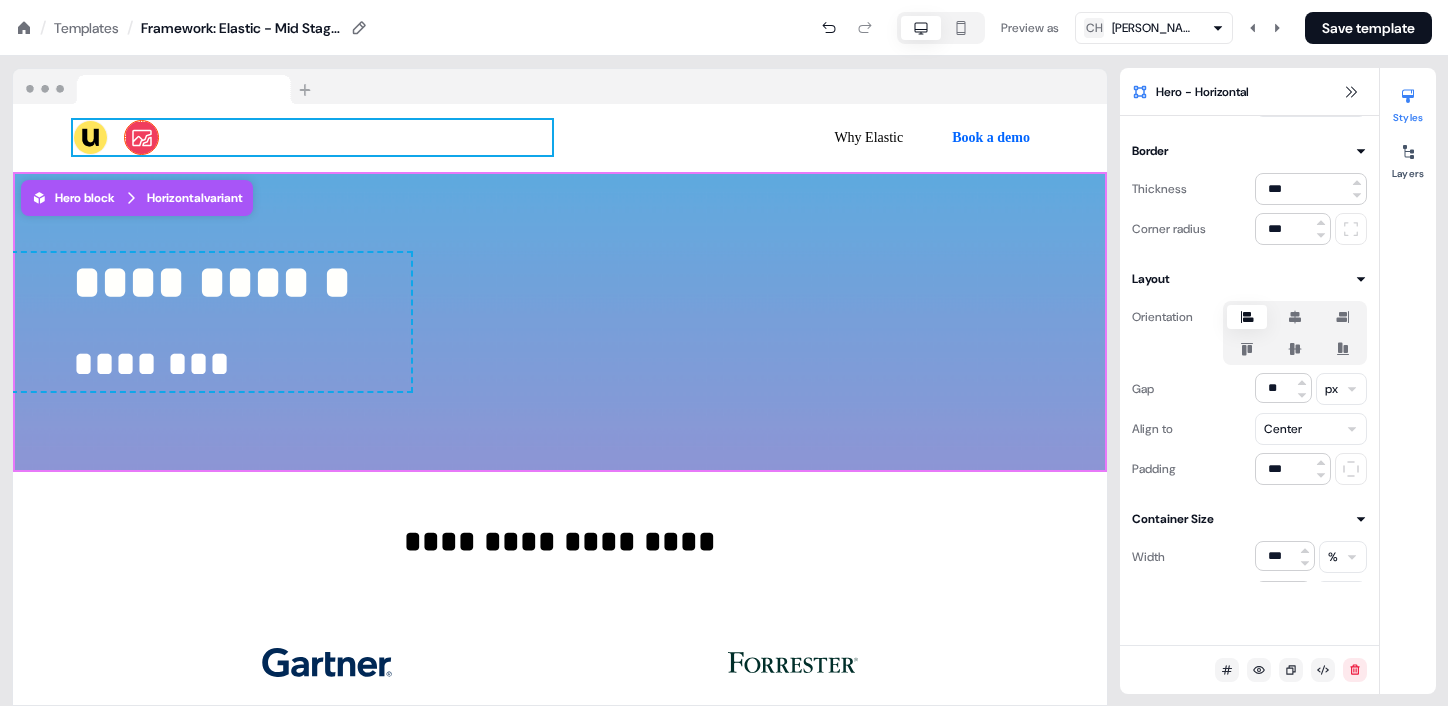 click on "**********" at bounding box center (212, 282) 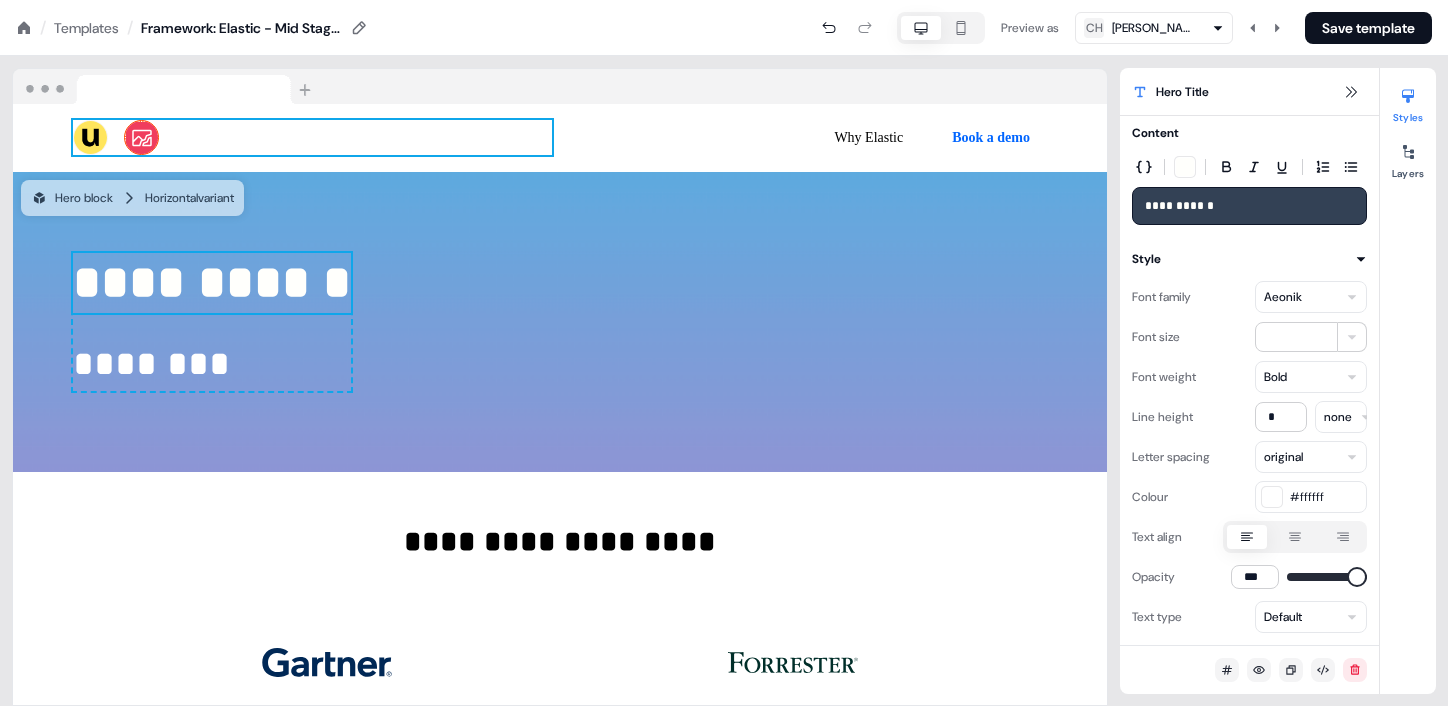 scroll, scrollTop: 0, scrollLeft: 0, axis: both 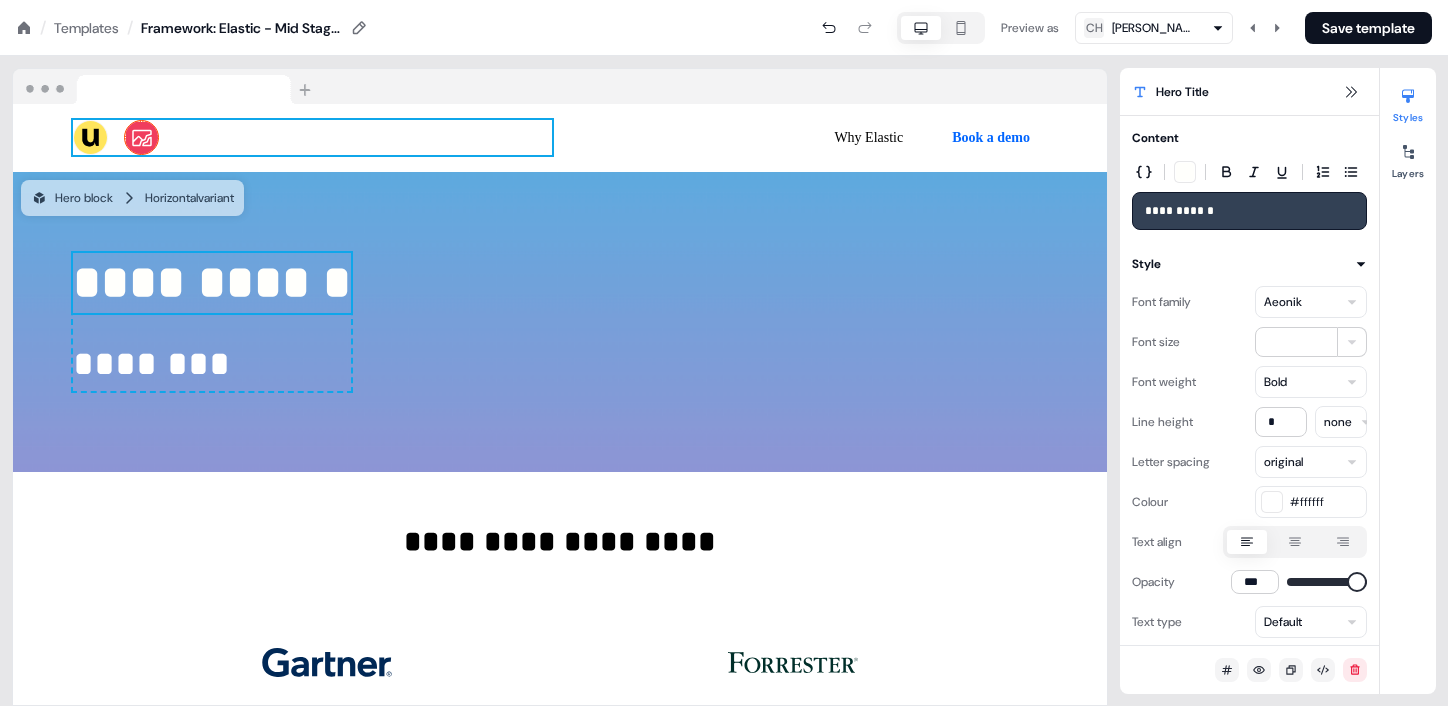 click on "**********" at bounding box center (212, 282) 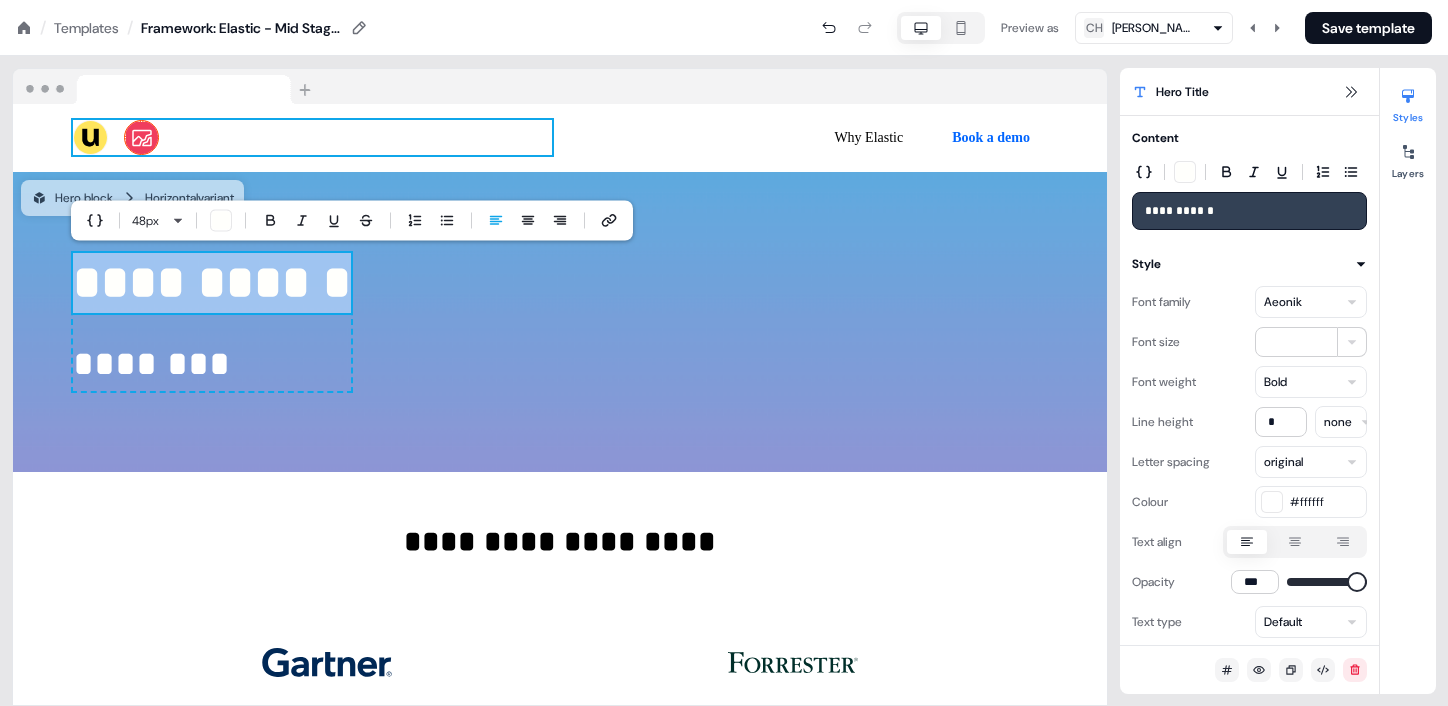 click on "**********" at bounding box center [212, 282] 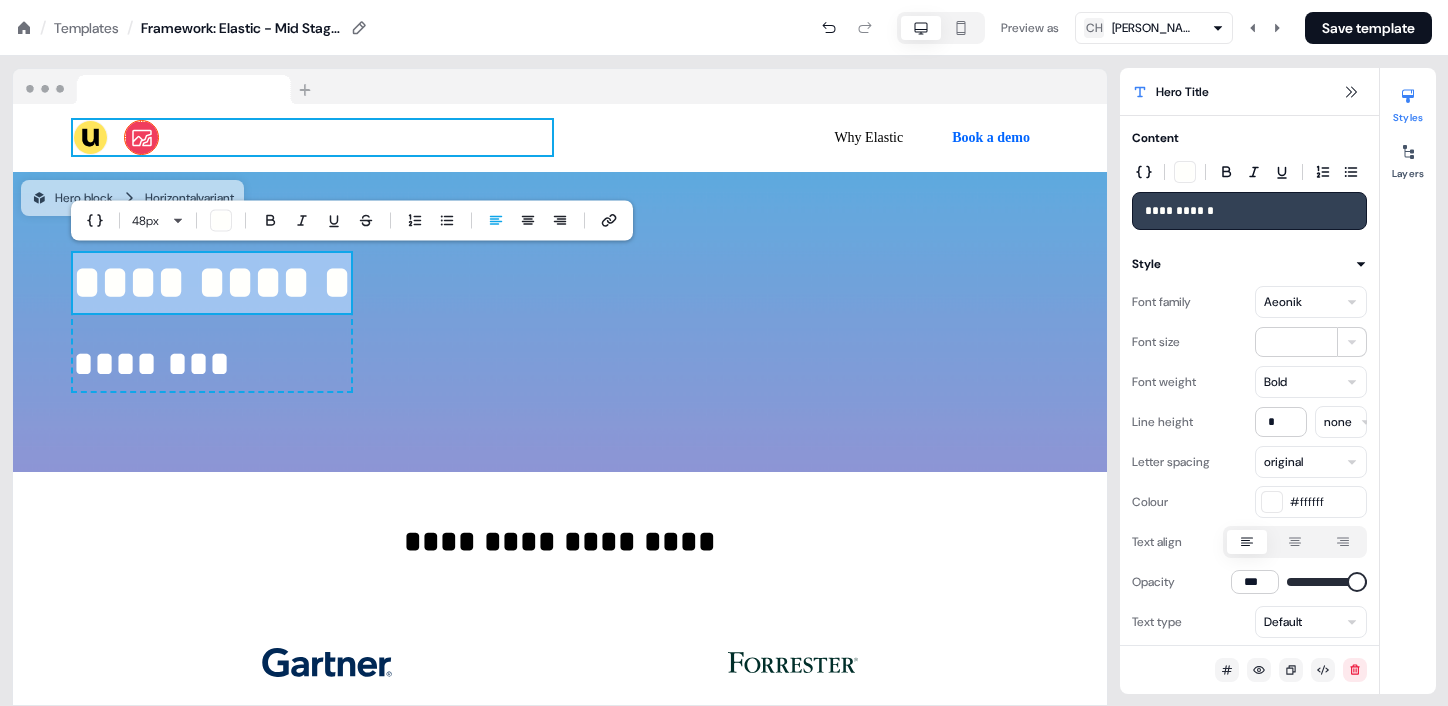 type 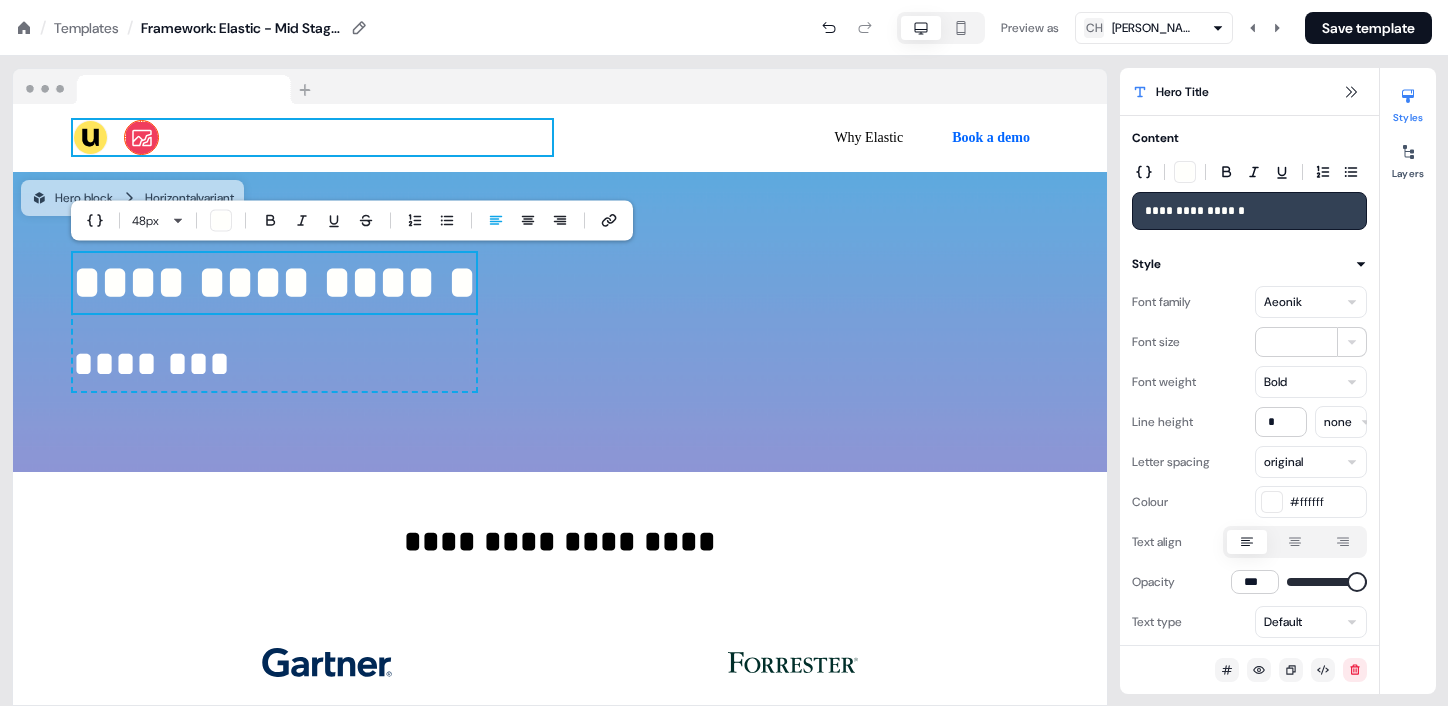 click on "**********" at bounding box center [274, 322] 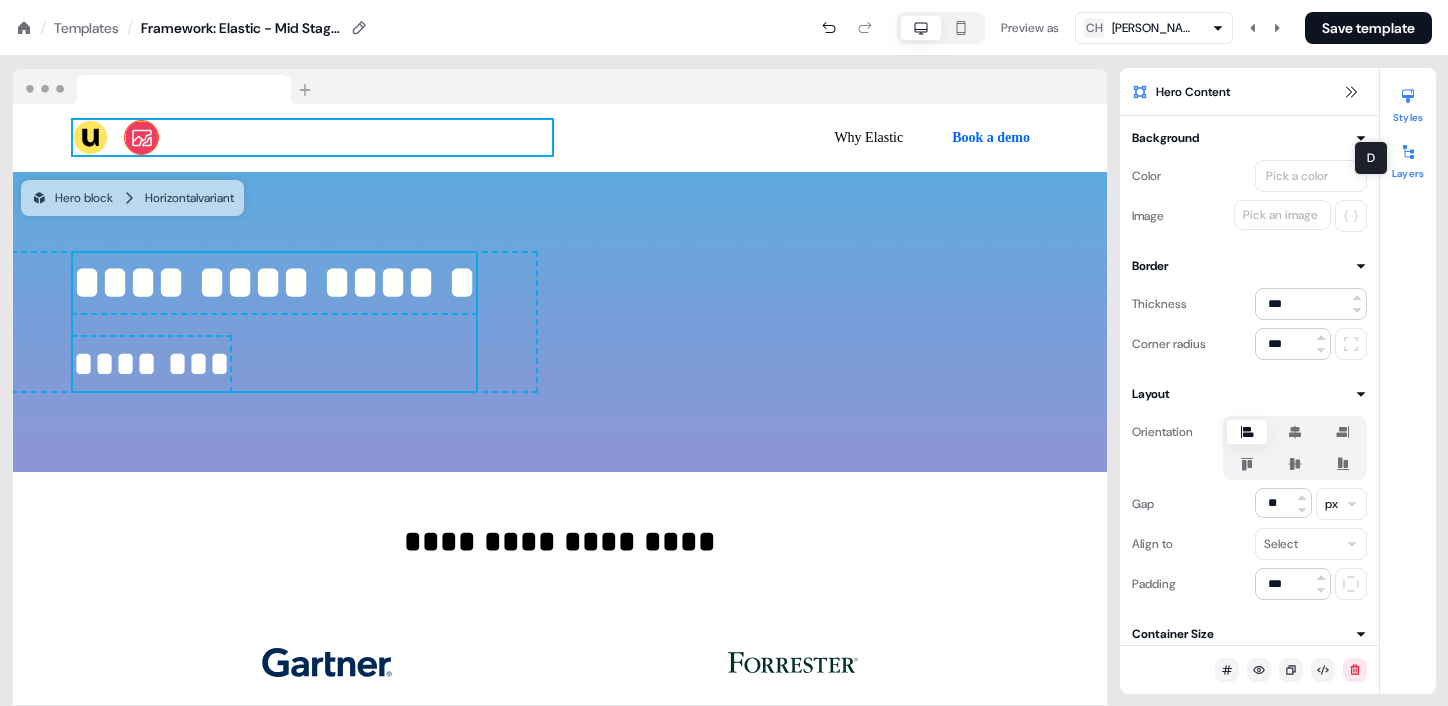 click at bounding box center [1408, 152] 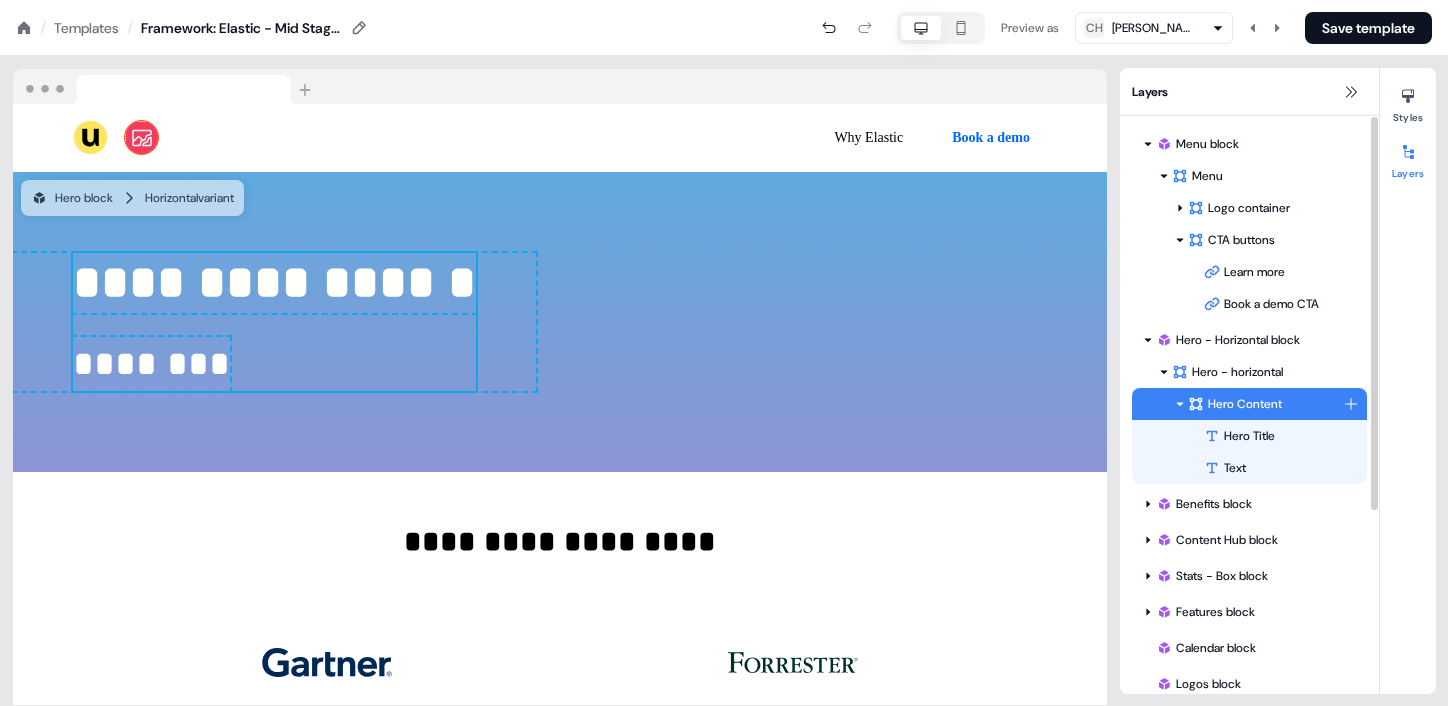 click on "Hero Content" at bounding box center [1265, 404] 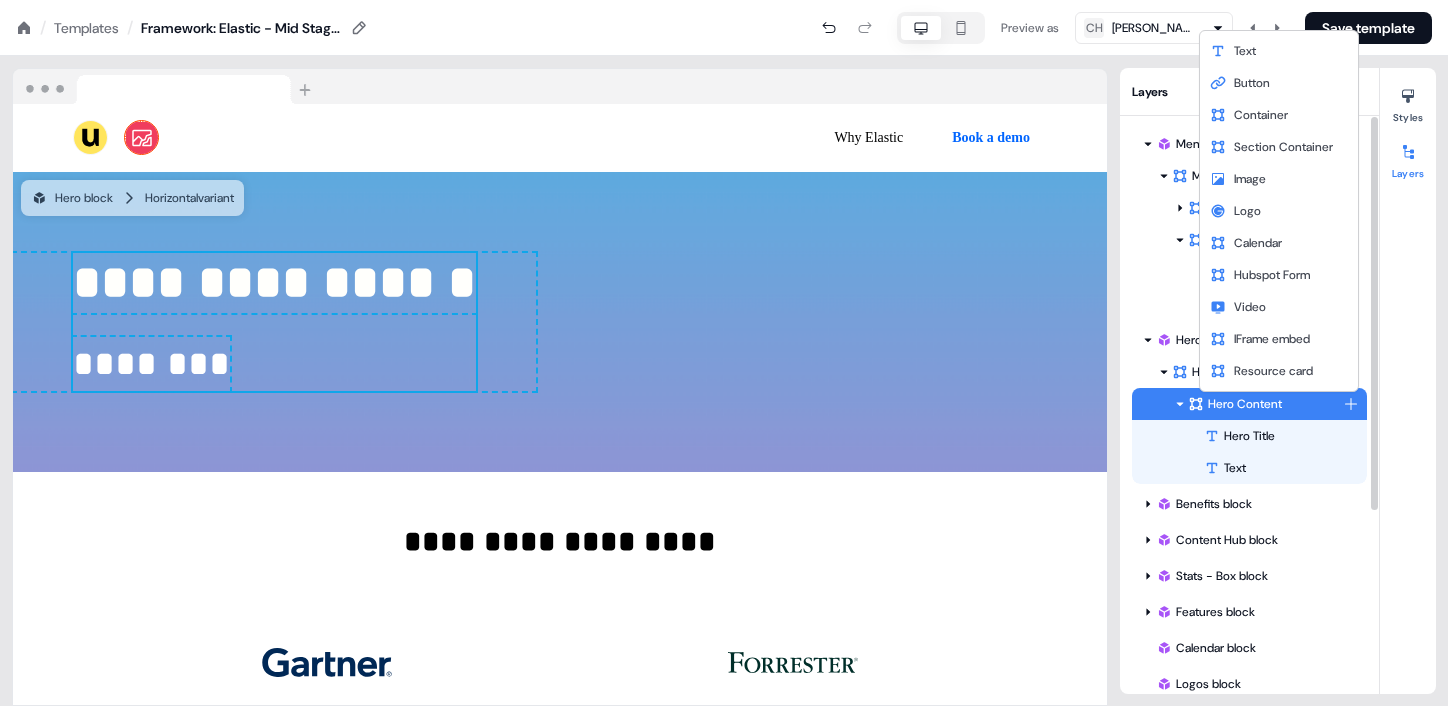 click on "**********" at bounding box center [724, 0] 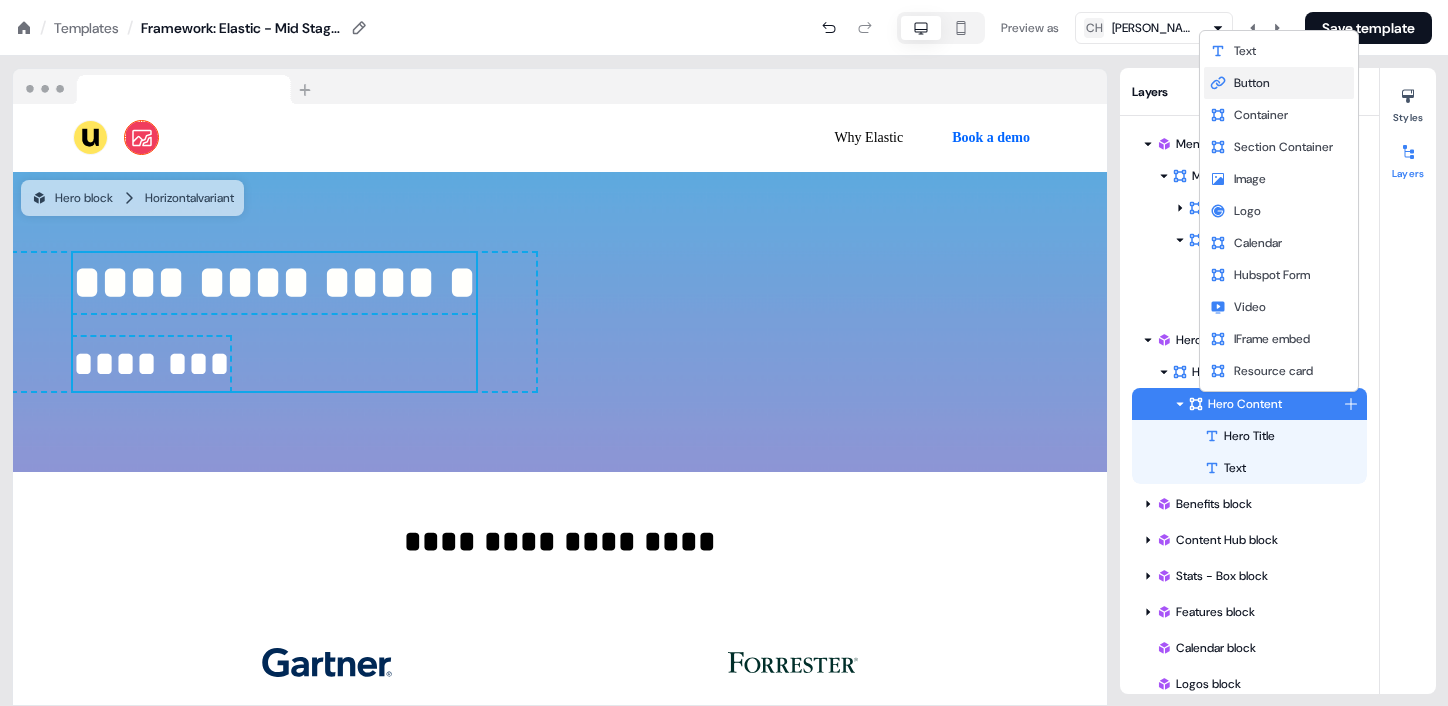 click on "Button" at bounding box center (1279, 83) 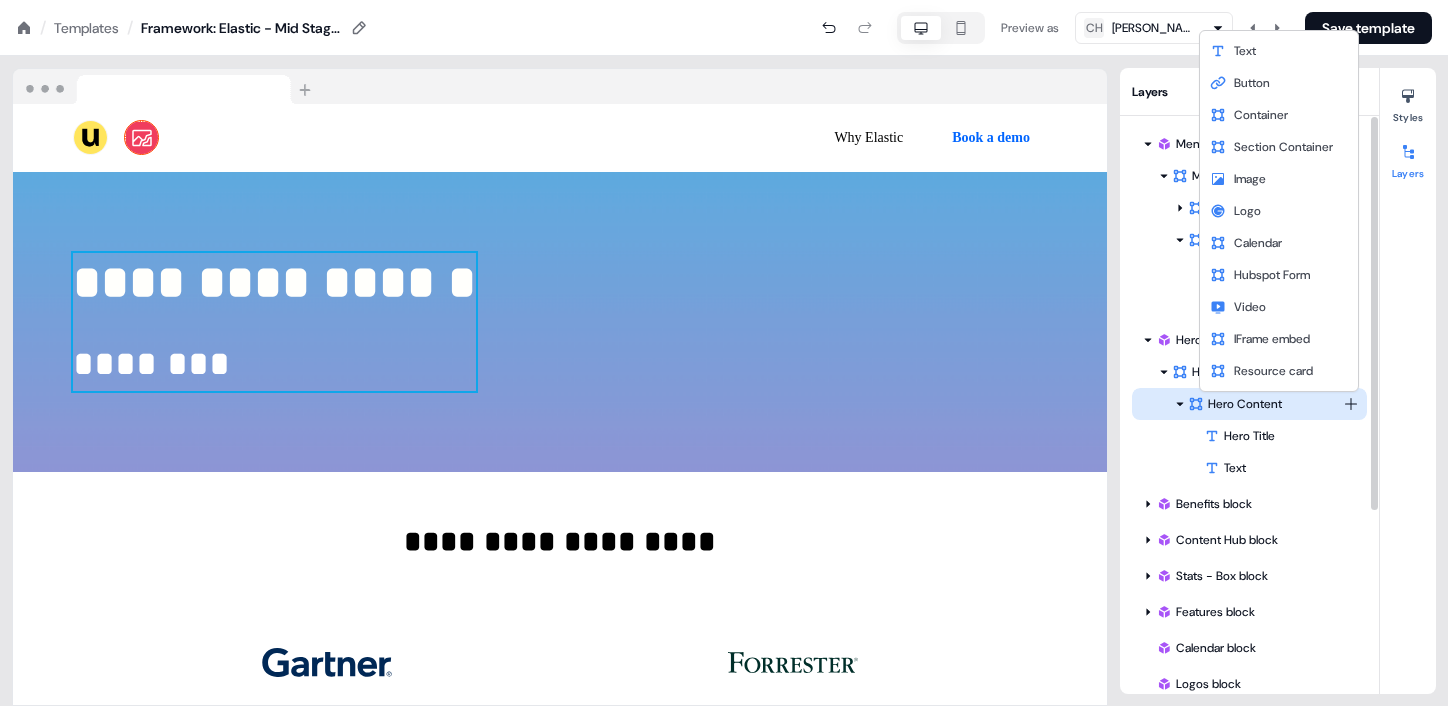 click on "**********" at bounding box center (724, 0) 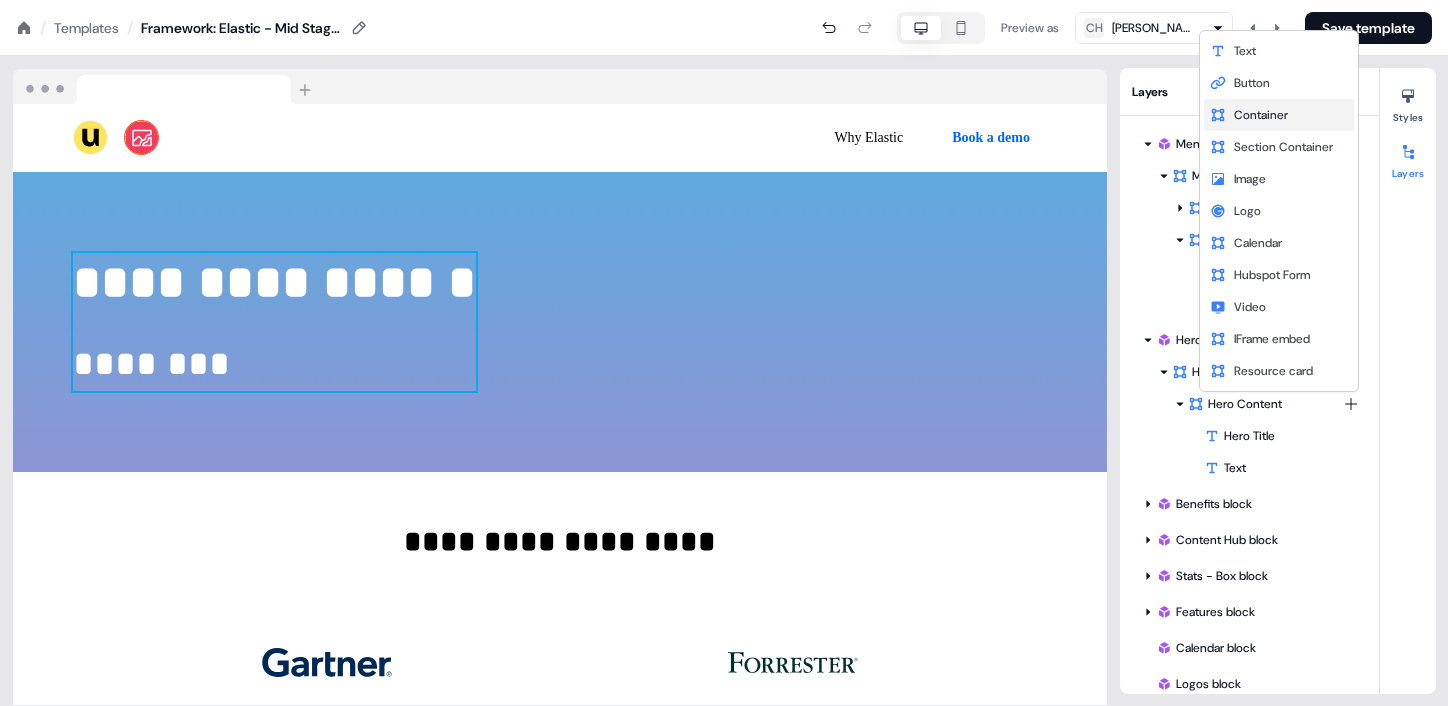 click on "Container" at bounding box center [1261, 115] 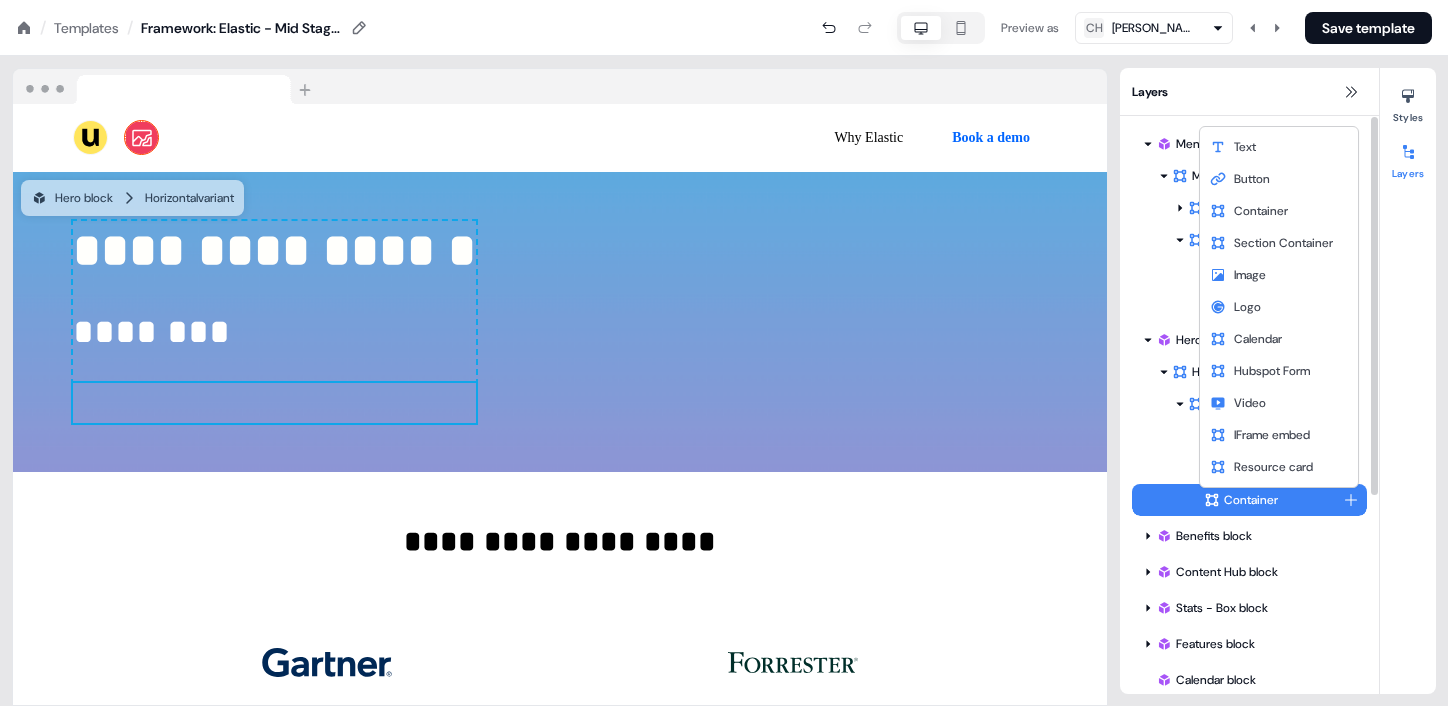 click on "**********" at bounding box center [724, 0] 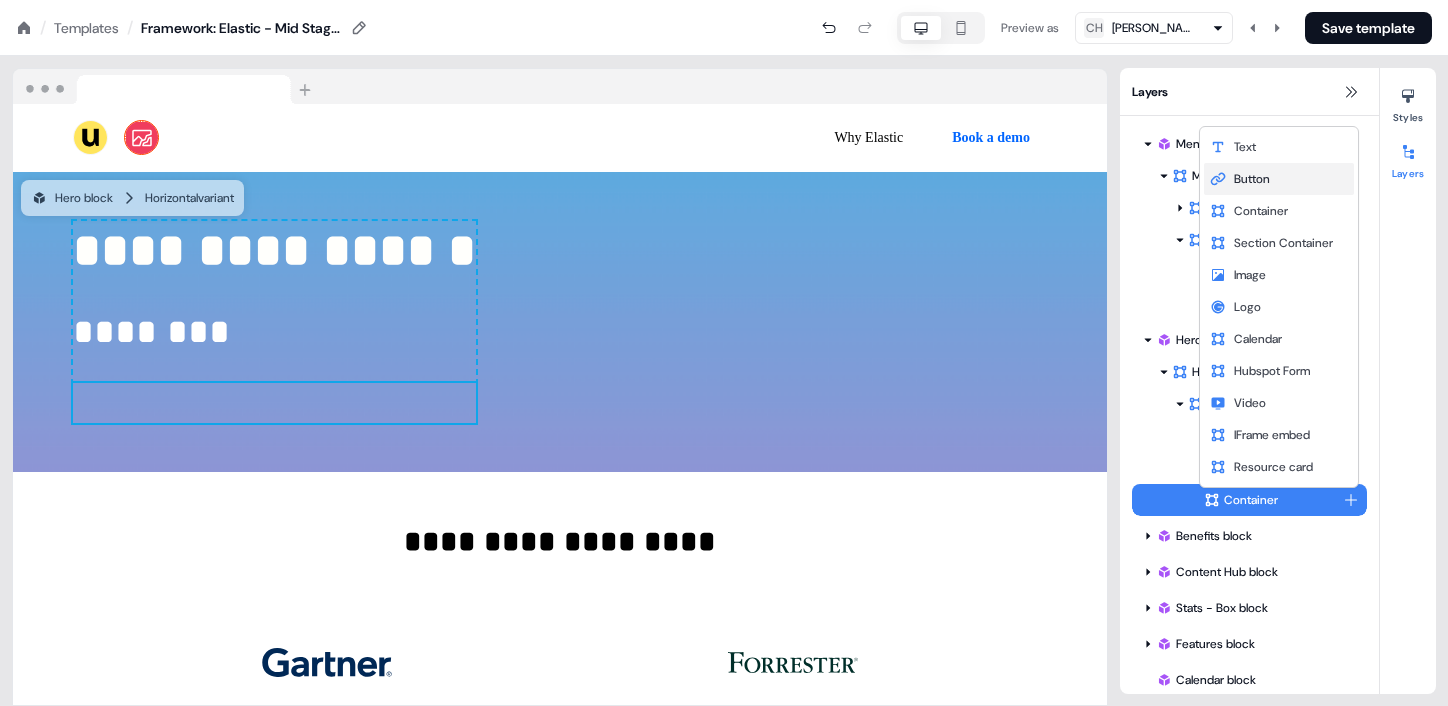 click on "Button" at bounding box center [1279, 179] 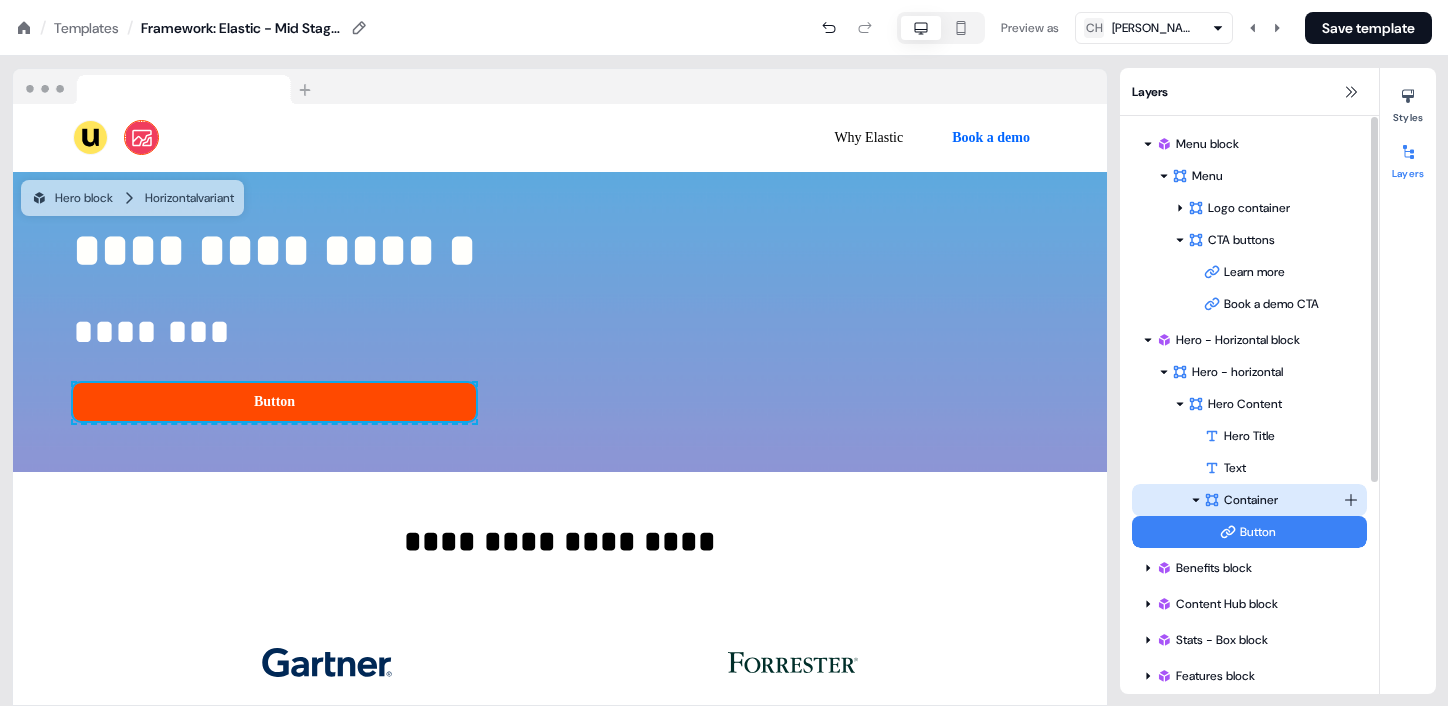 click on "**********" at bounding box center (724, 0) 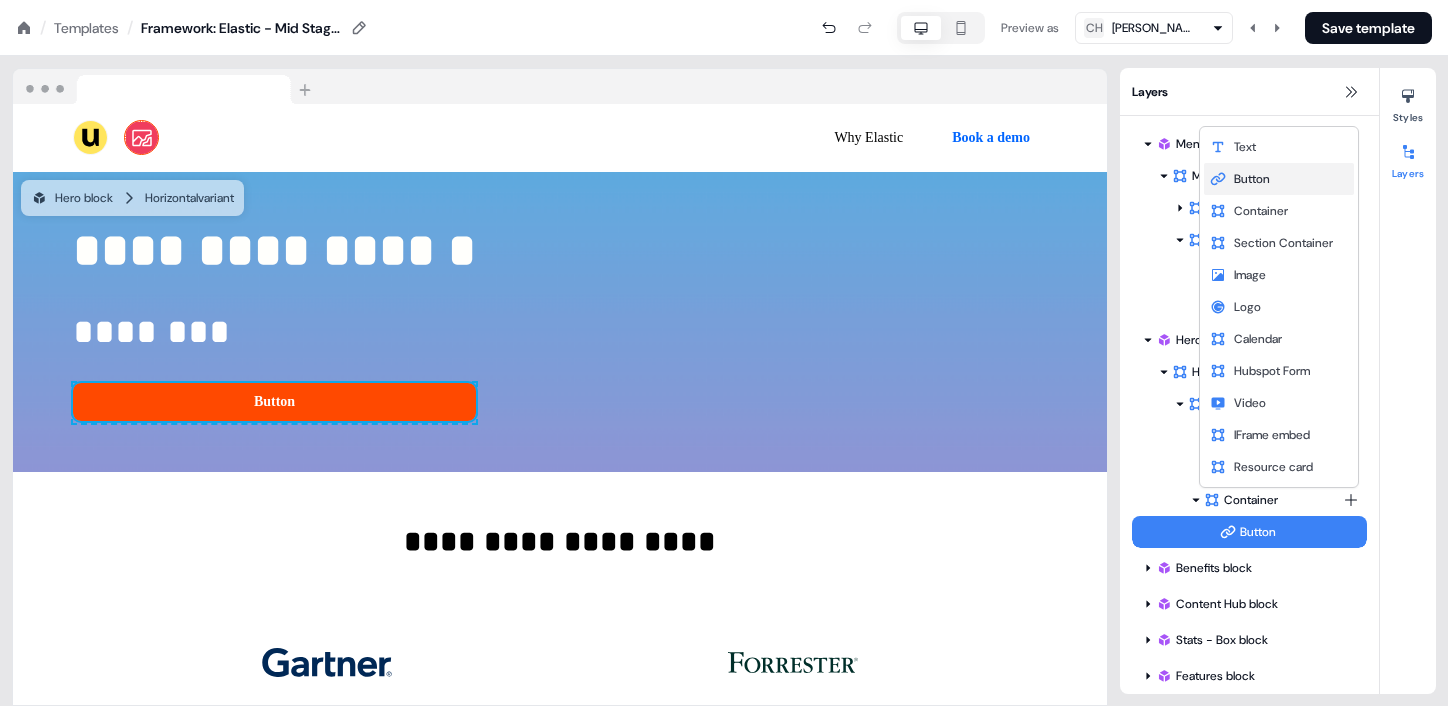 click on "Button" at bounding box center (1252, 179) 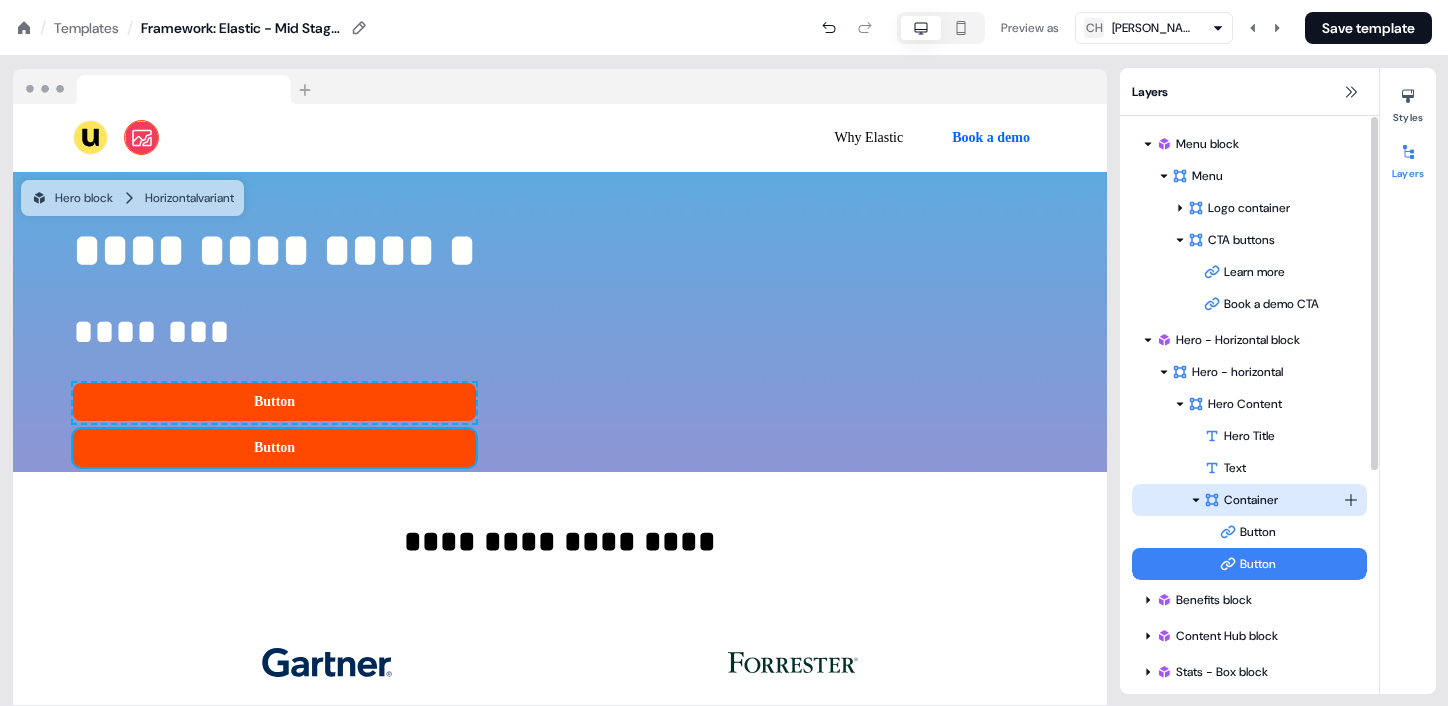click on "Container" at bounding box center [1273, 500] 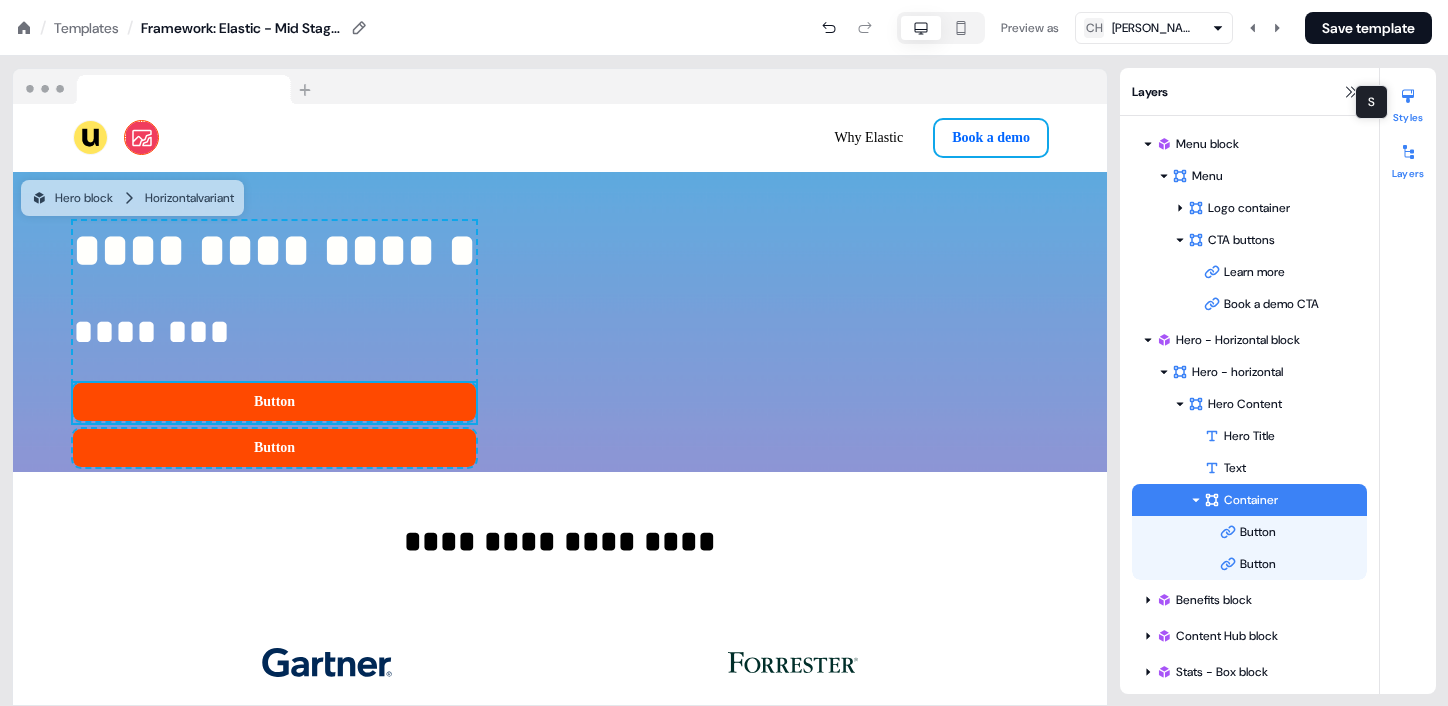 click at bounding box center (1408, 96) 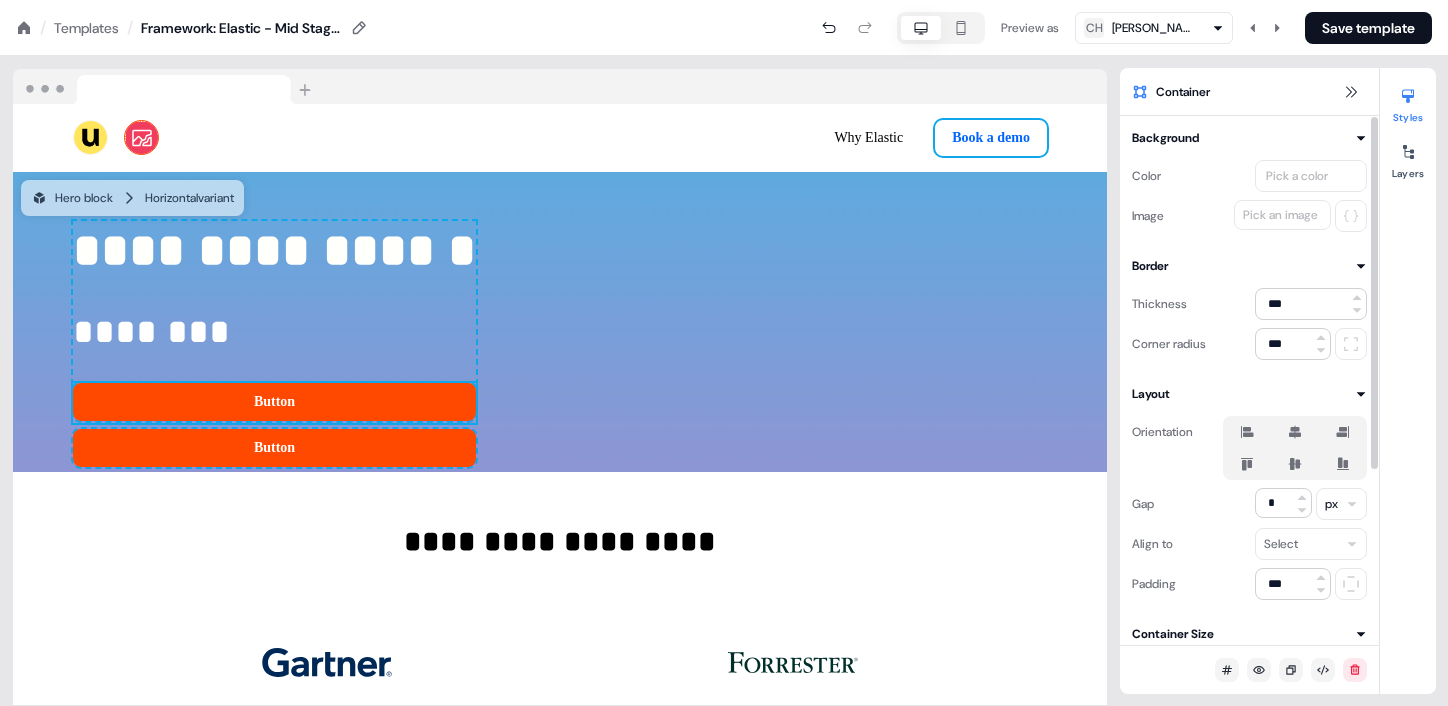 click 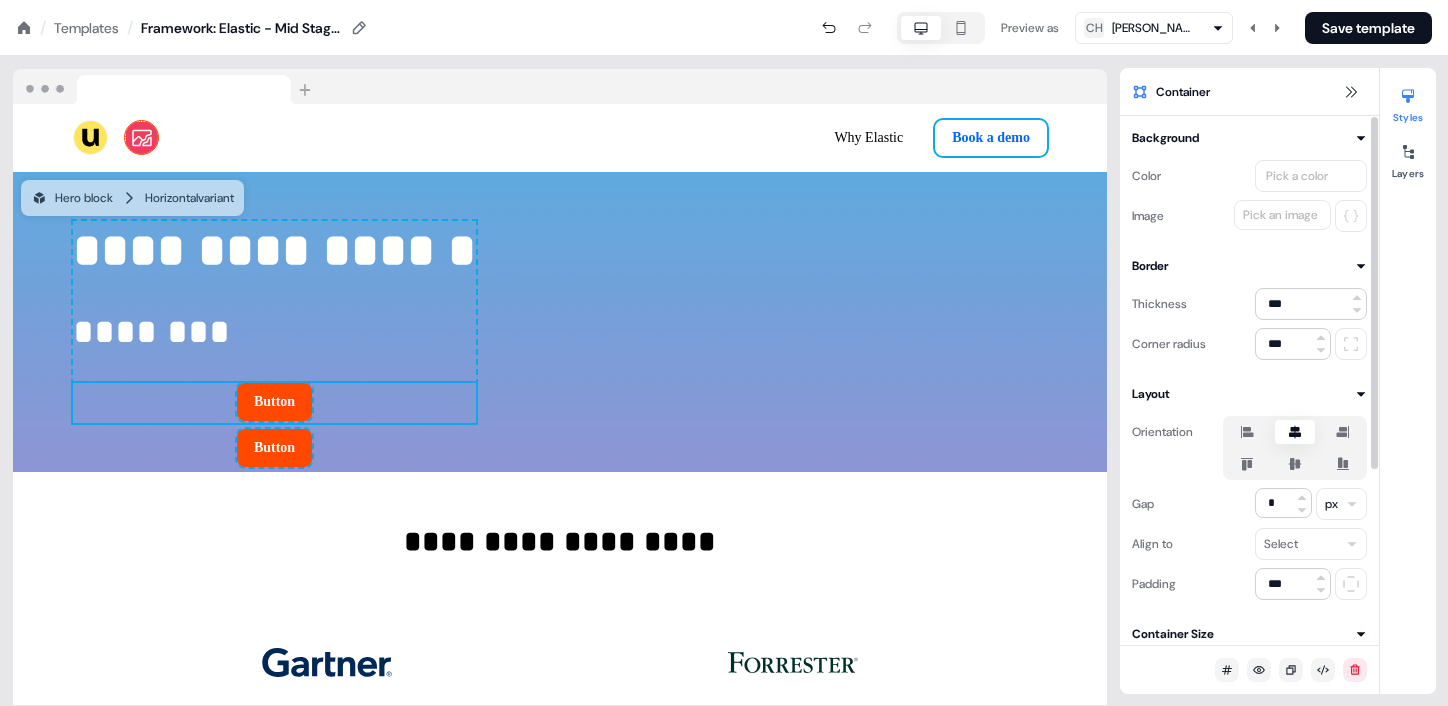 click 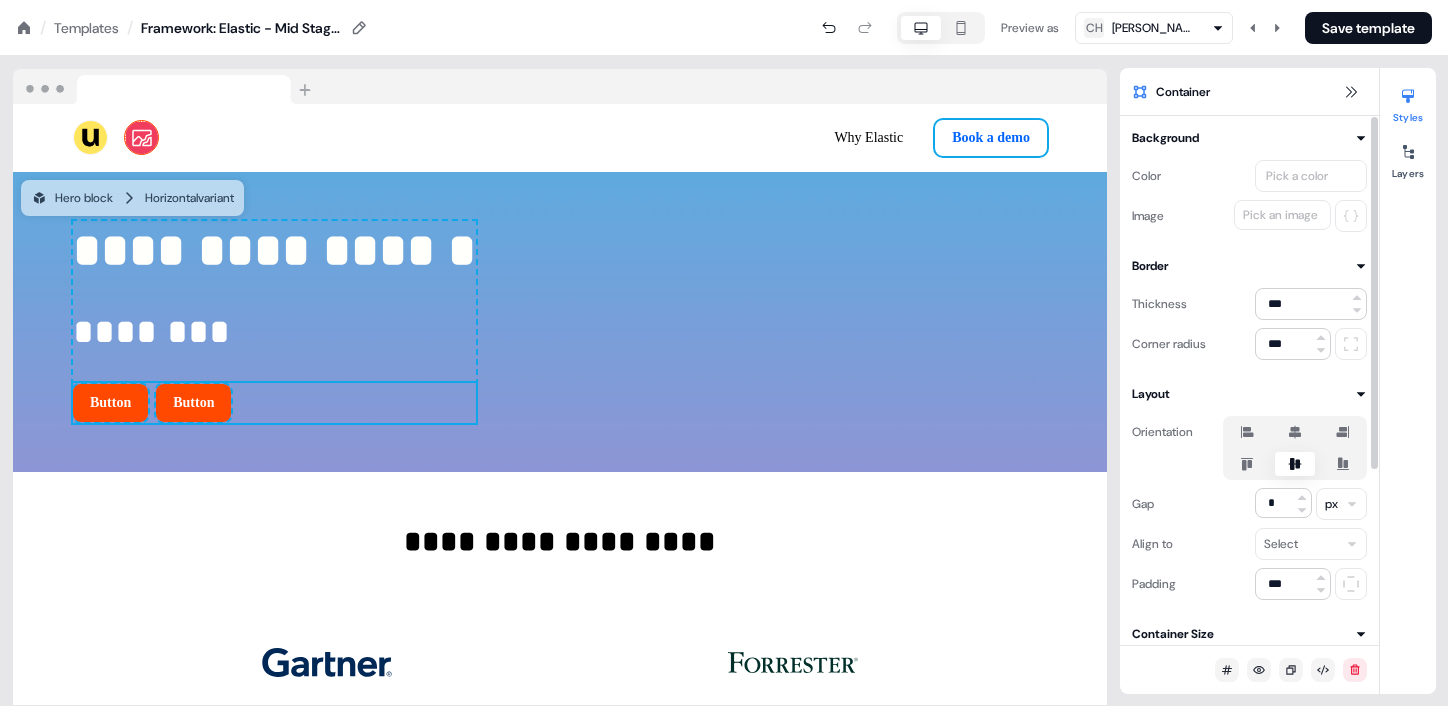 click 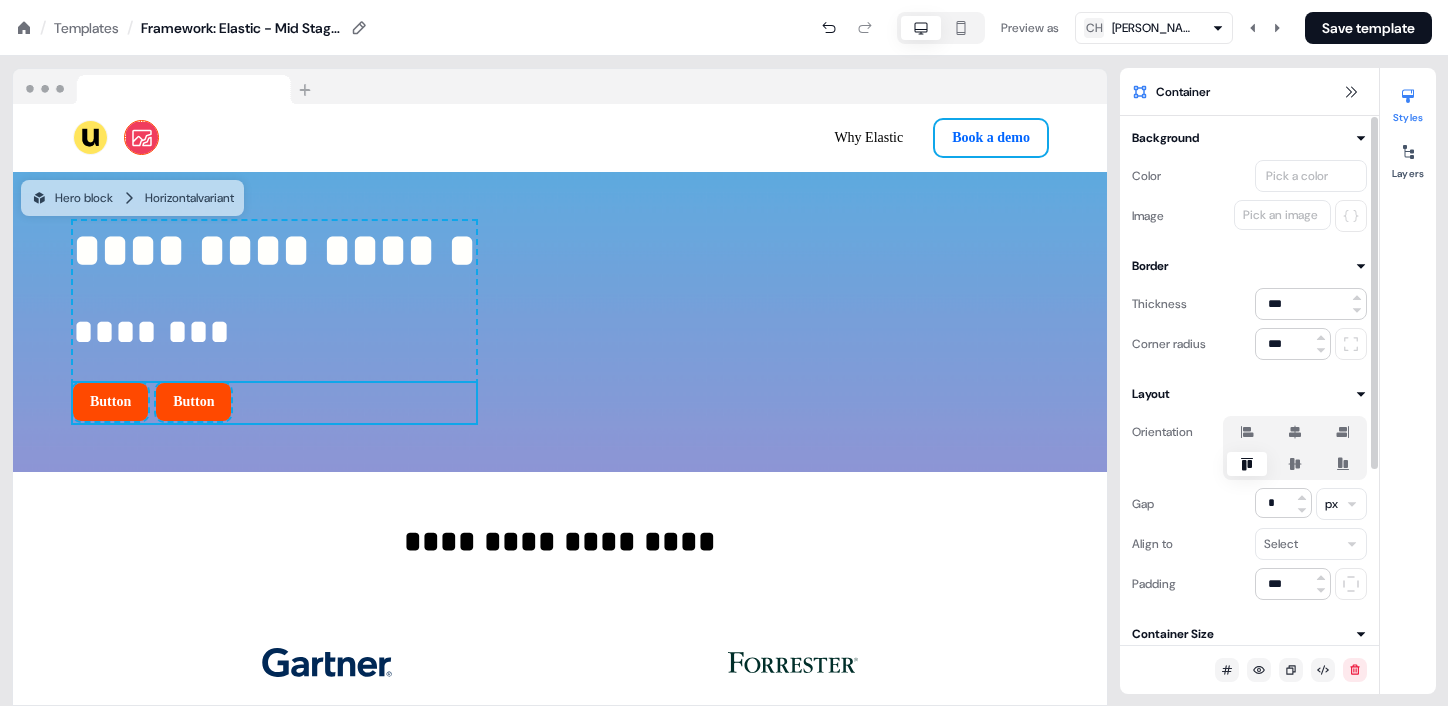 click 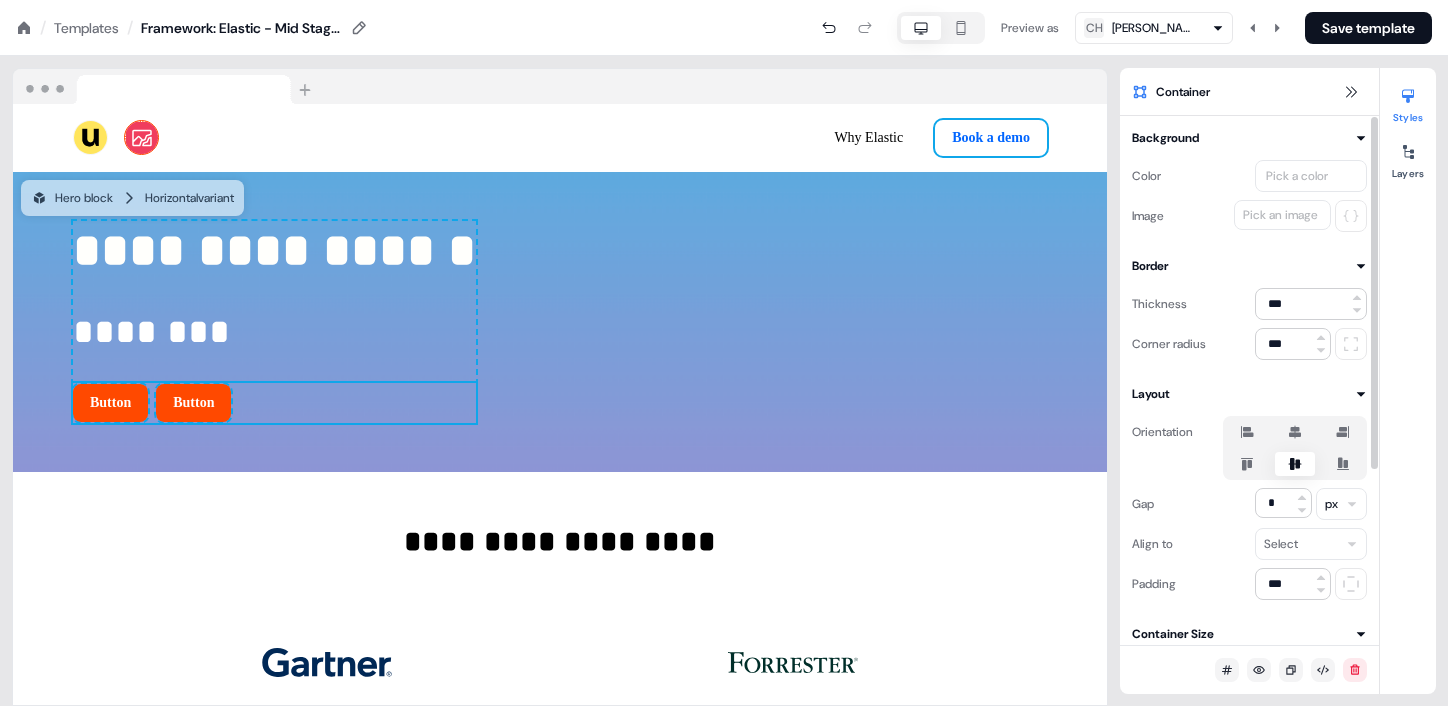 click 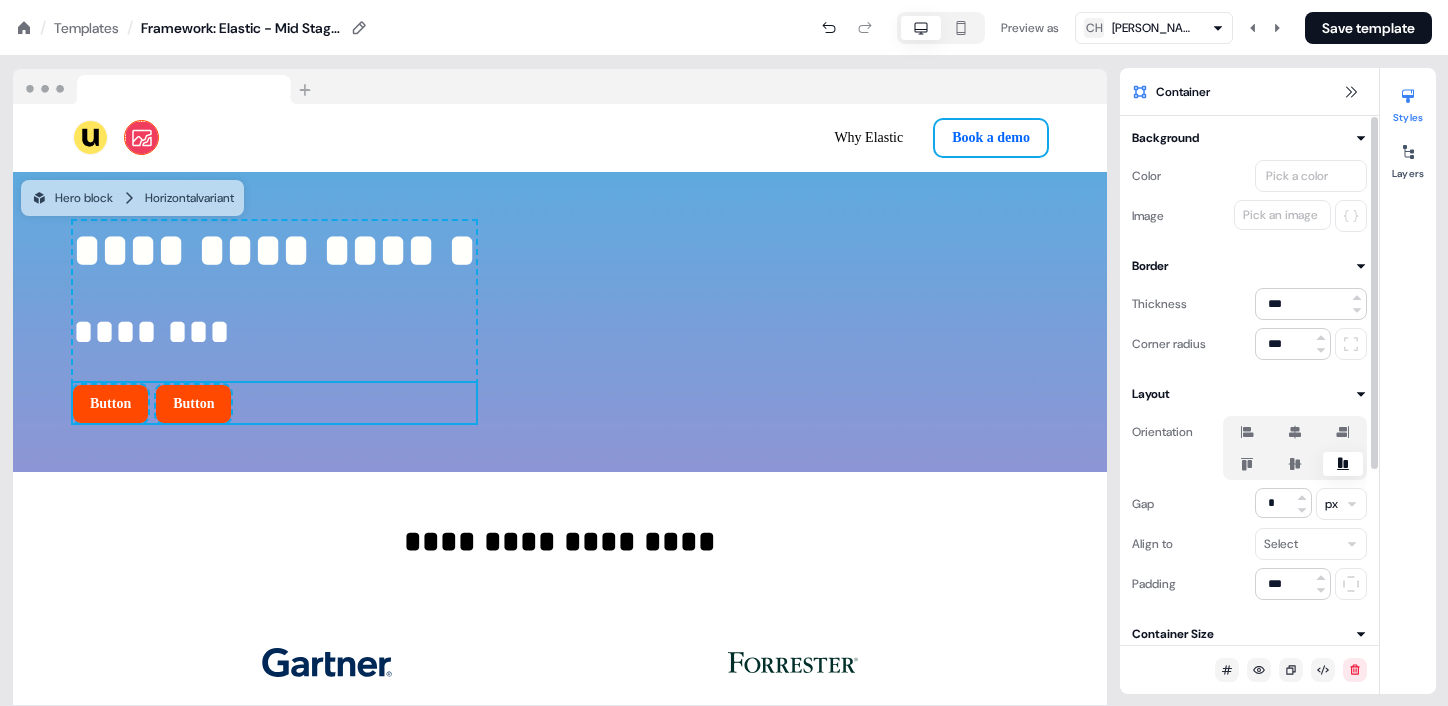 click 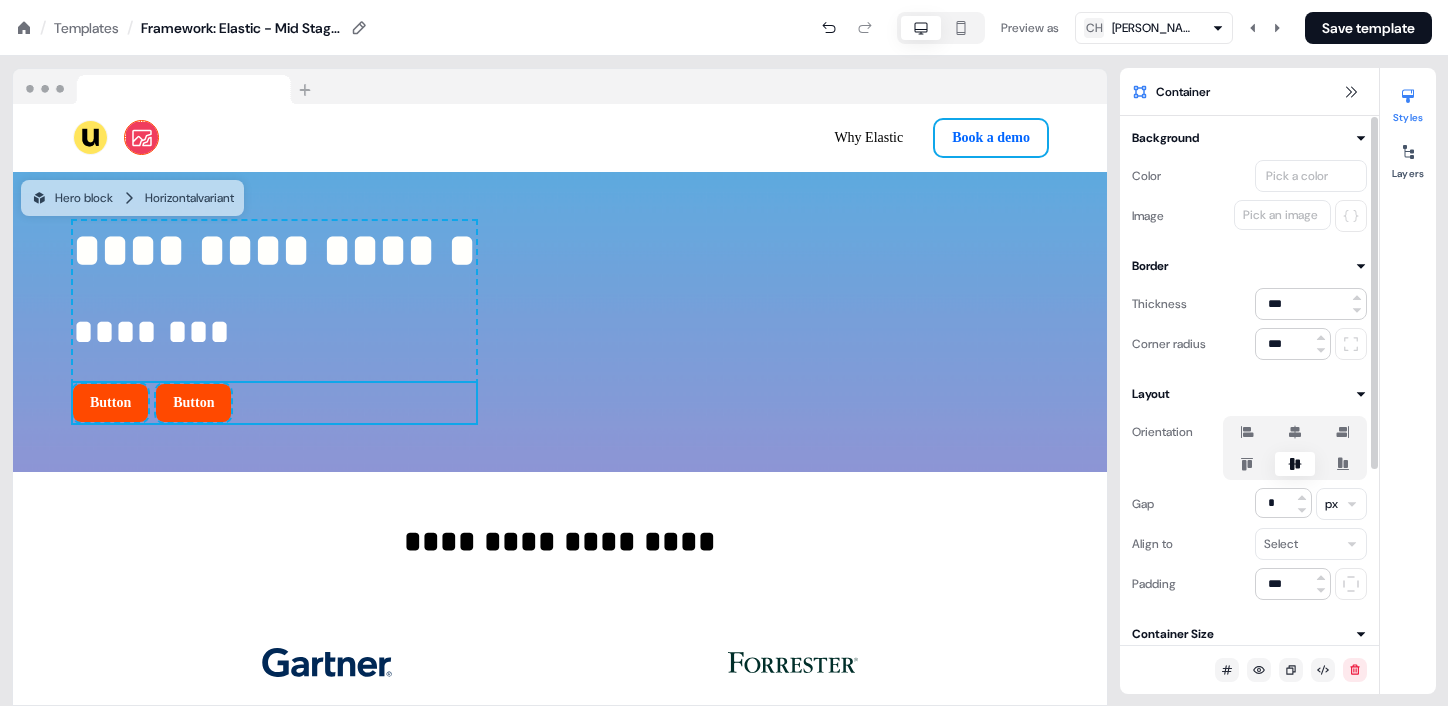 click 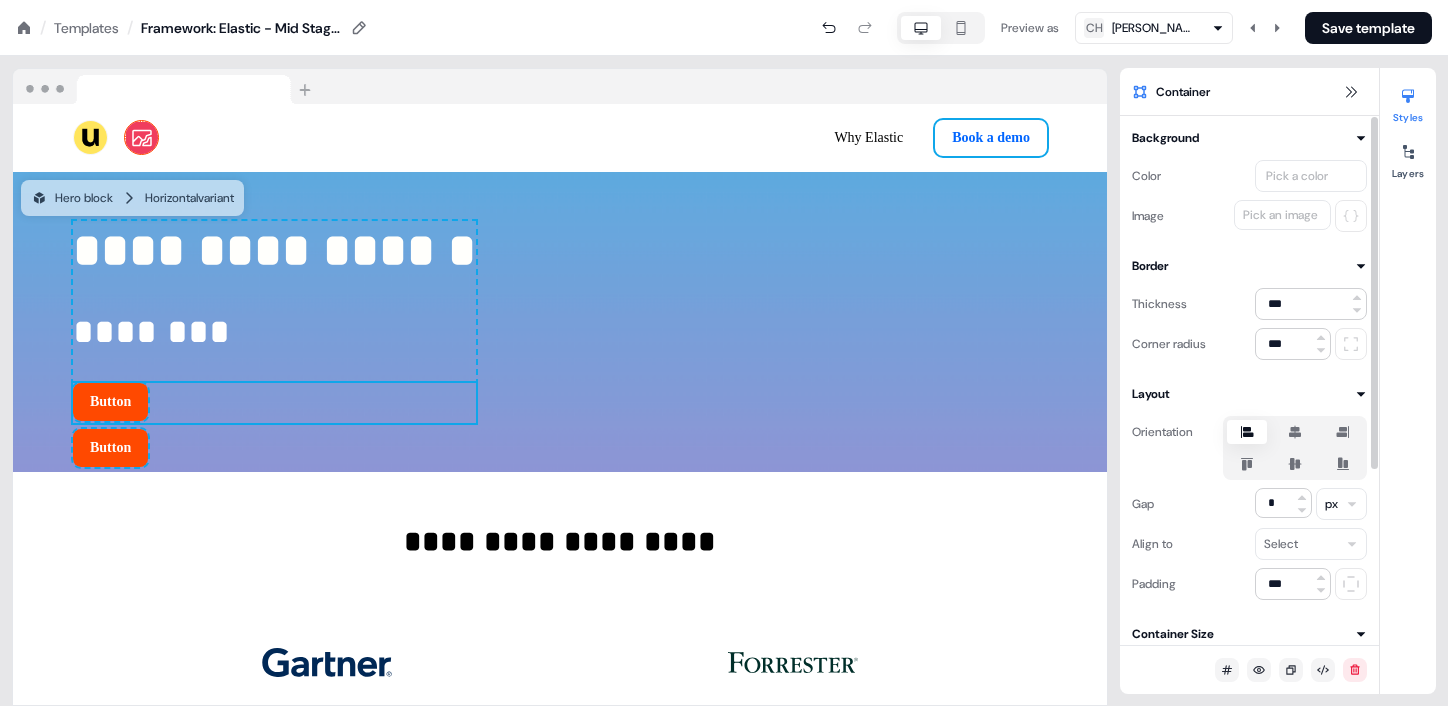 click 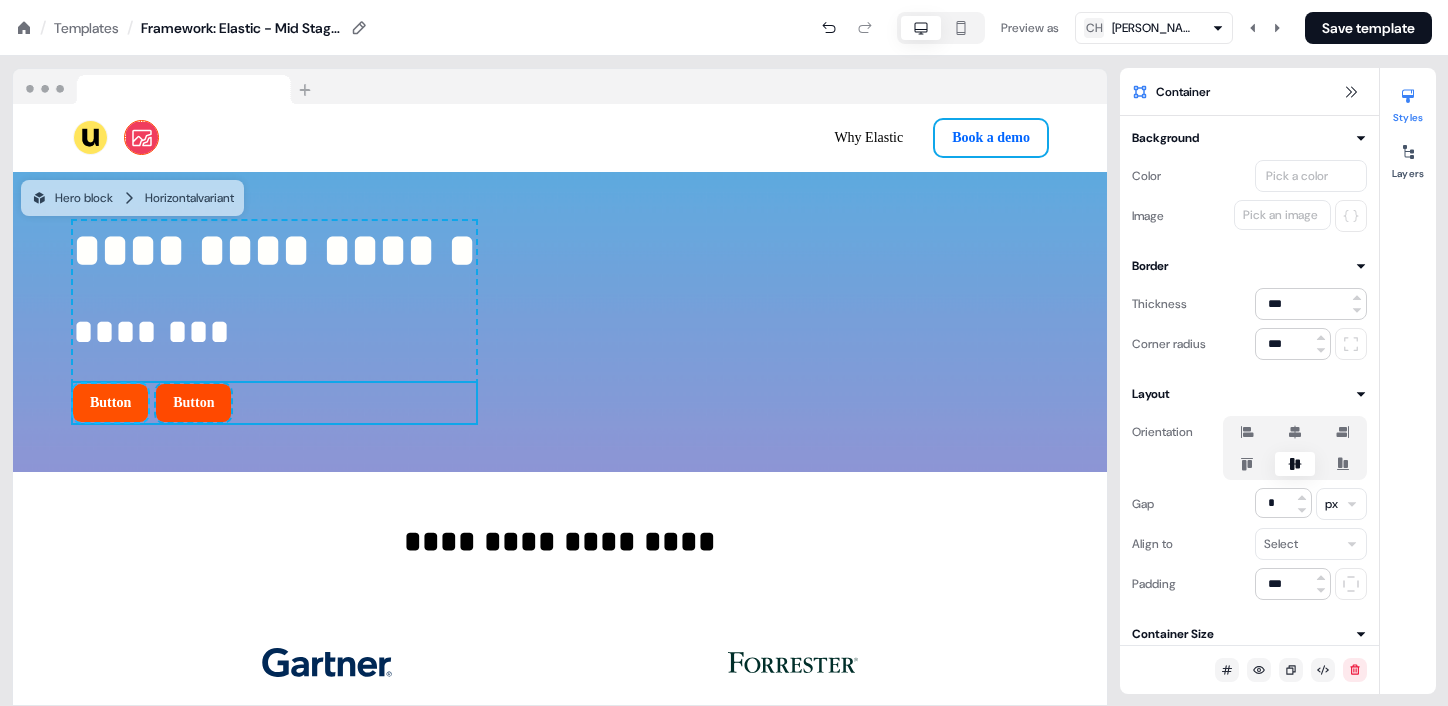 click on "Button" at bounding box center (110, 403) 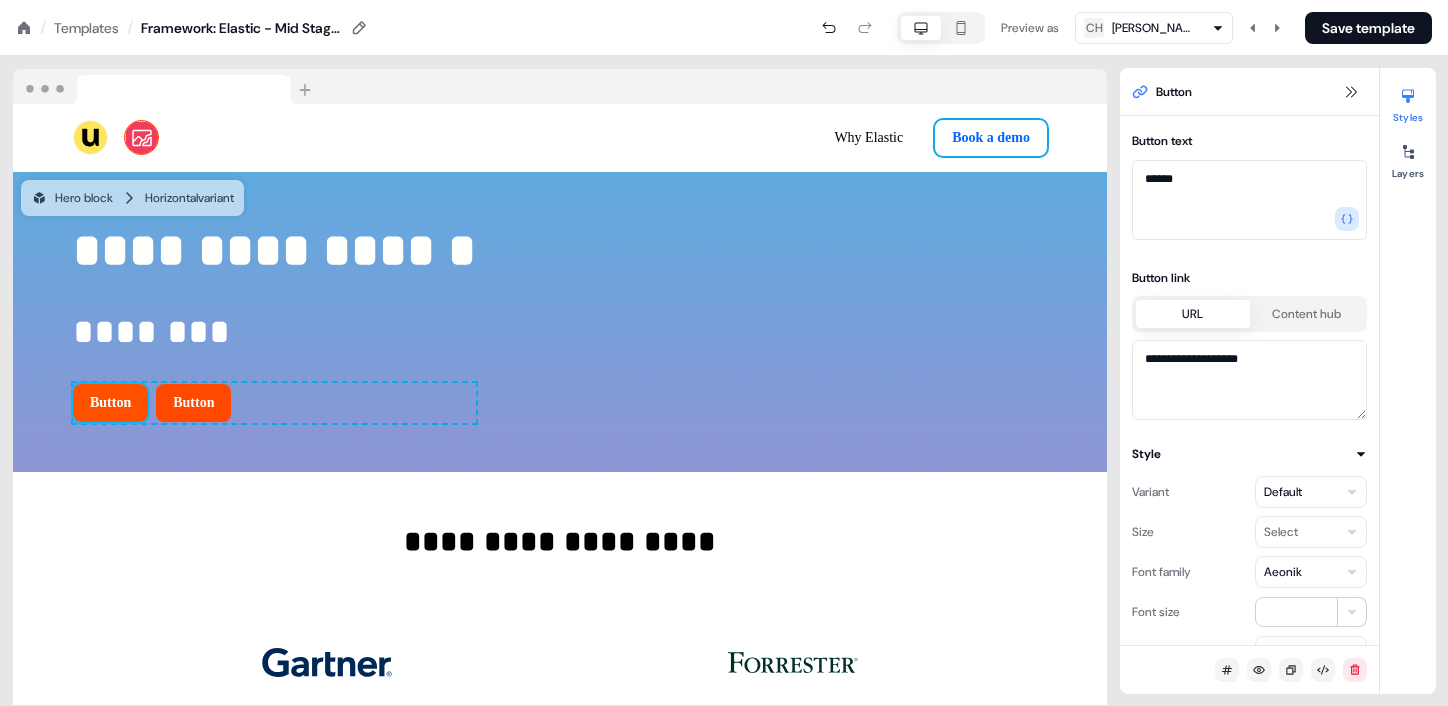 click on "Button" at bounding box center [110, 403] 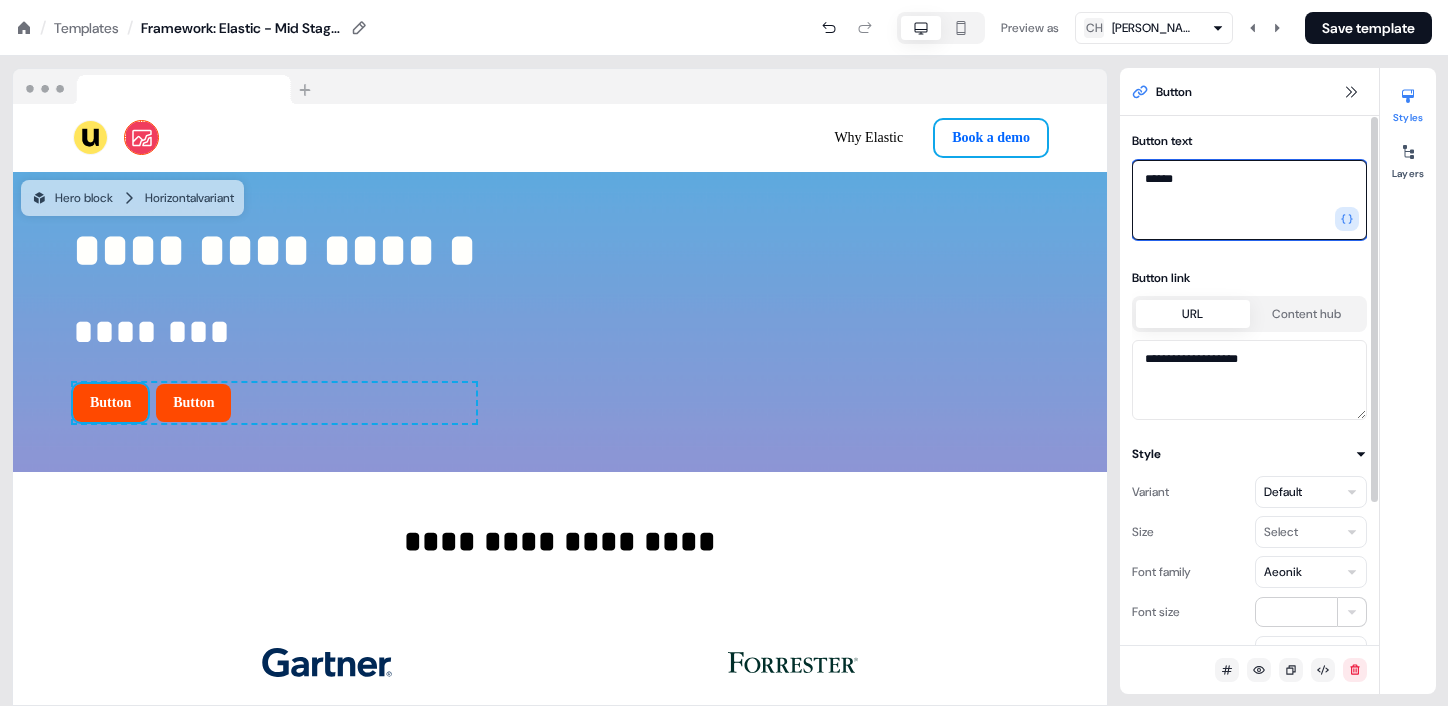 click on "******" at bounding box center [1249, 200] 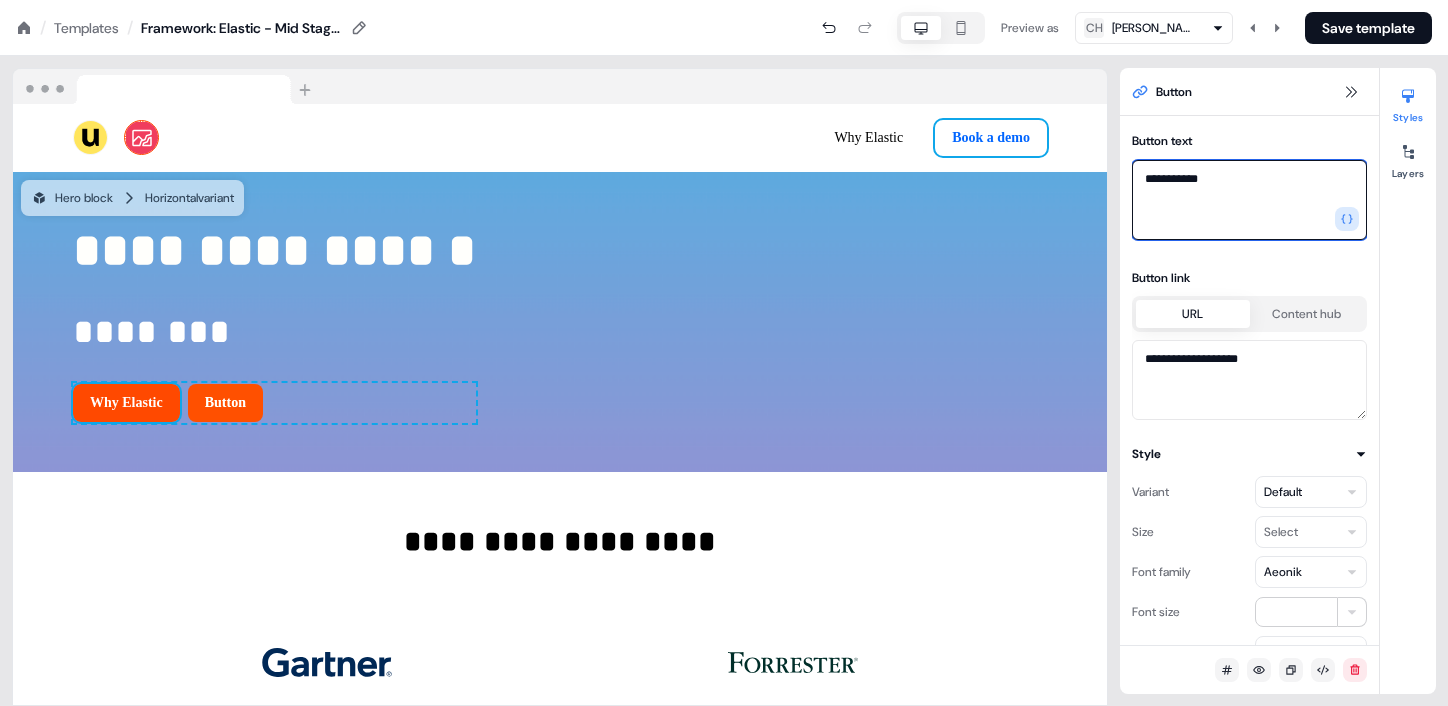 type on "**********" 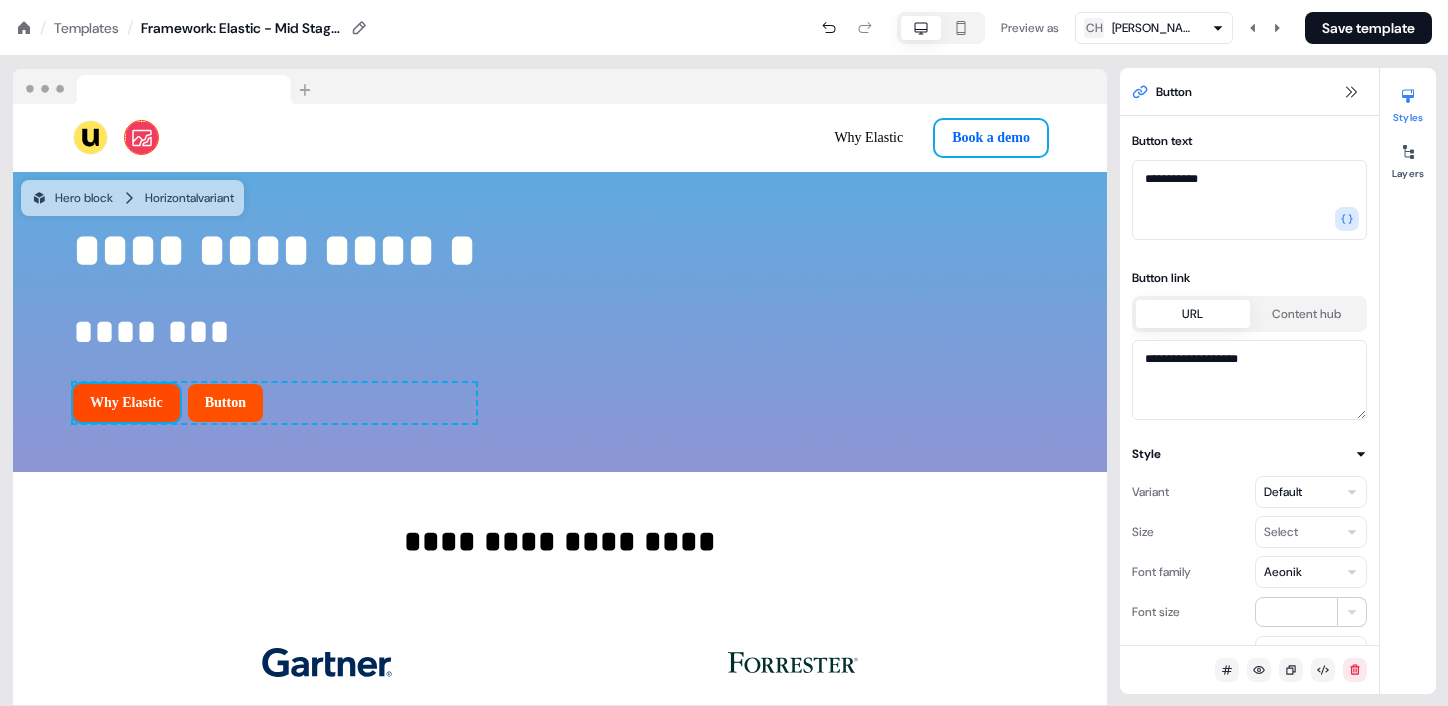 click on "Button" at bounding box center (225, 403) 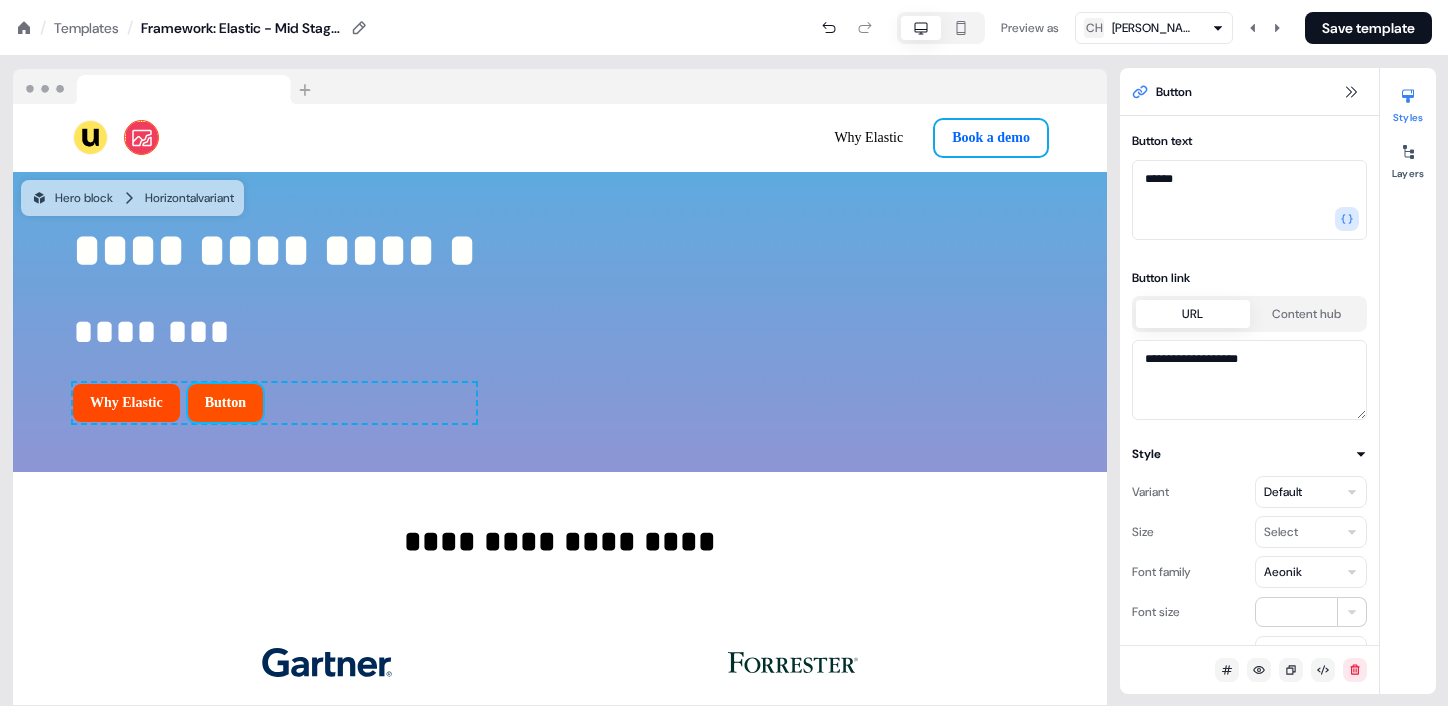 click on "Button" at bounding box center [225, 403] 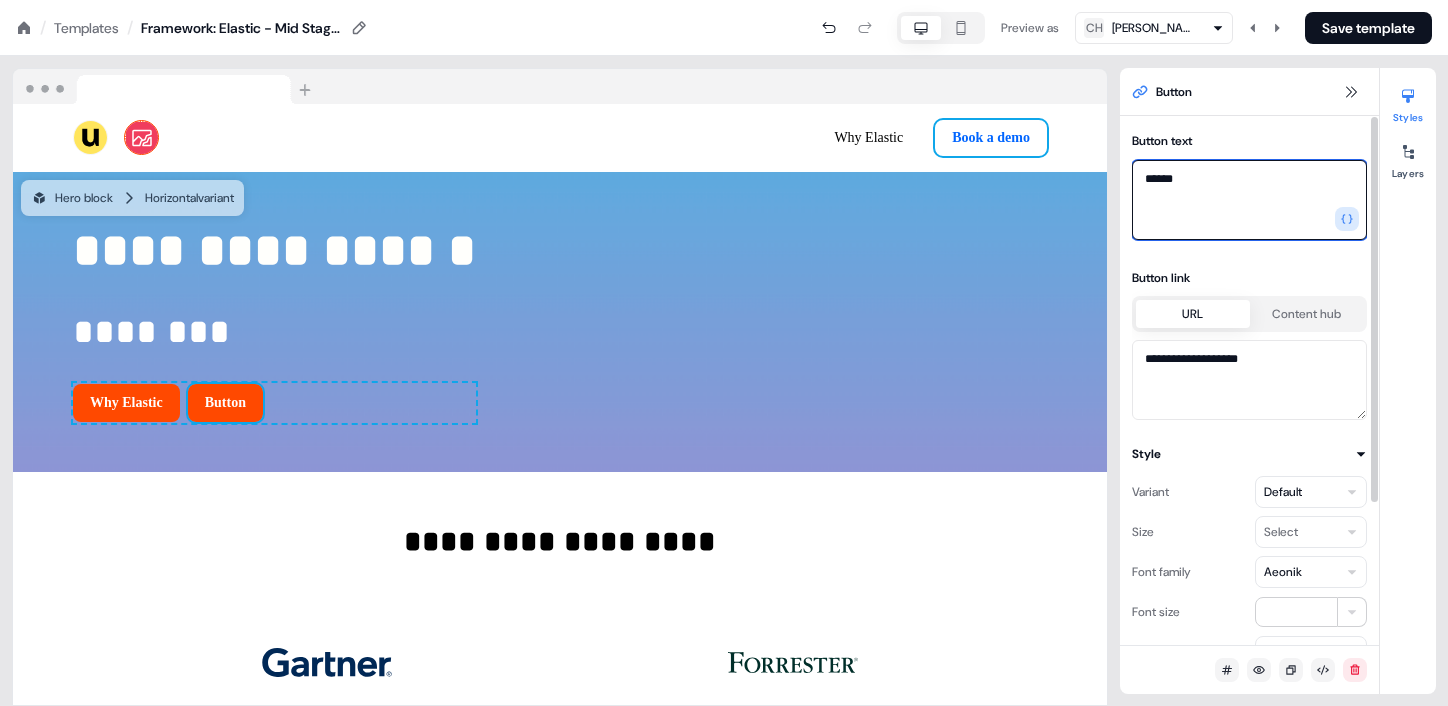 click on "******" at bounding box center (1249, 200) 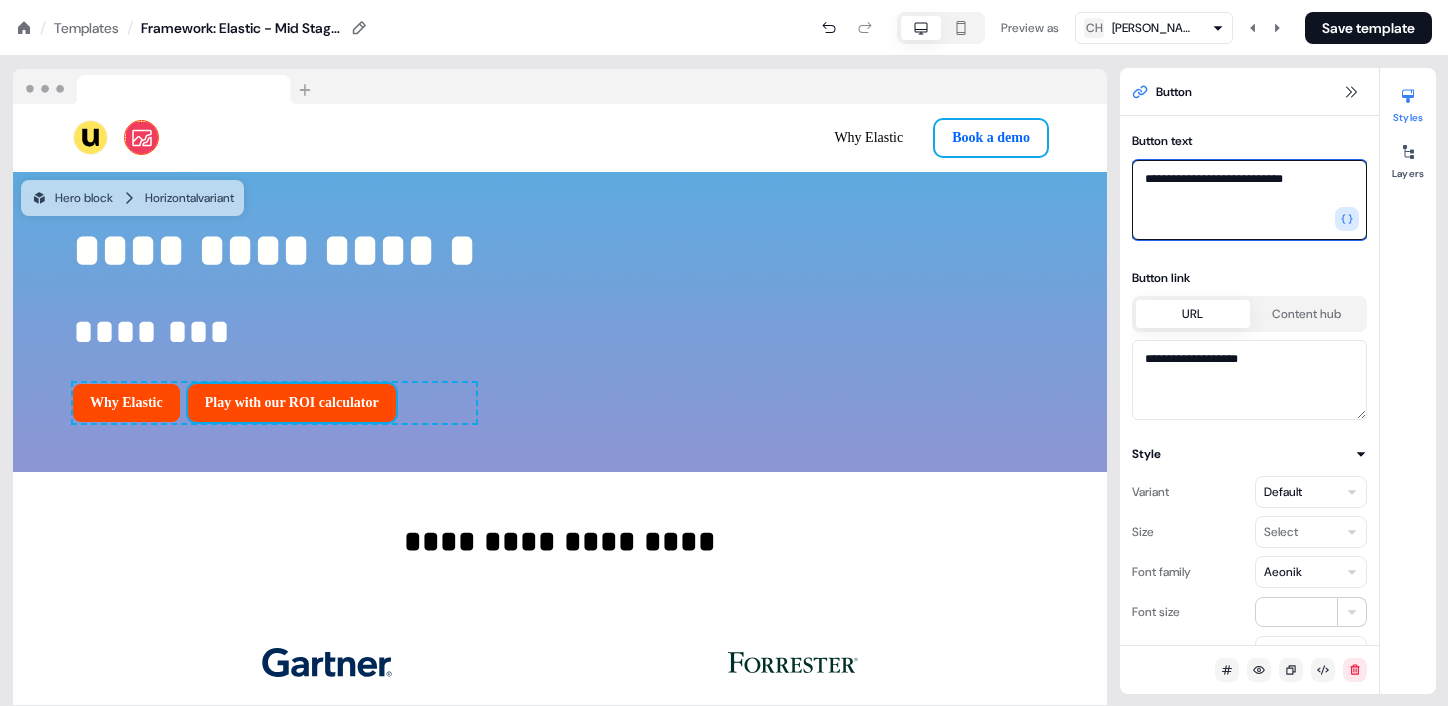 type on "**********" 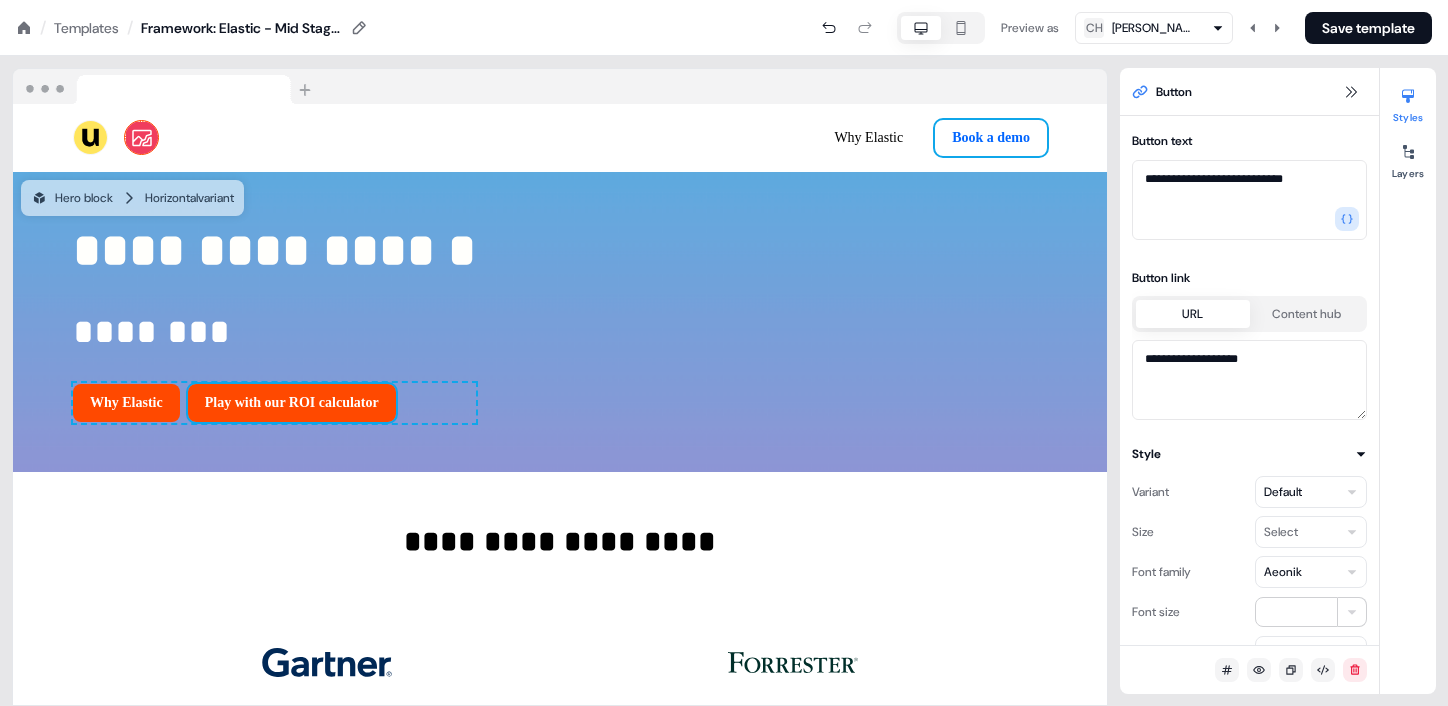 click on "**********" at bounding box center [560, 705] 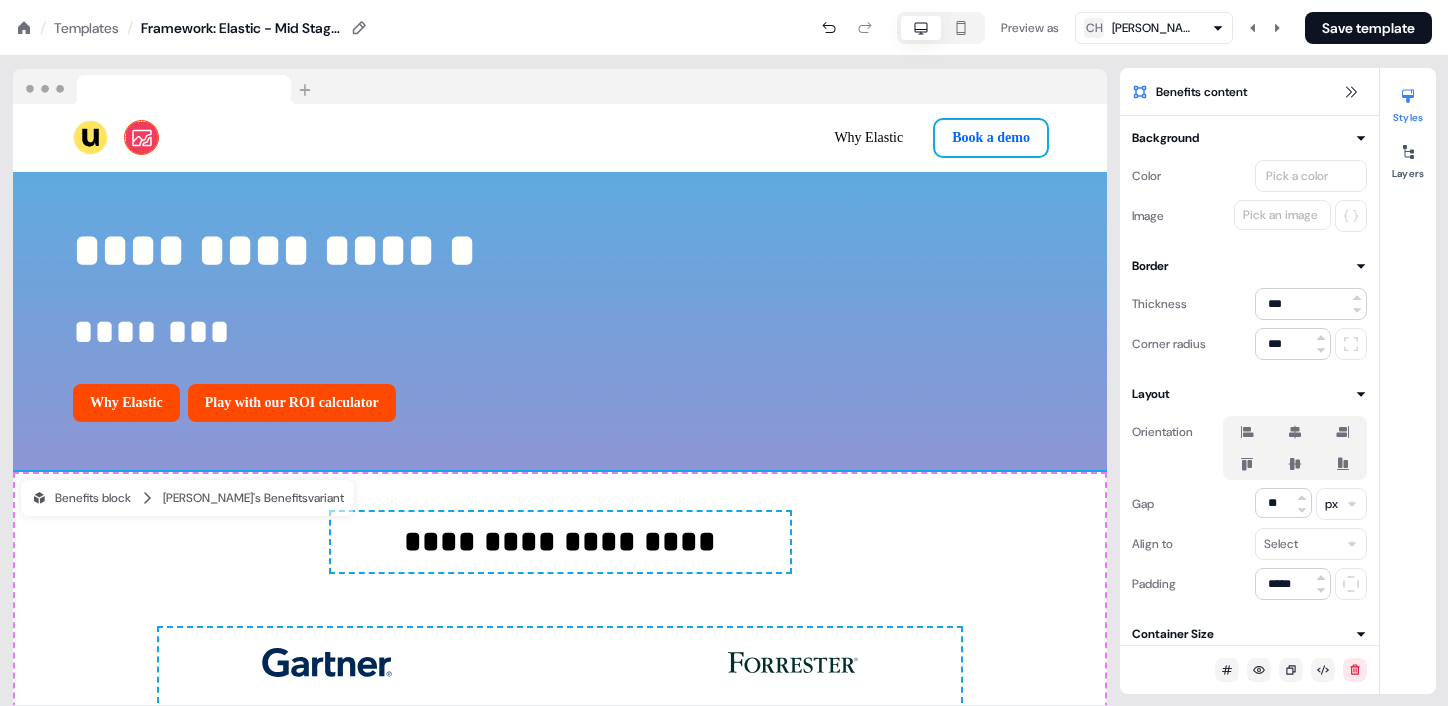 click on "**********" at bounding box center [274, 322] 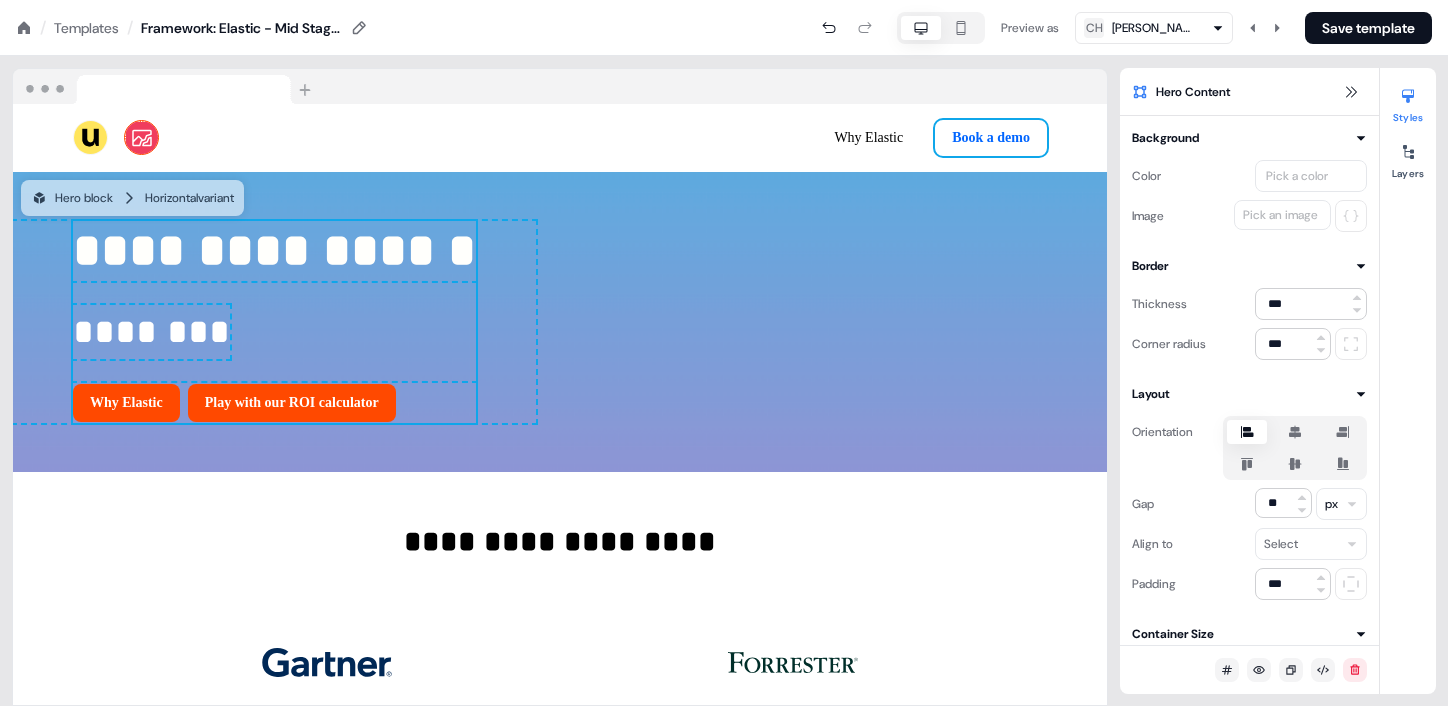 click on "********" at bounding box center (151, 332) 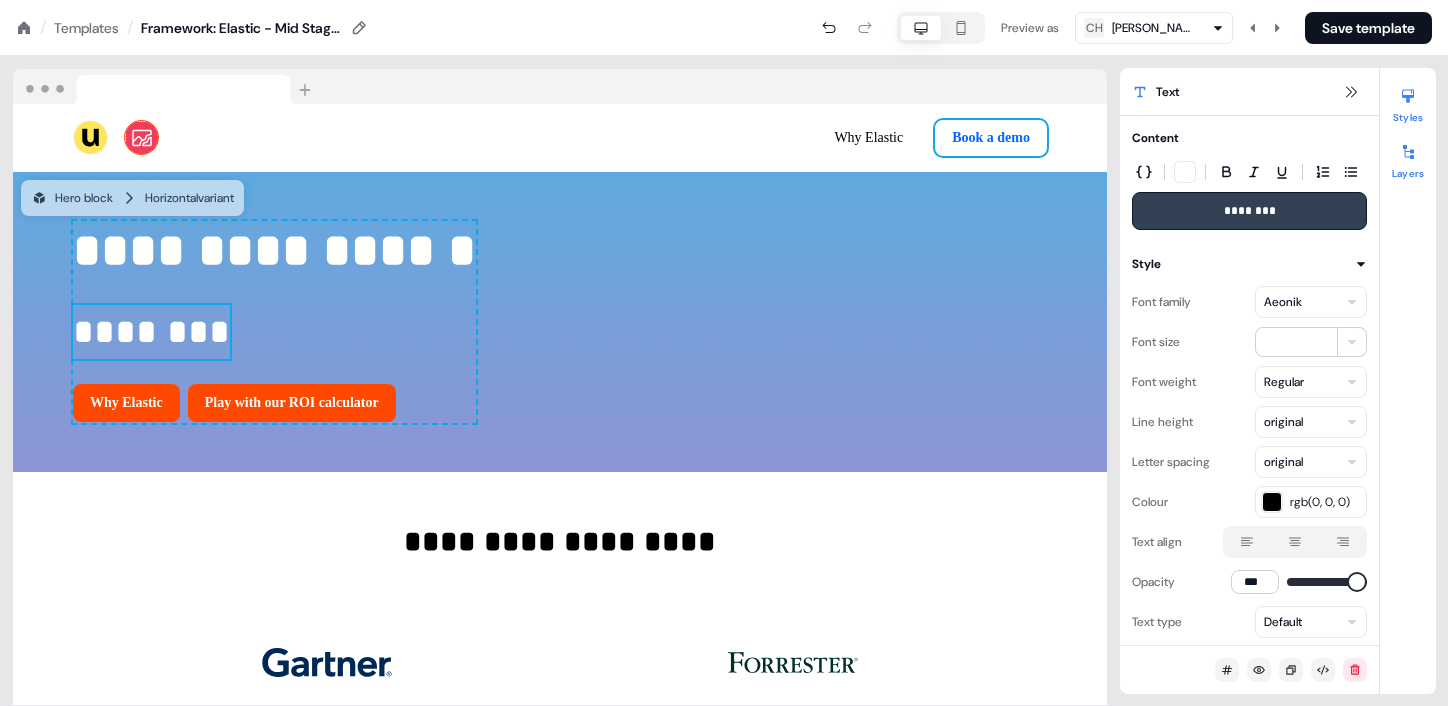 click at bounding box center [1408, 152] 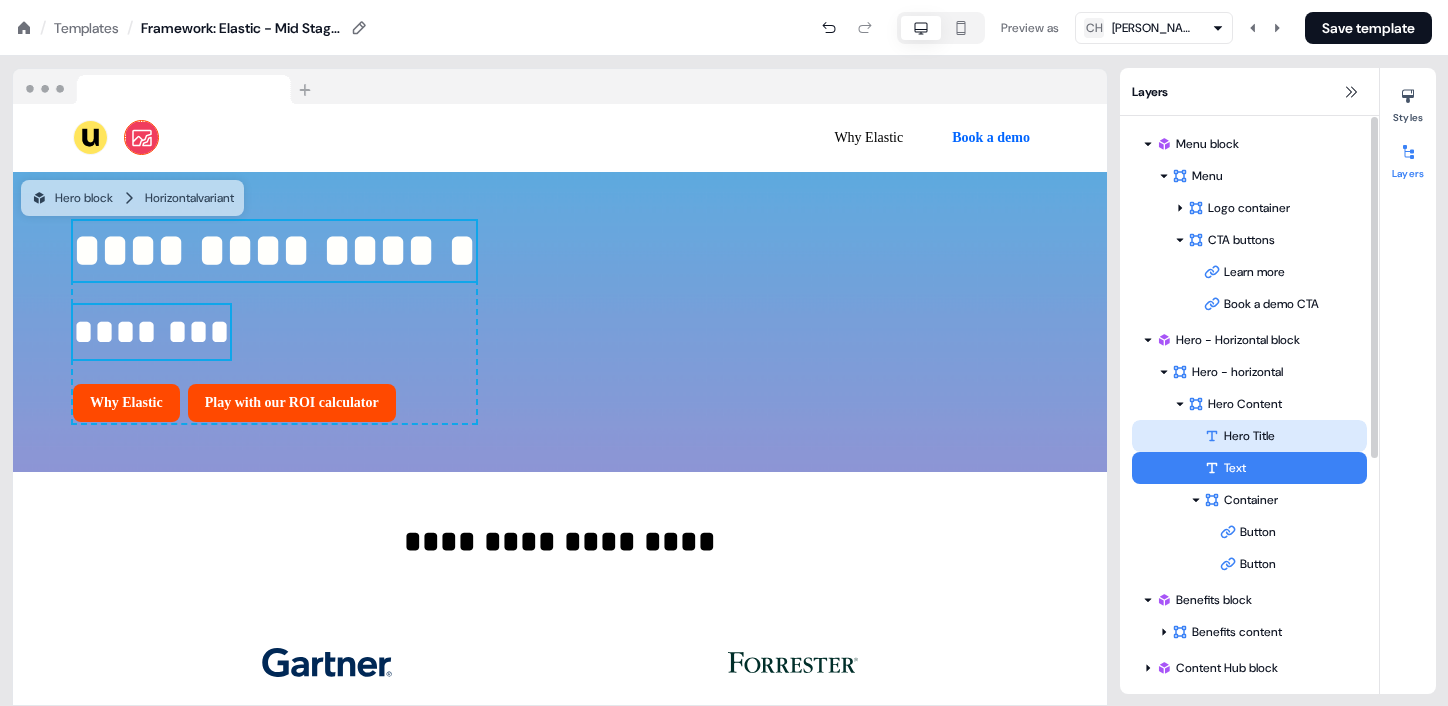 click on "Hero Title" at bounding box center (1285, 436) 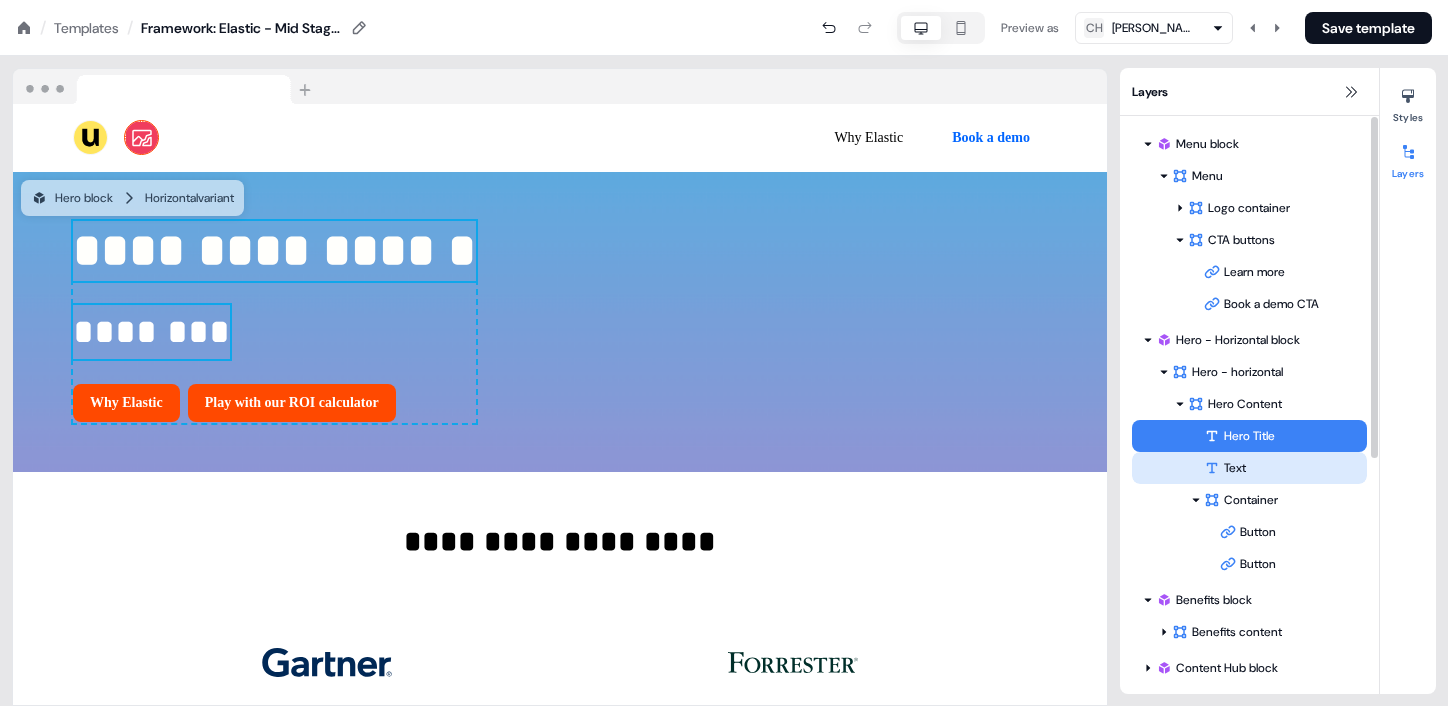 click on "Text" at bounding box center [1285, 468] 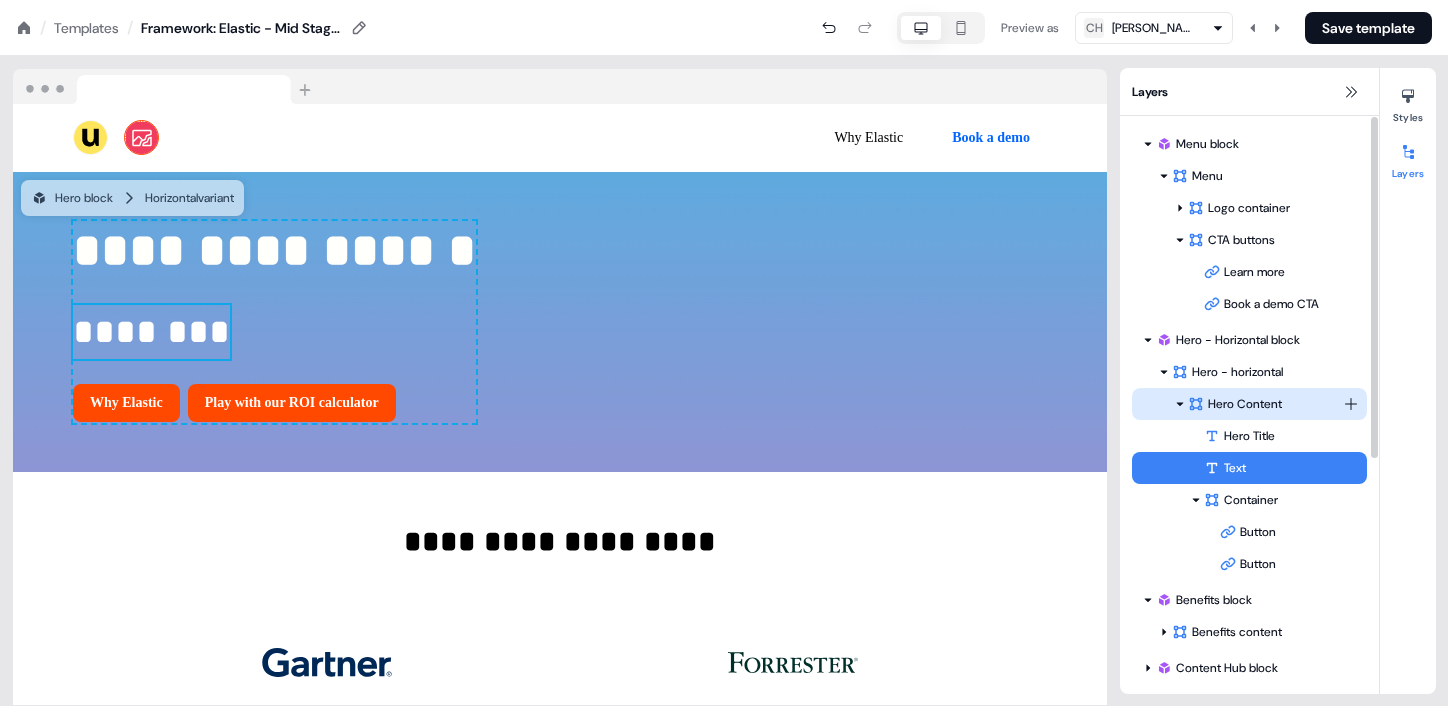 click on "Hero Content" at bounding box center [1265, 404] 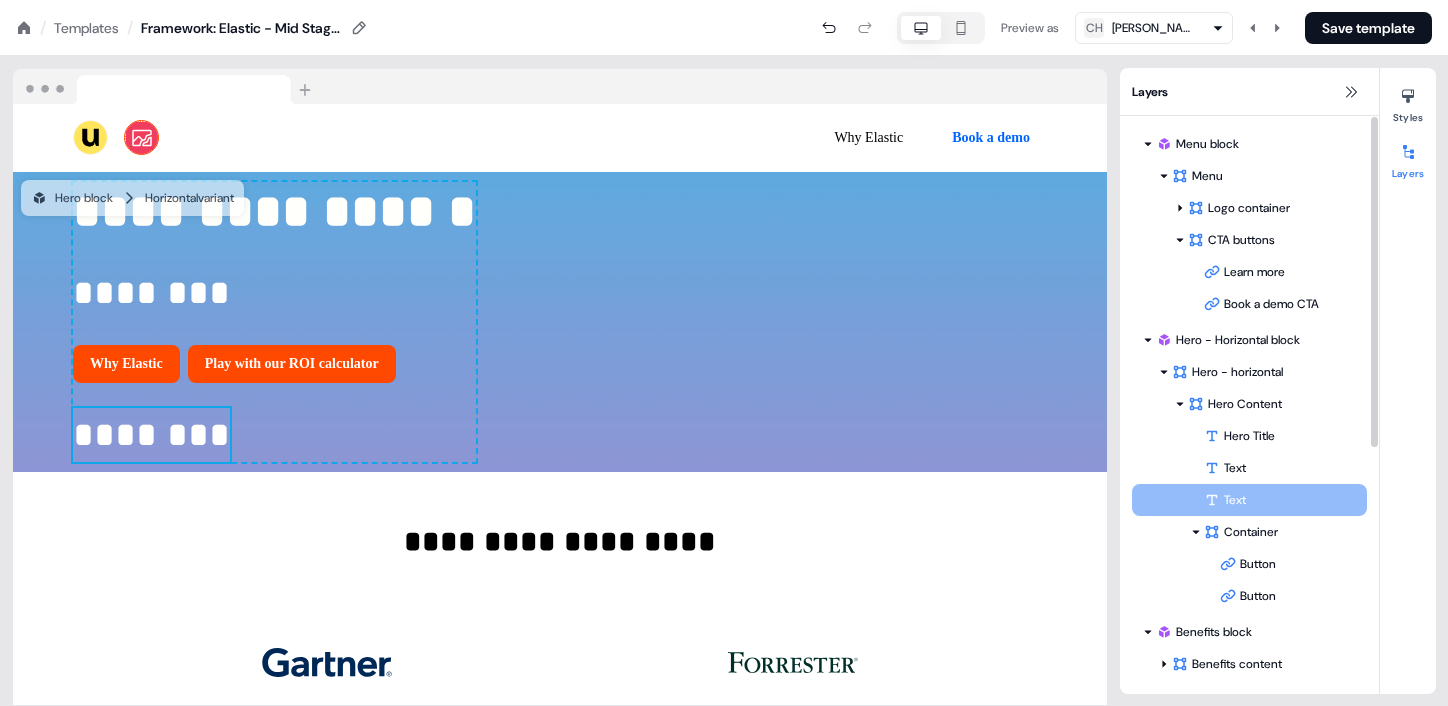 drag, startPoint x: 1254, startPoint y: 590, endPoint x: 1250, endPoint y: 495, distance: 95.084175 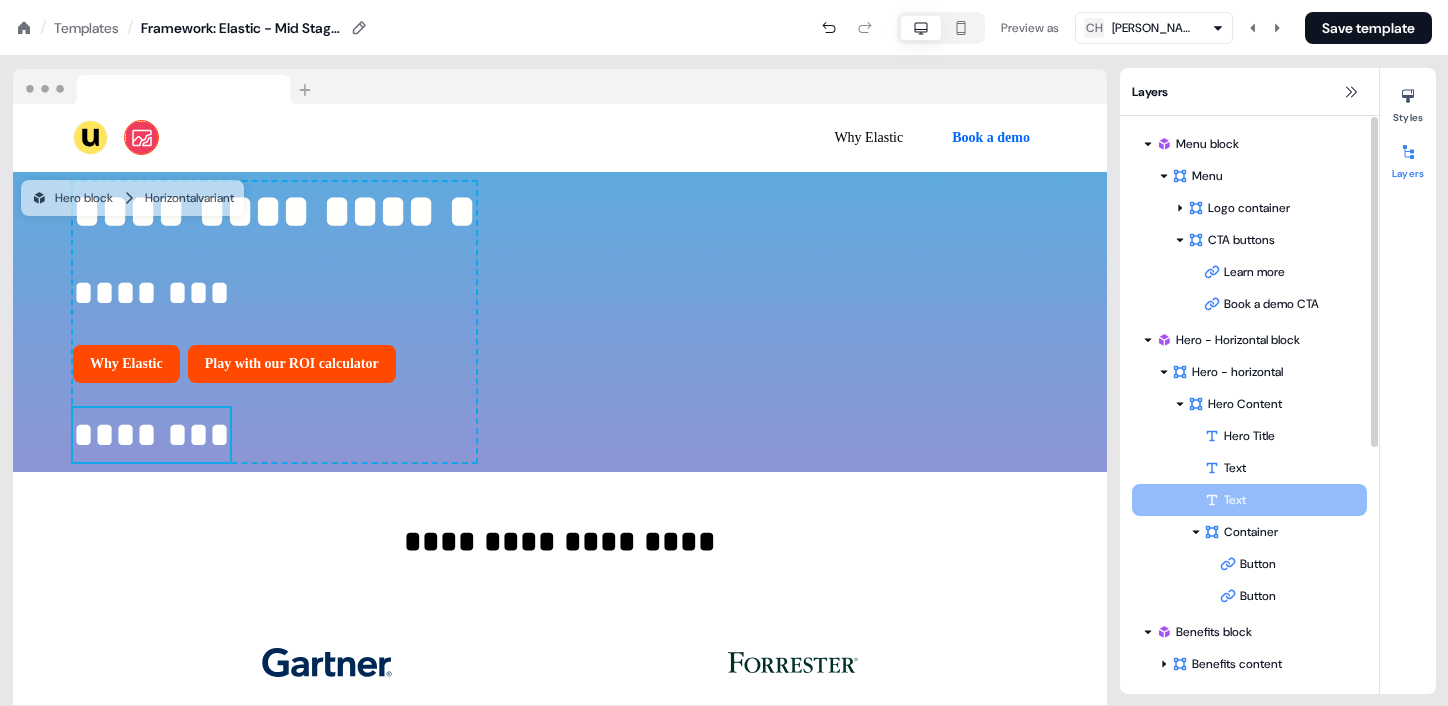 click on "Hero Title Text Container Button Button
To pick up a draggable item, press the space bar.
While dragging, use the arrow keys to move the item.
Press space again to drop the item in its new position, or press escape to cancel.
Text Text
To pick up a draggable item, press the space bar.
While dragging, use the arrow keys to move the item.
Press space again to drop the item in its new position, or press escape to cancel.
Draggable item text-Xxywjkq3Sx-8Ep0ezSc4v was moved over droppable area container-w5ZPpBSsDu." at bounding box center [1249, 516] 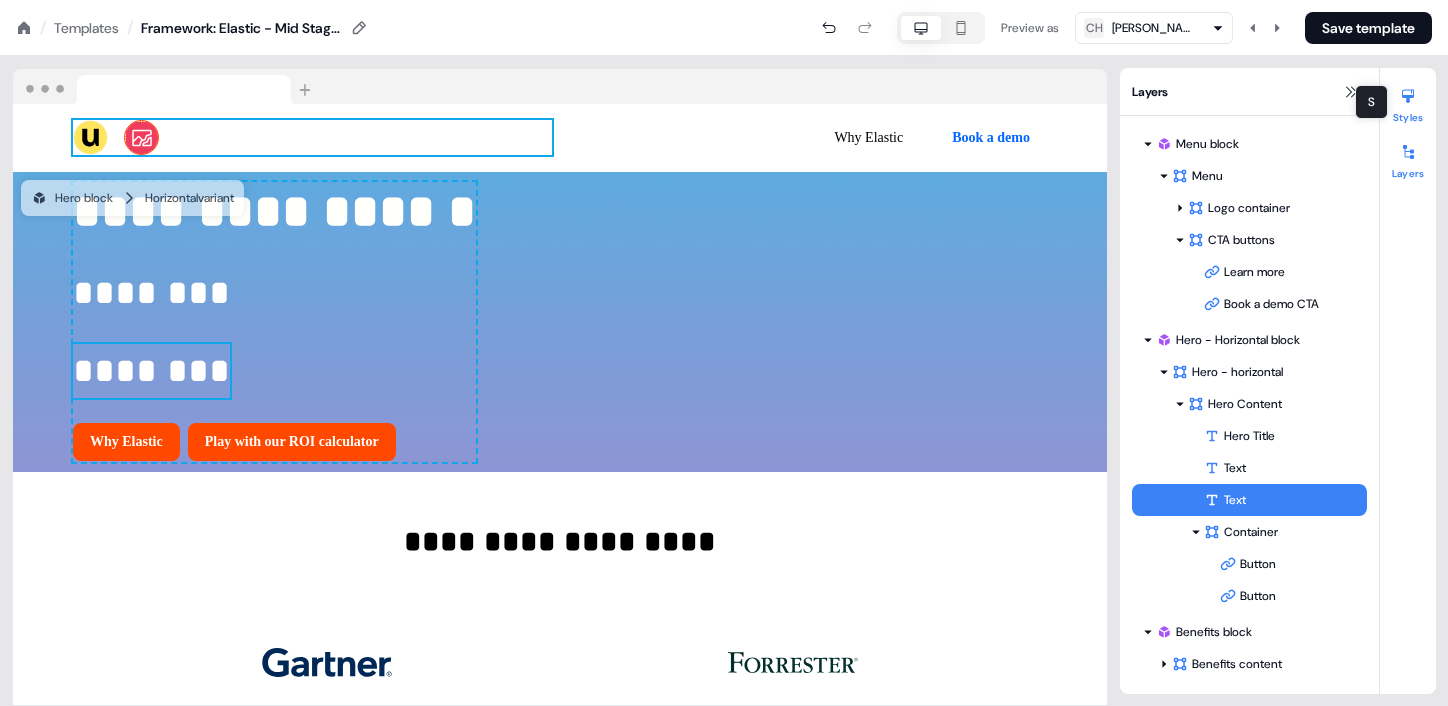 click at bounding box center [1408, 96] 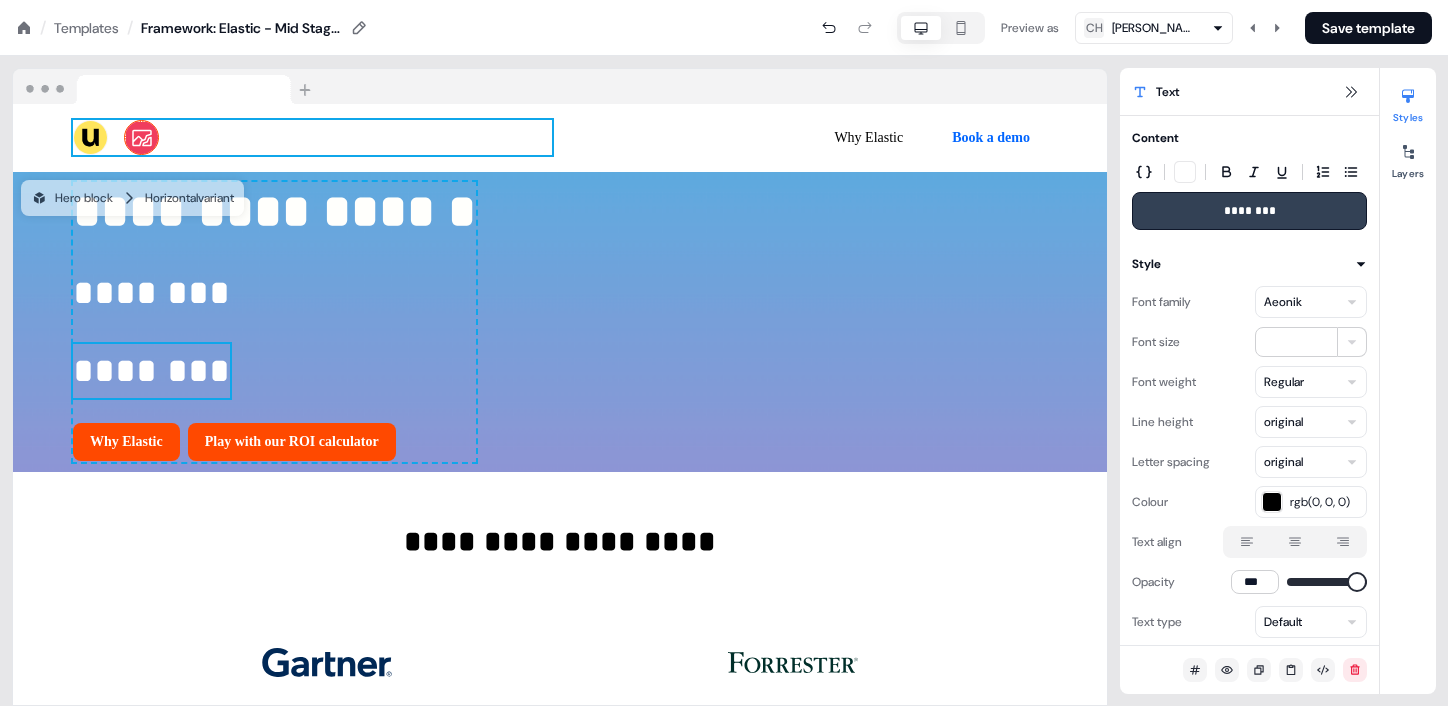 click on "Text" at bounding box center [1167, 92] 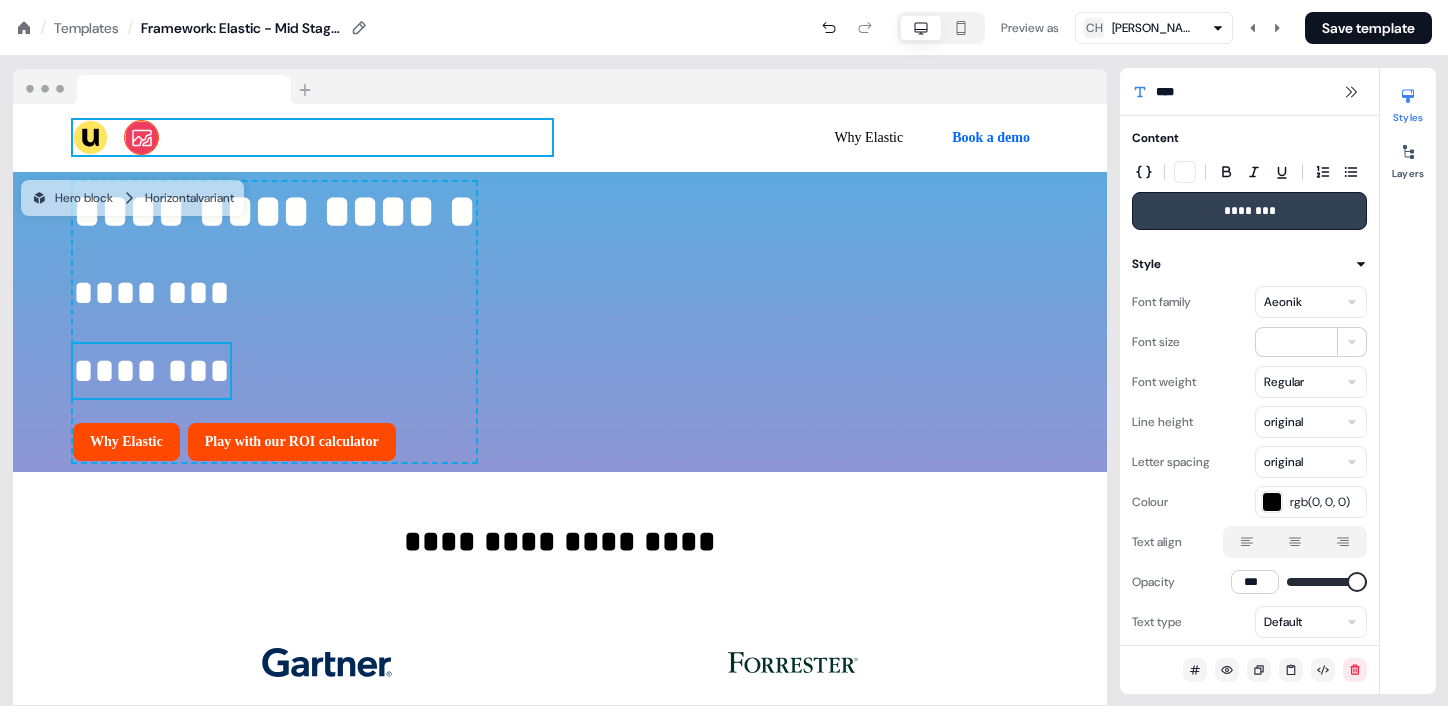 click on "****" at bounding box center (1216, 92) 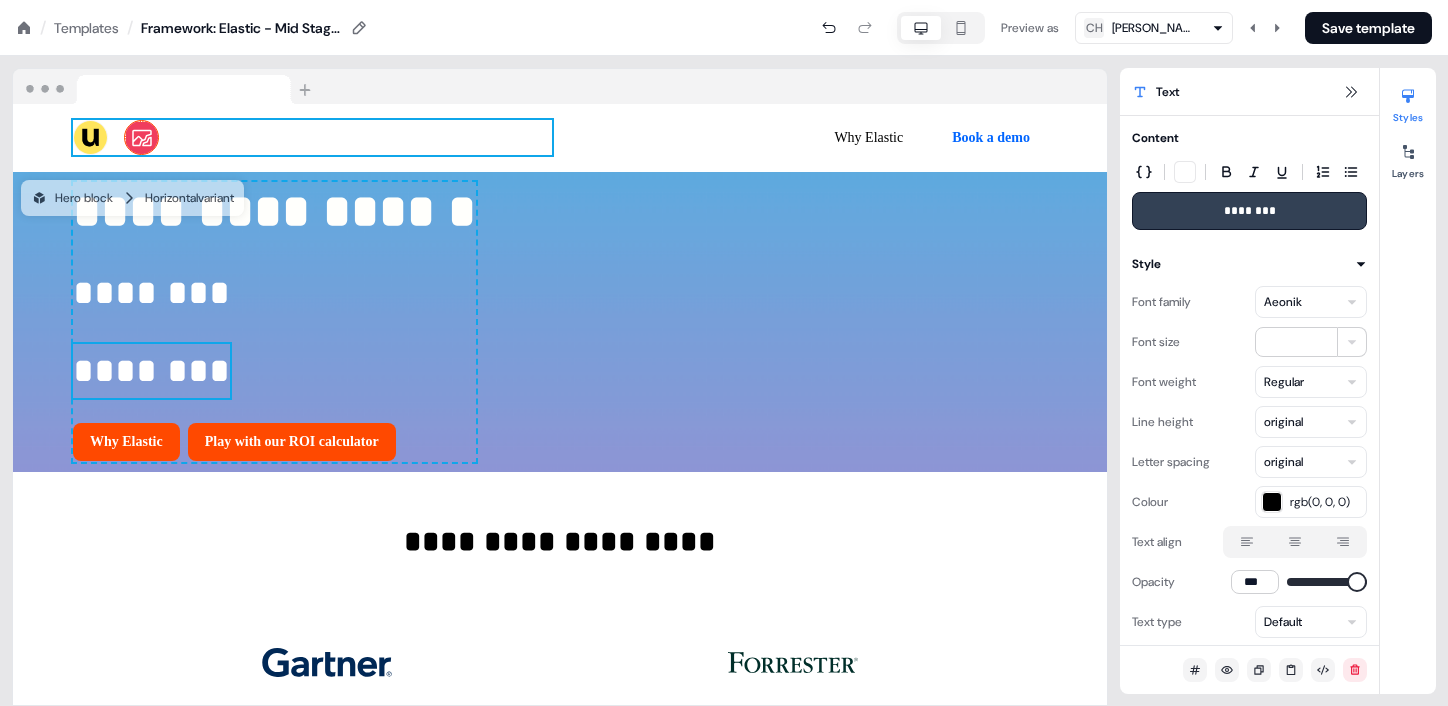 click on "********" at bounding box center (151, 371) 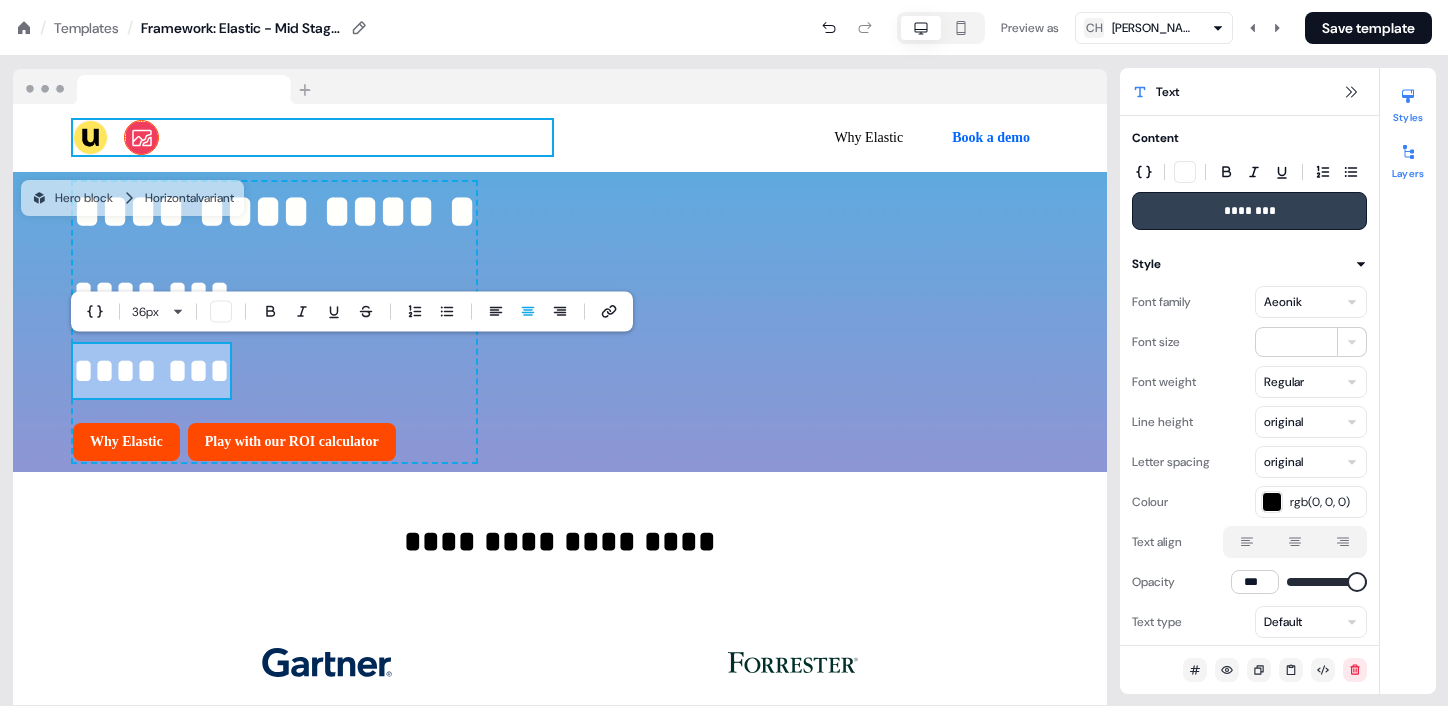 click 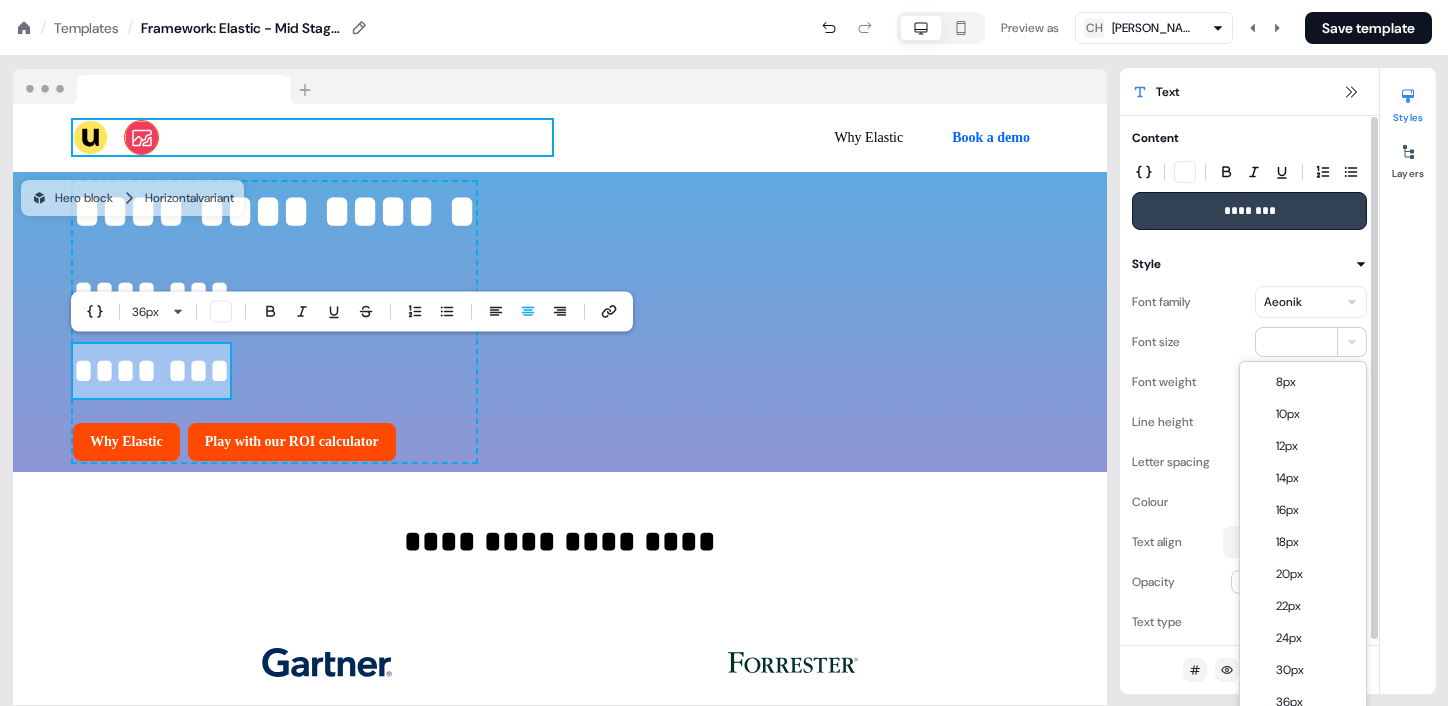 click on "**********" at bounding box center (724, 0) 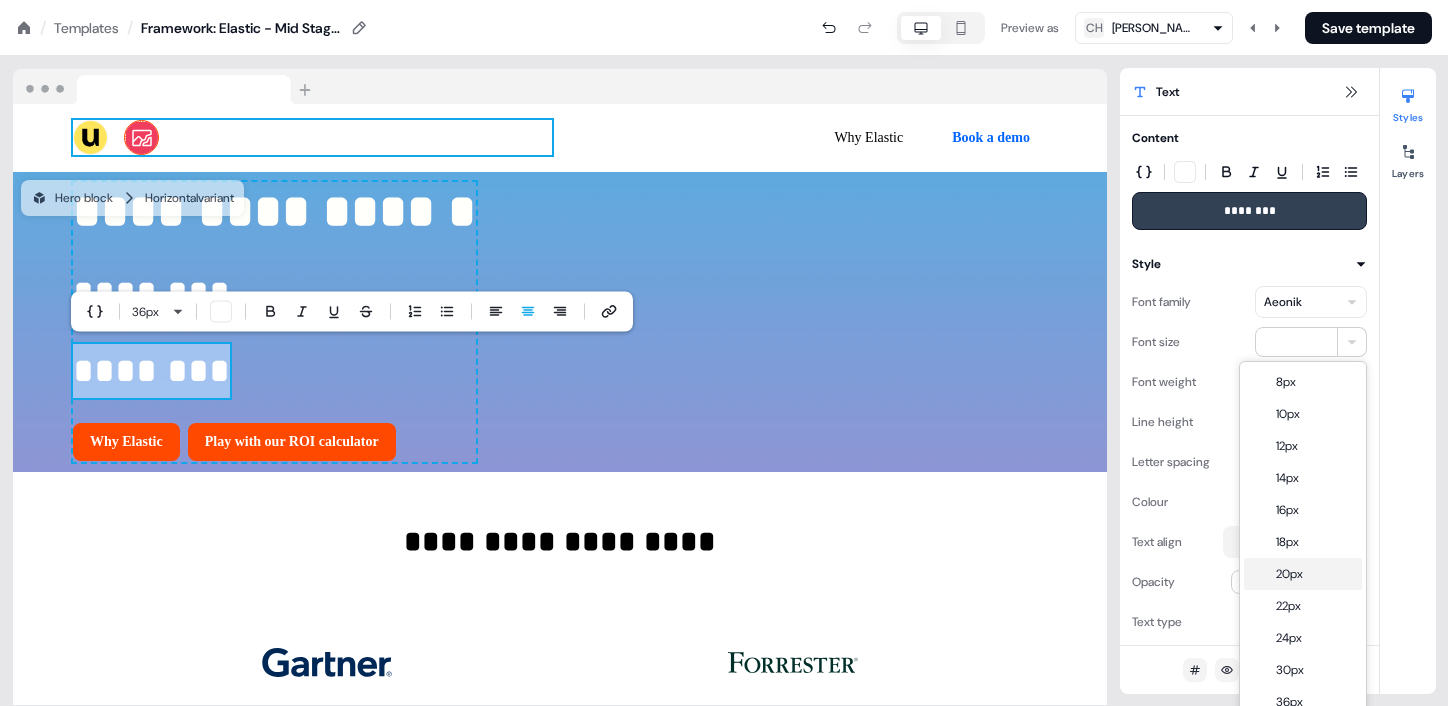 type on "**" 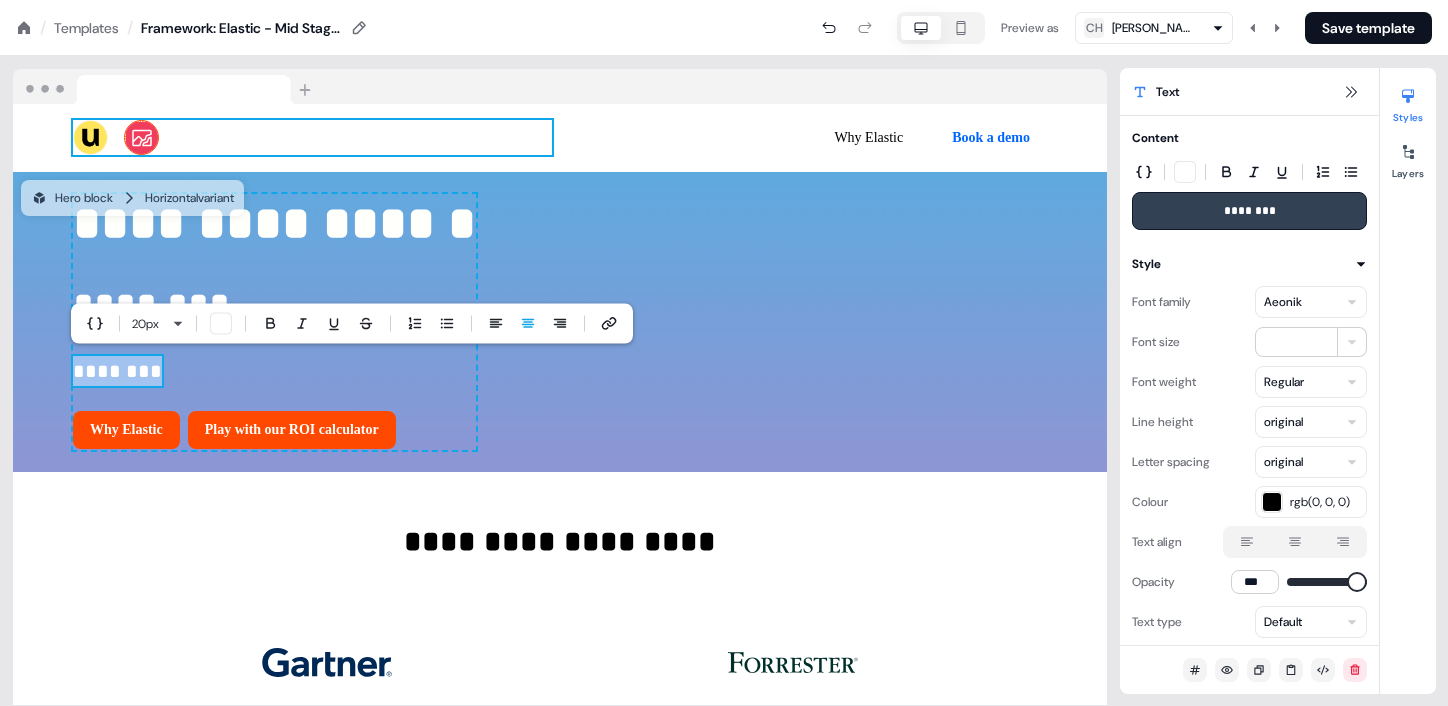 click on "********" at bounding box center (117, 371) 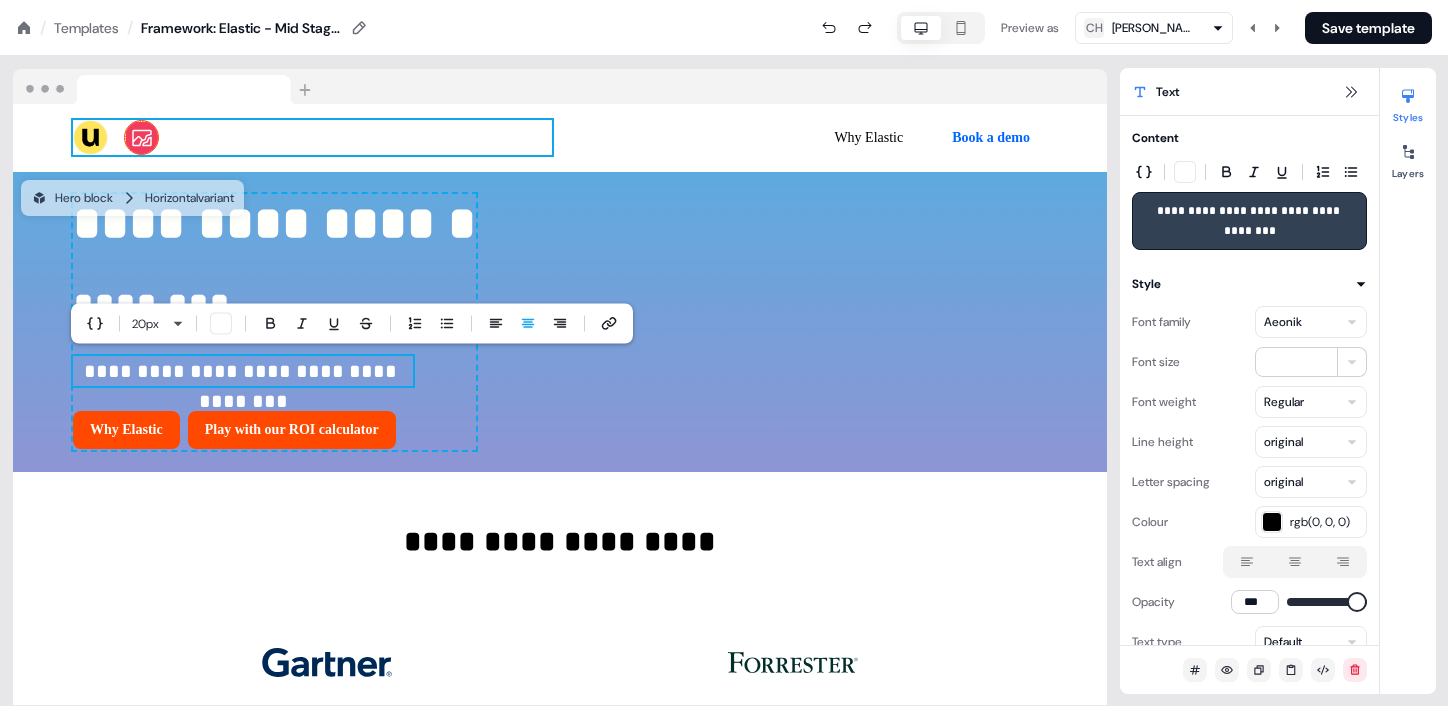 click on "**********" at bounding box center (560, 322) 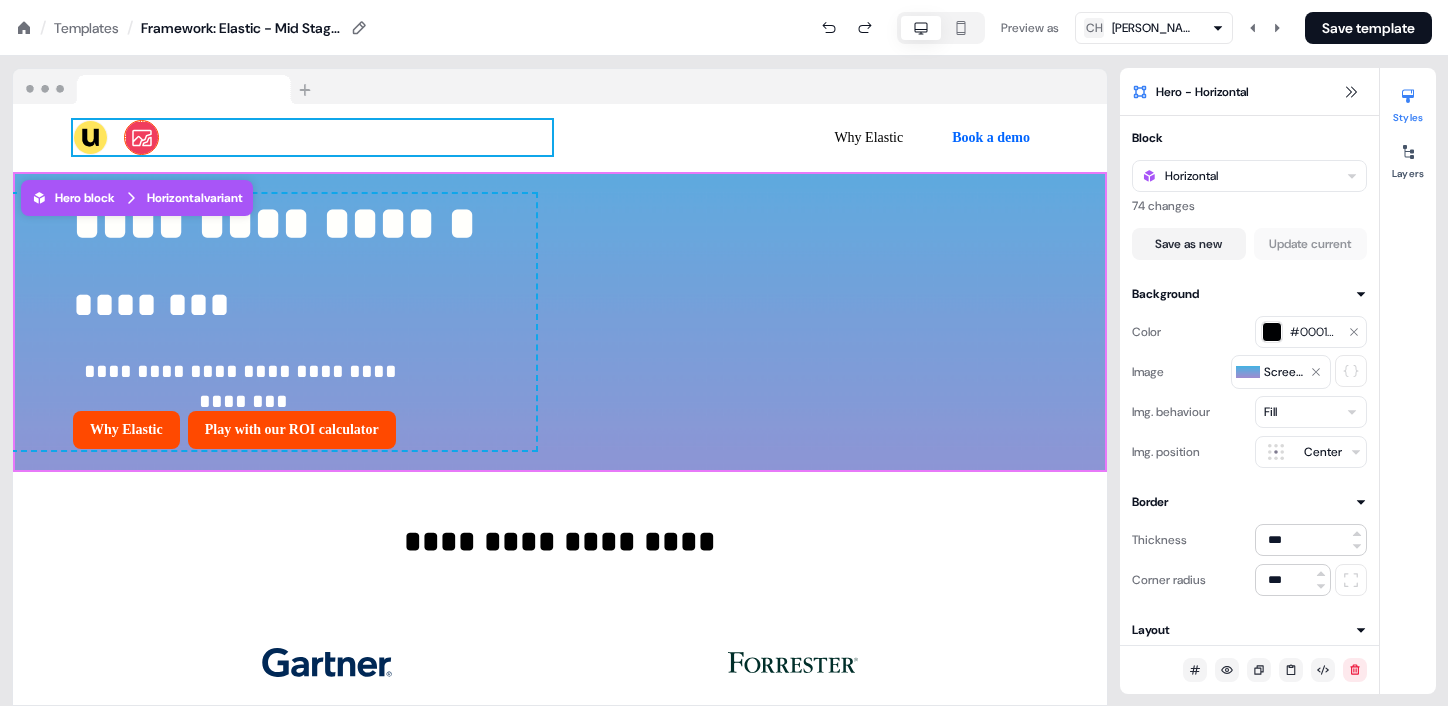 click on "**********" at bounding box center (560, 322) 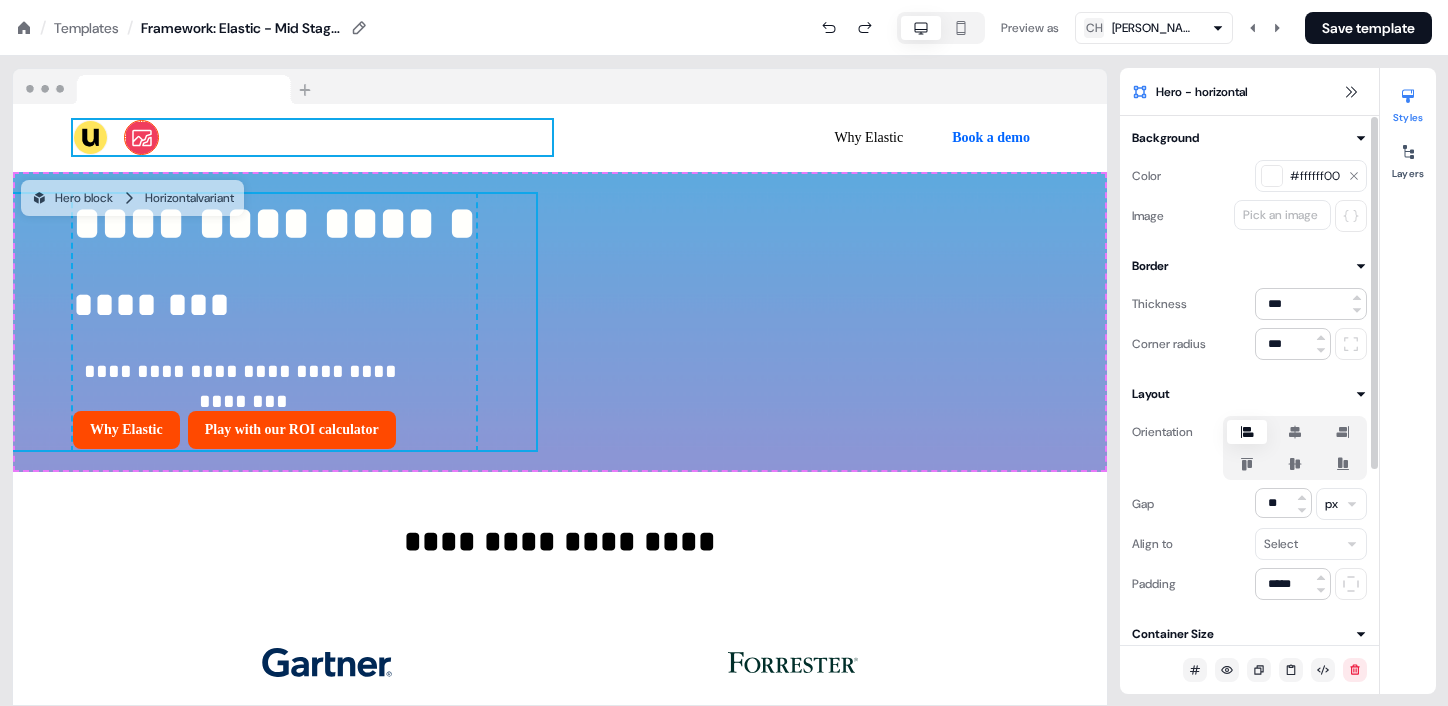 click on "**********" at bounding box center (560, 322) 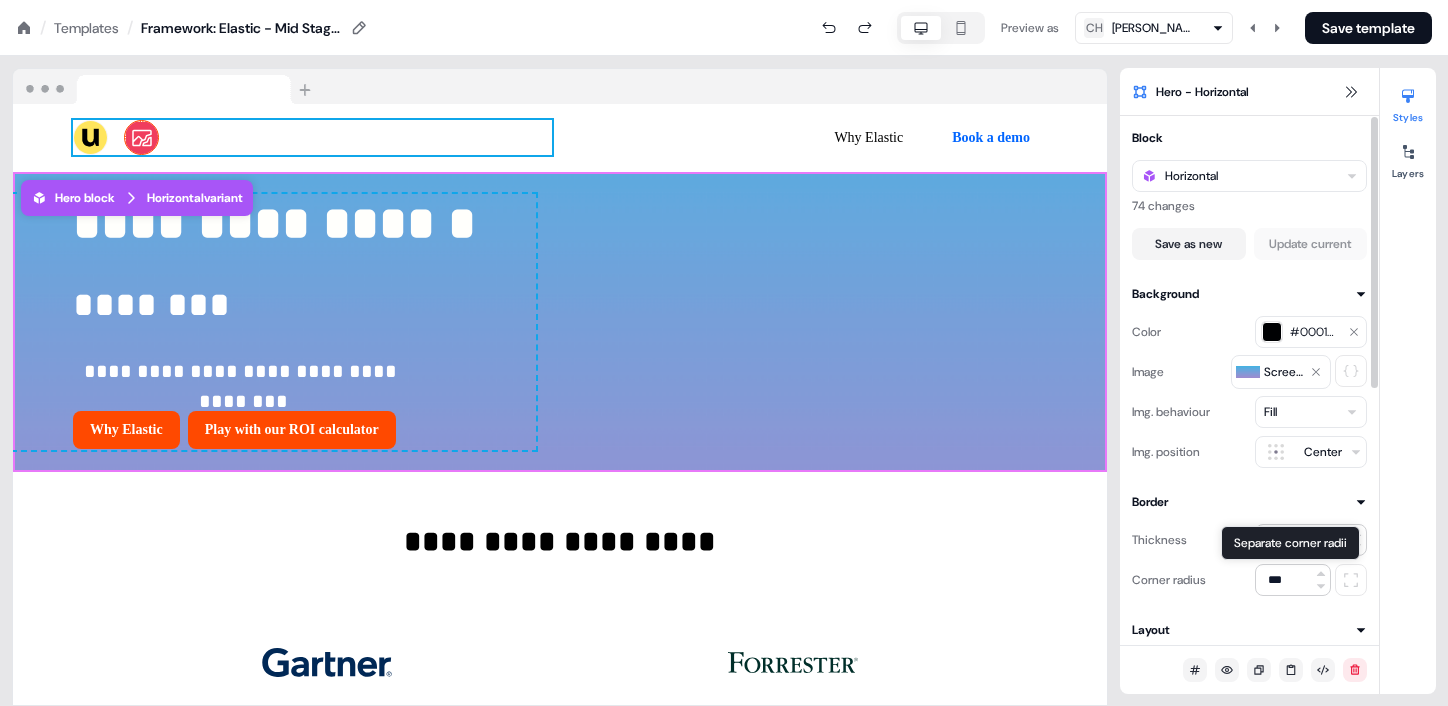 click 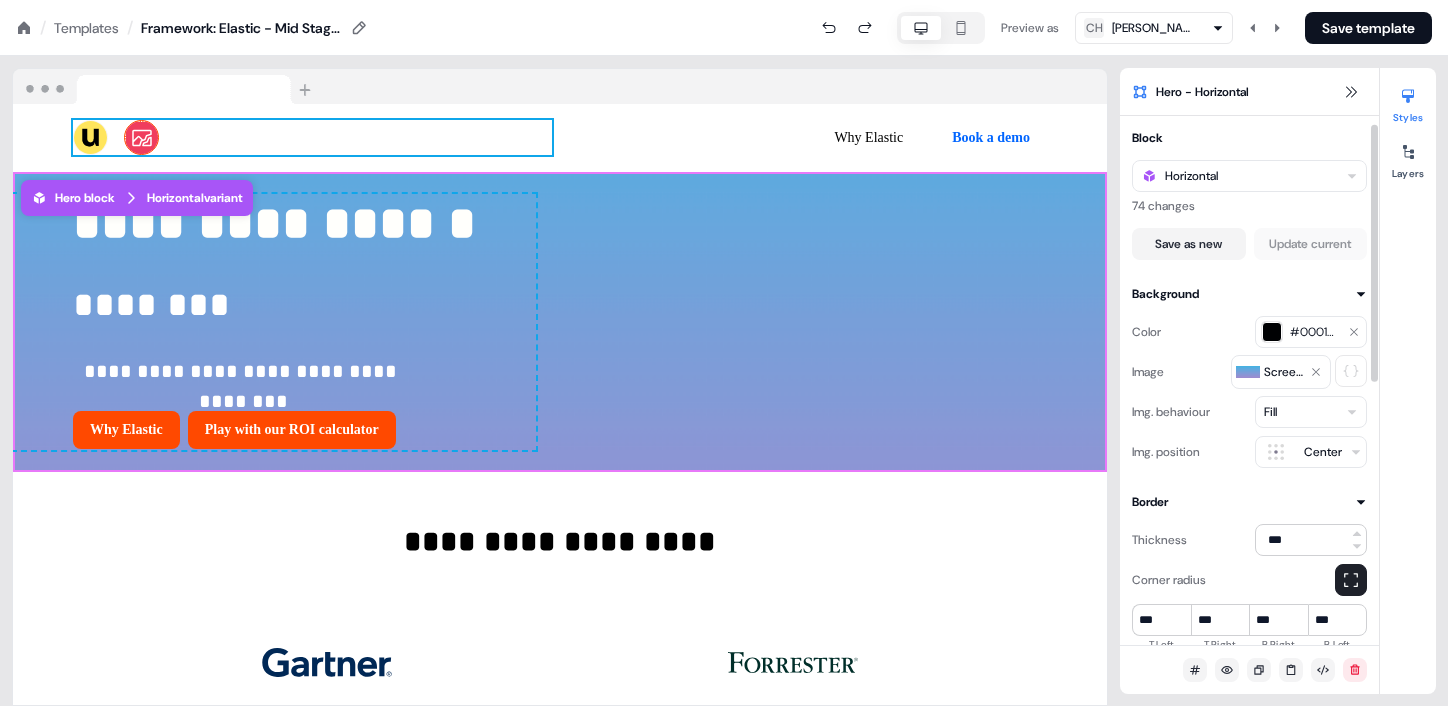 scroll, scrollTop: 66, scrollLeft: 0, axis: vertical 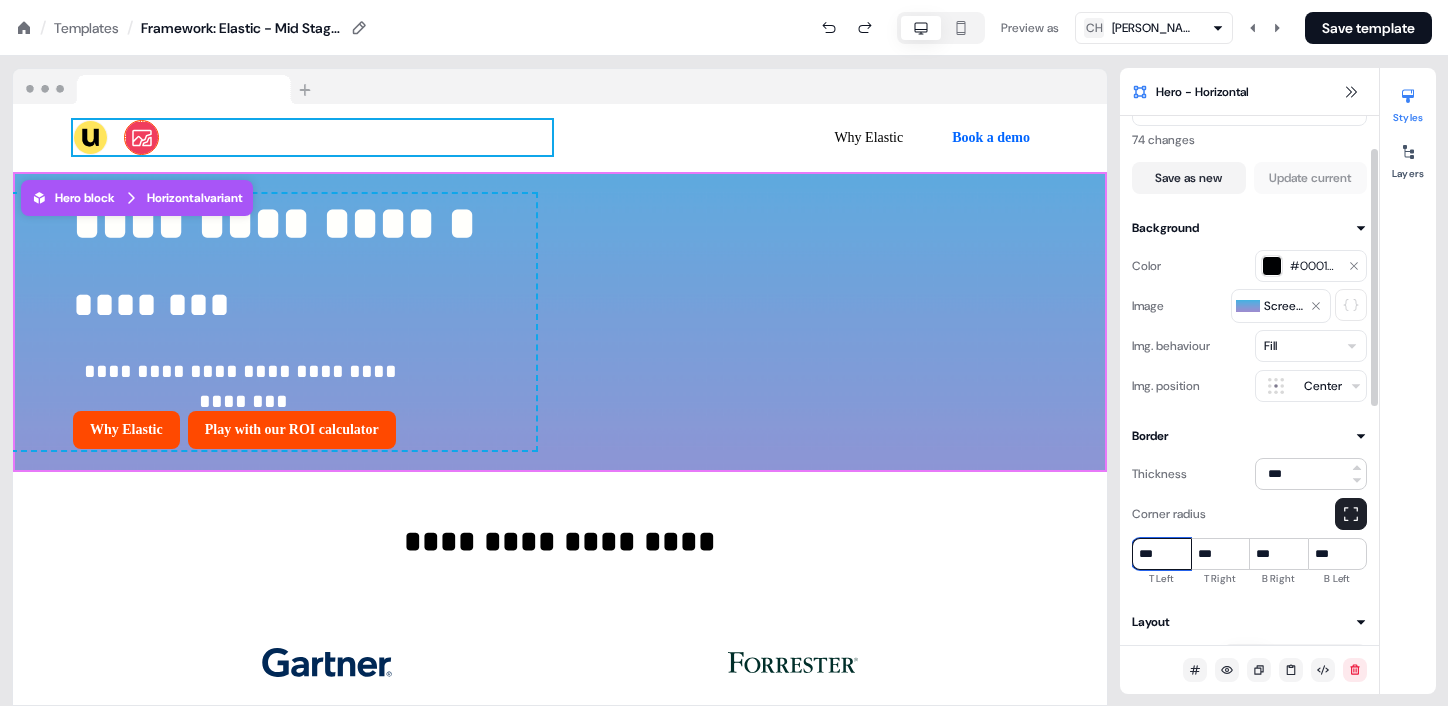 click on "***" at bounding box center [1161, 554] 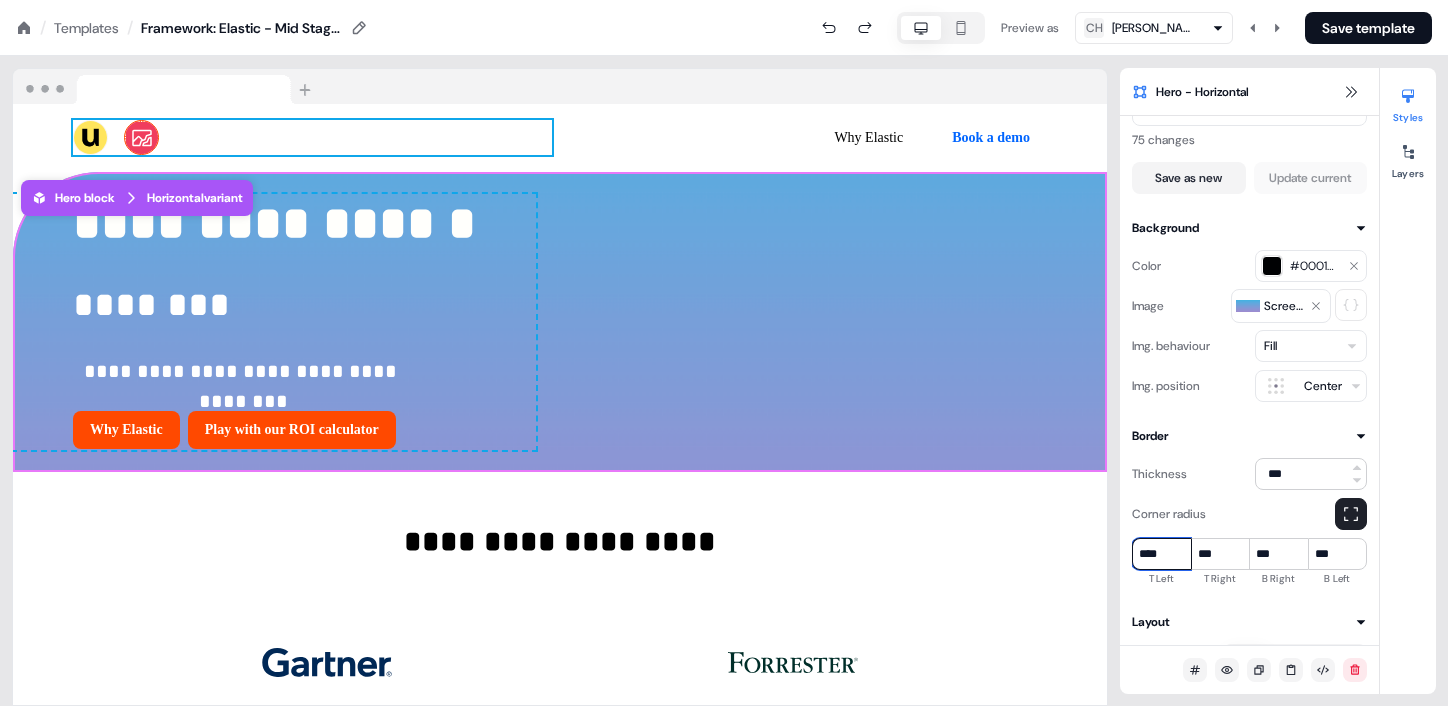 type on "***" 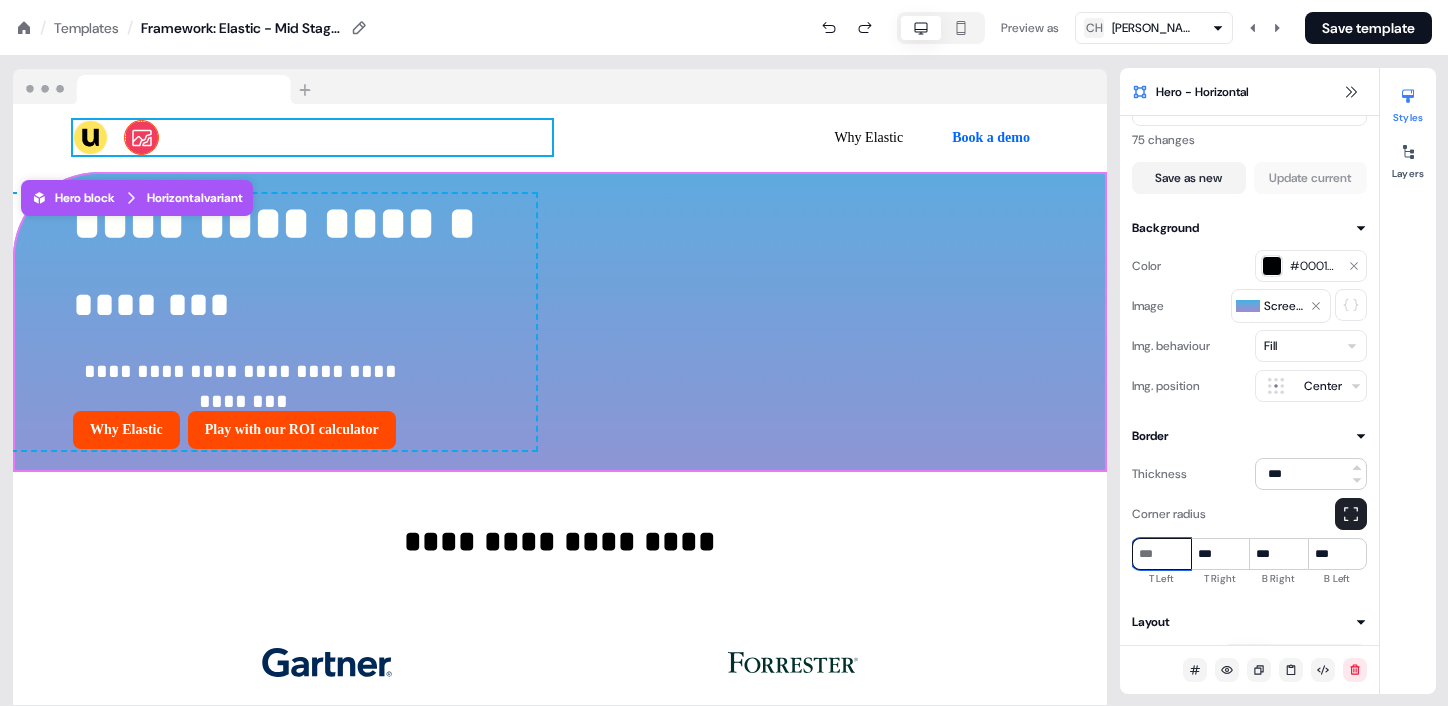 type on "***" 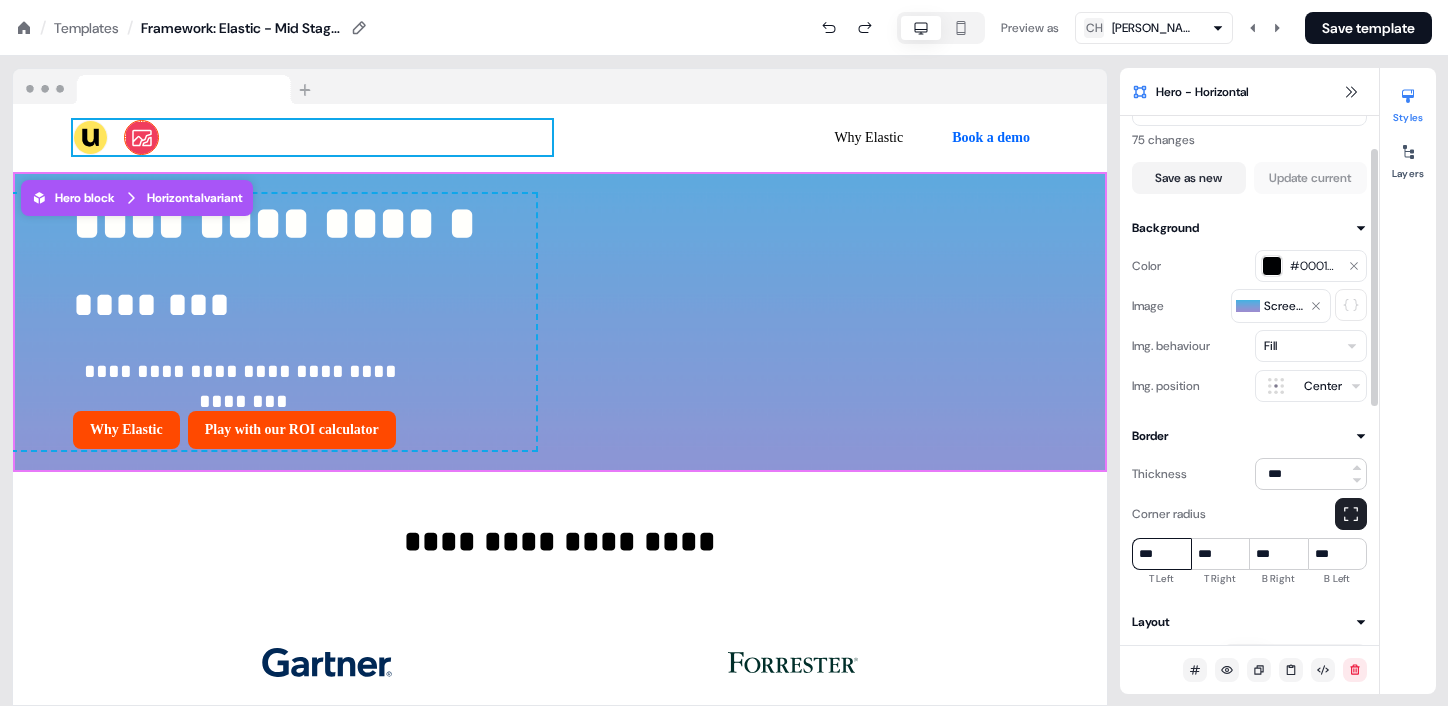 click on "Corner radius *****" at bounding box center (1249, 514) 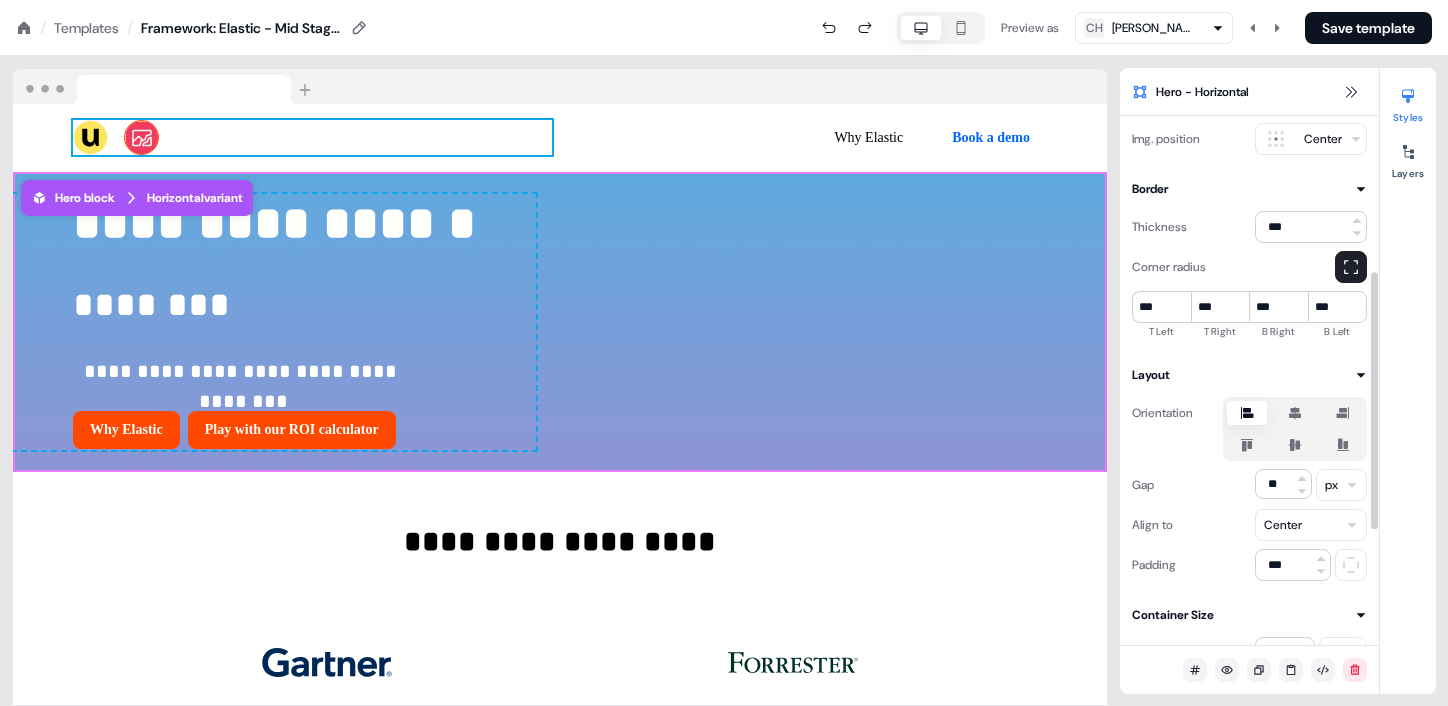 scroll, scrollTop: 320, scrollLeft: 0, axis: vertical 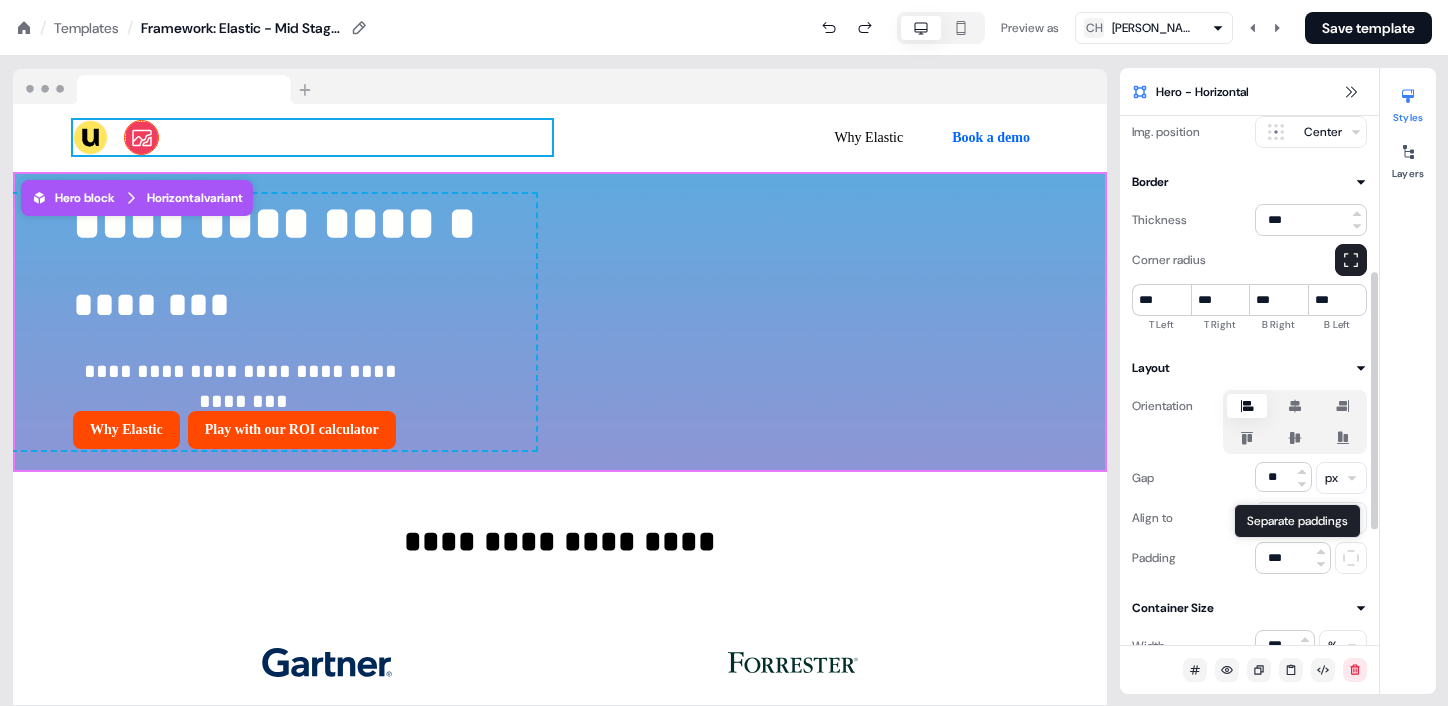 click 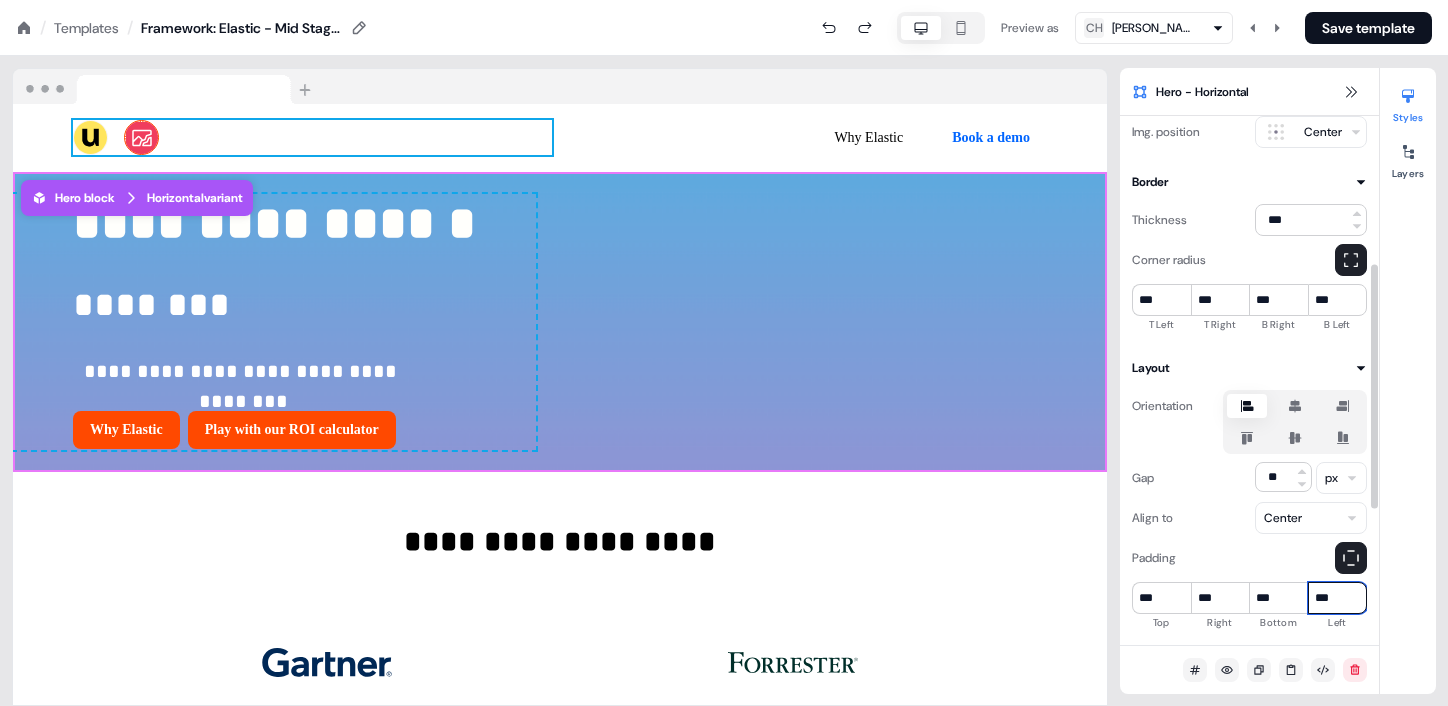 drag, startPoint x: 1324, startPoint y: 600, endPoint x: 1311, endPoint y: 600, distance: 13 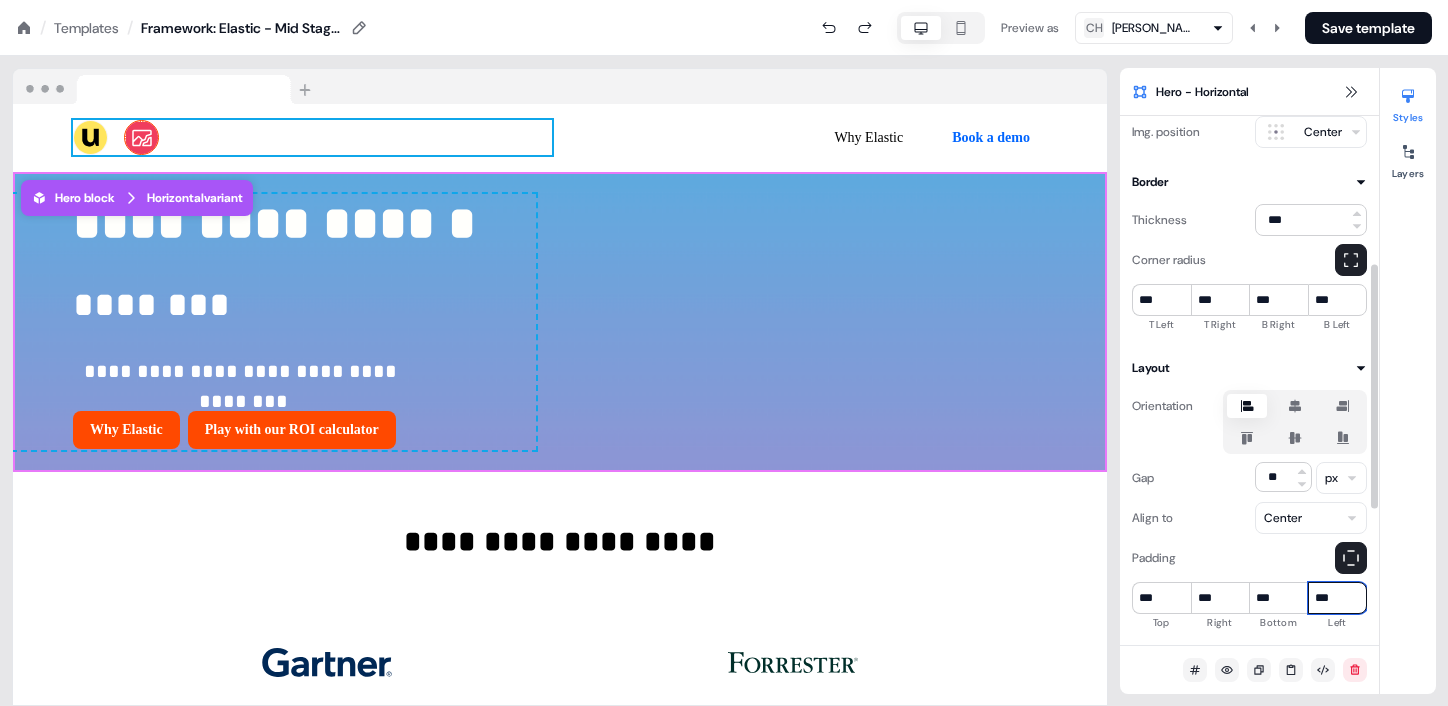 click on "***" at bounding box center (1337, 598) 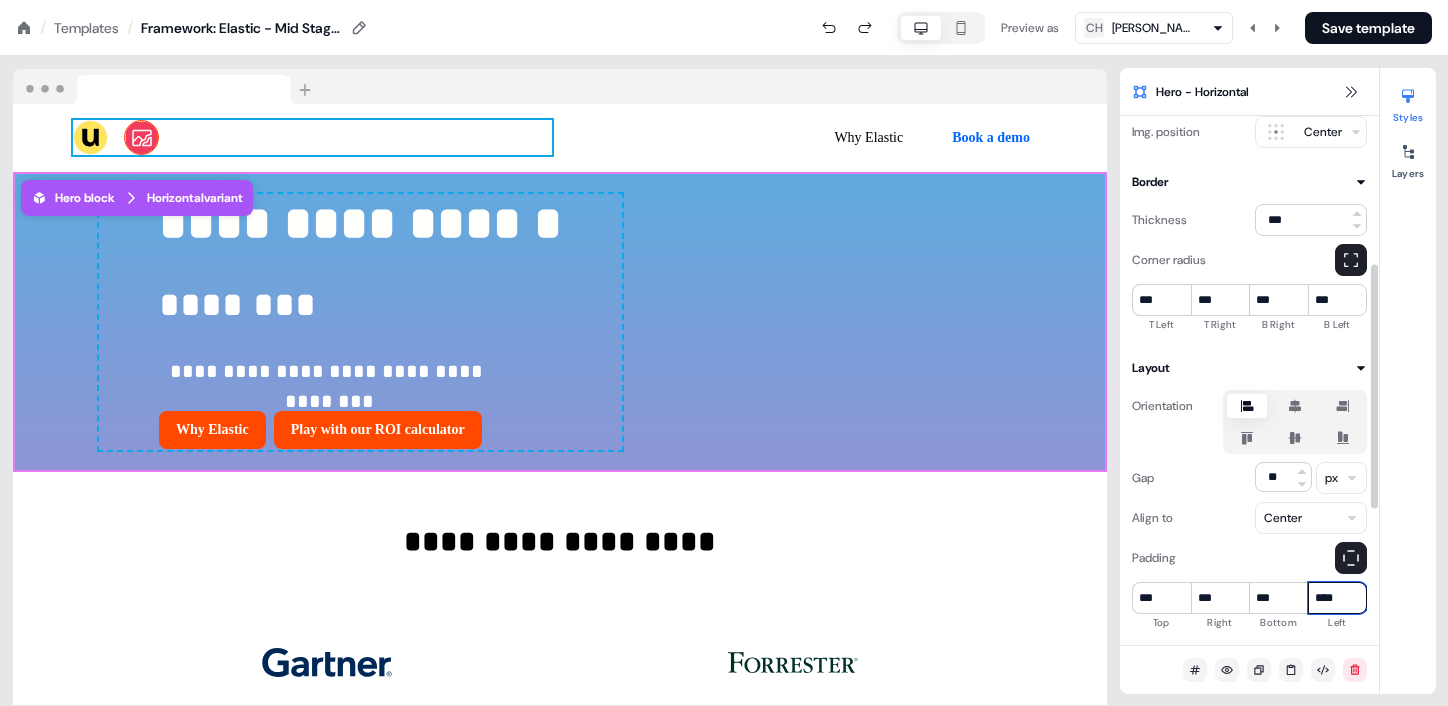 type on "***" 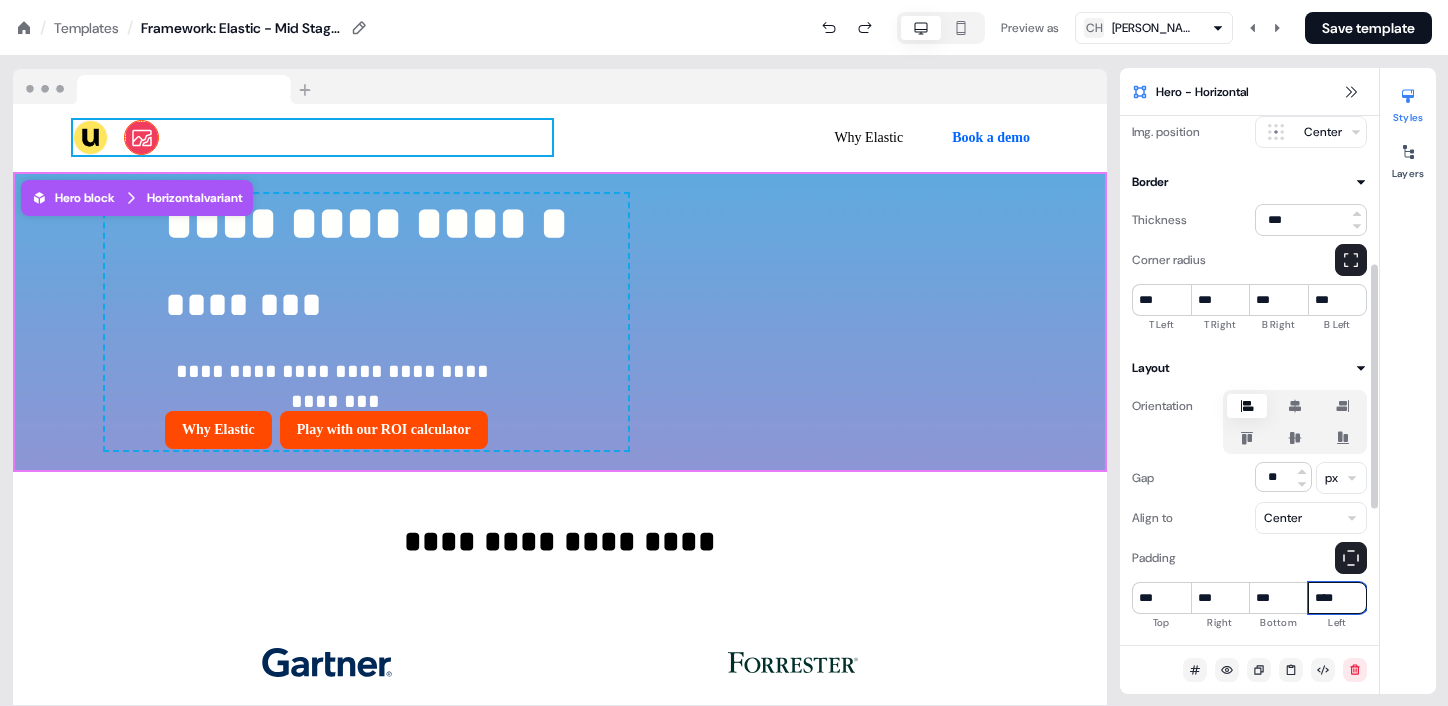 type on "****" 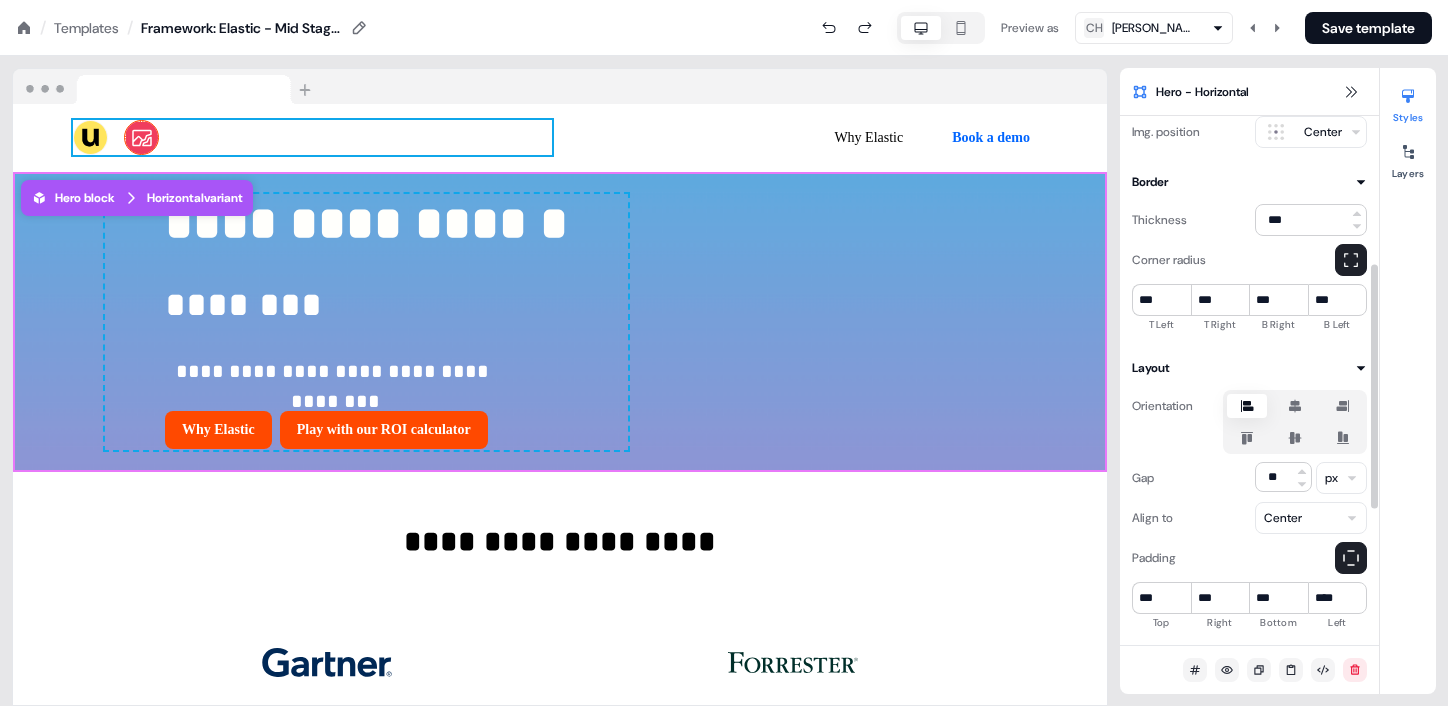click on "**********" at bounding box center [560, 705] 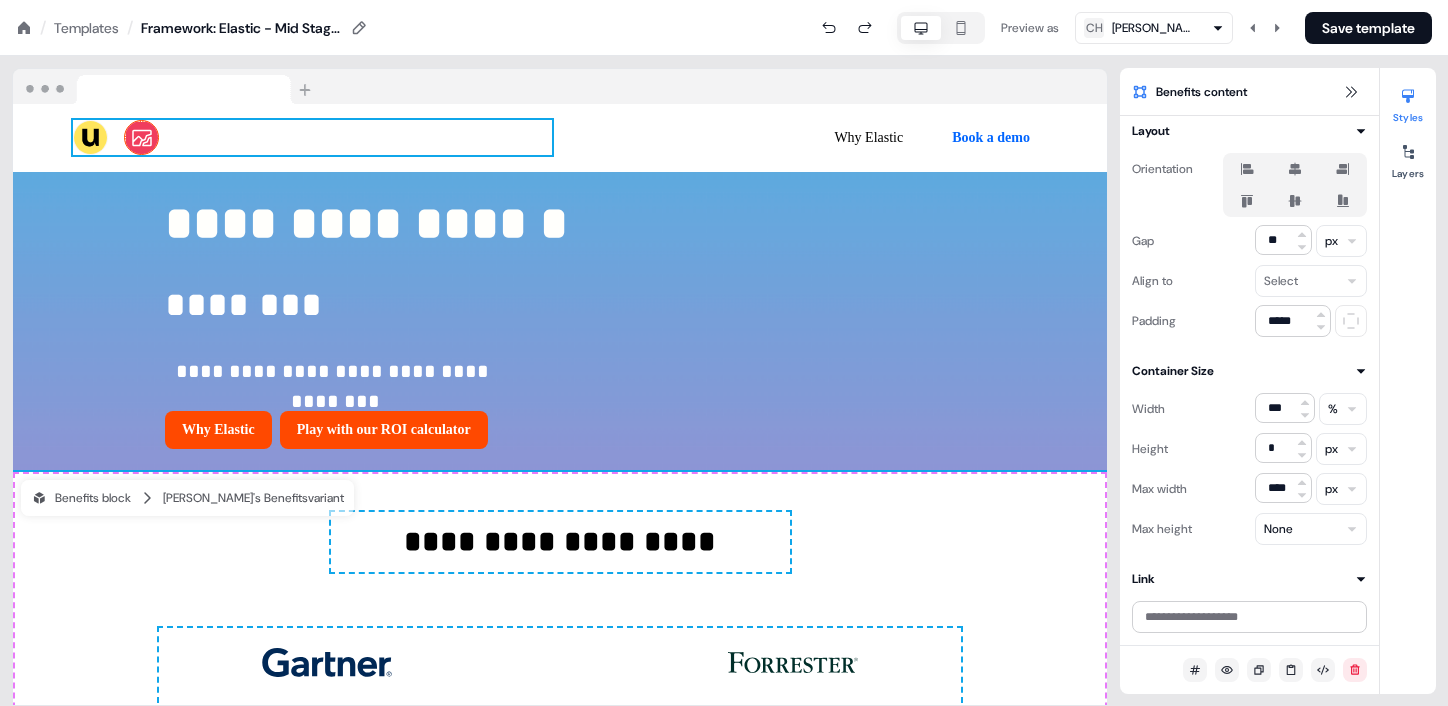 click on "**********" at bounding box center [560, 322] 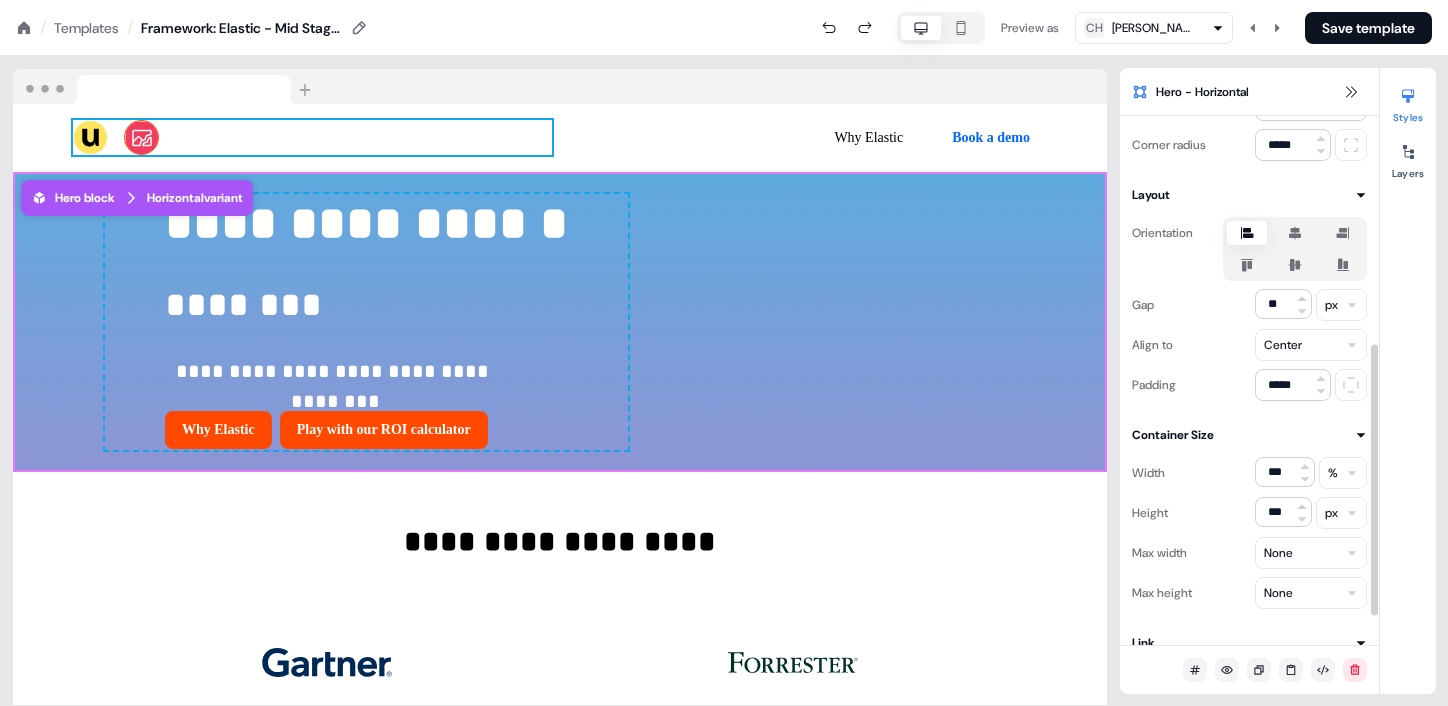 scroll, scrollTop: 444, scrollLeft: 0, axis: vertical 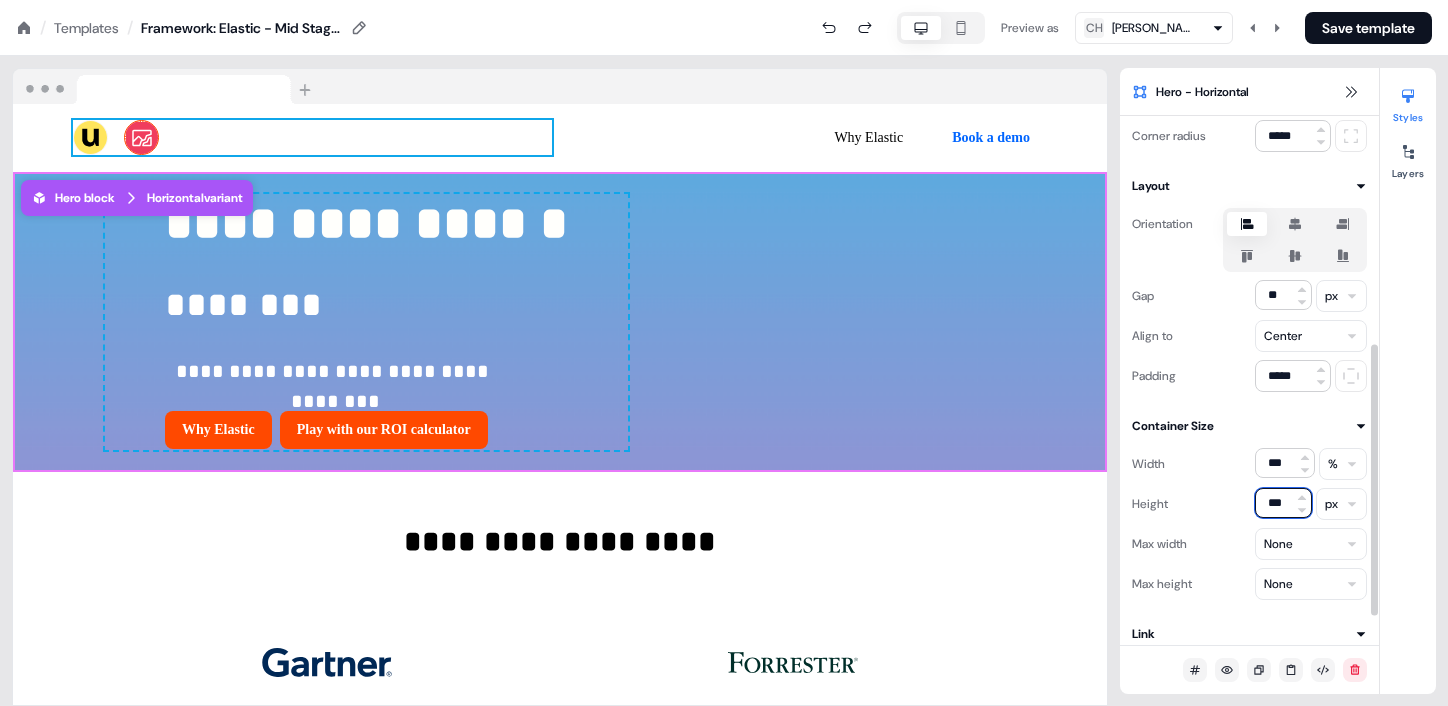 click on "***" at bounding box center (1283, 503) 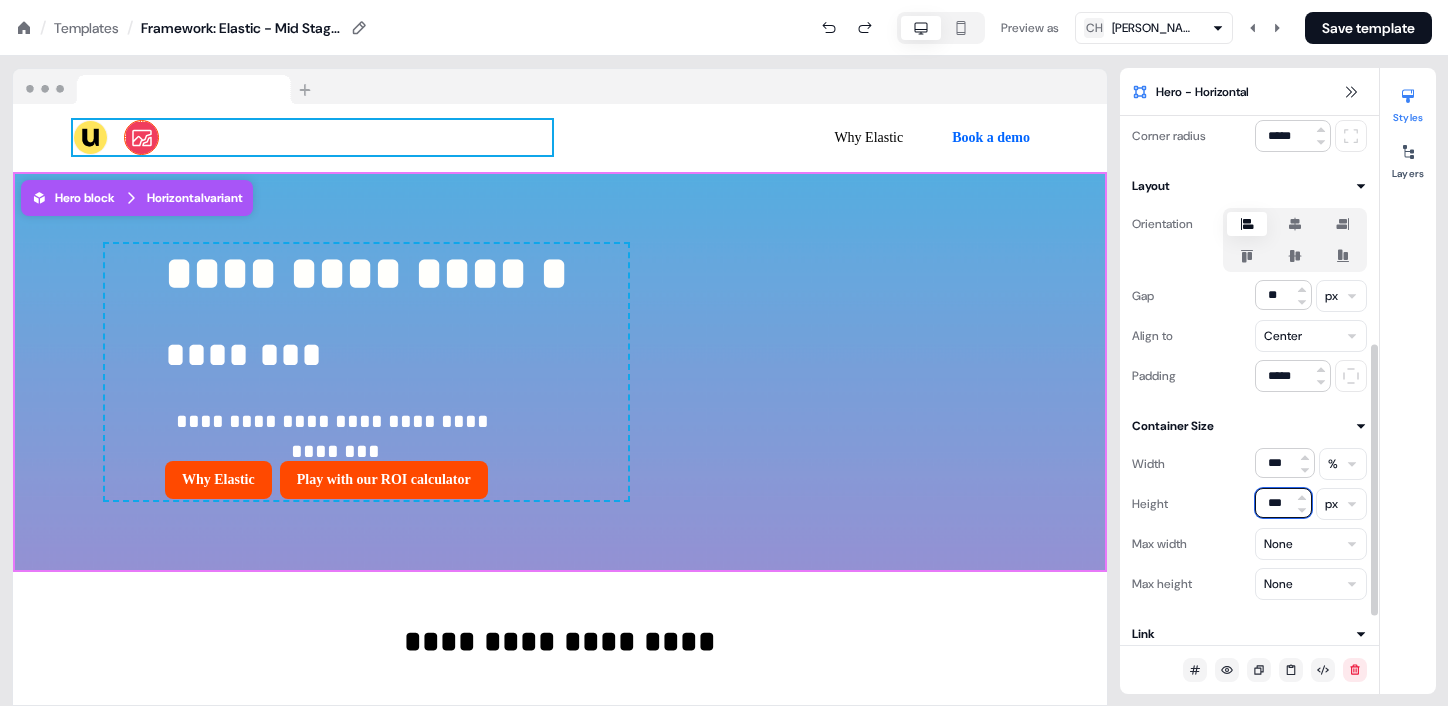 type on "***" 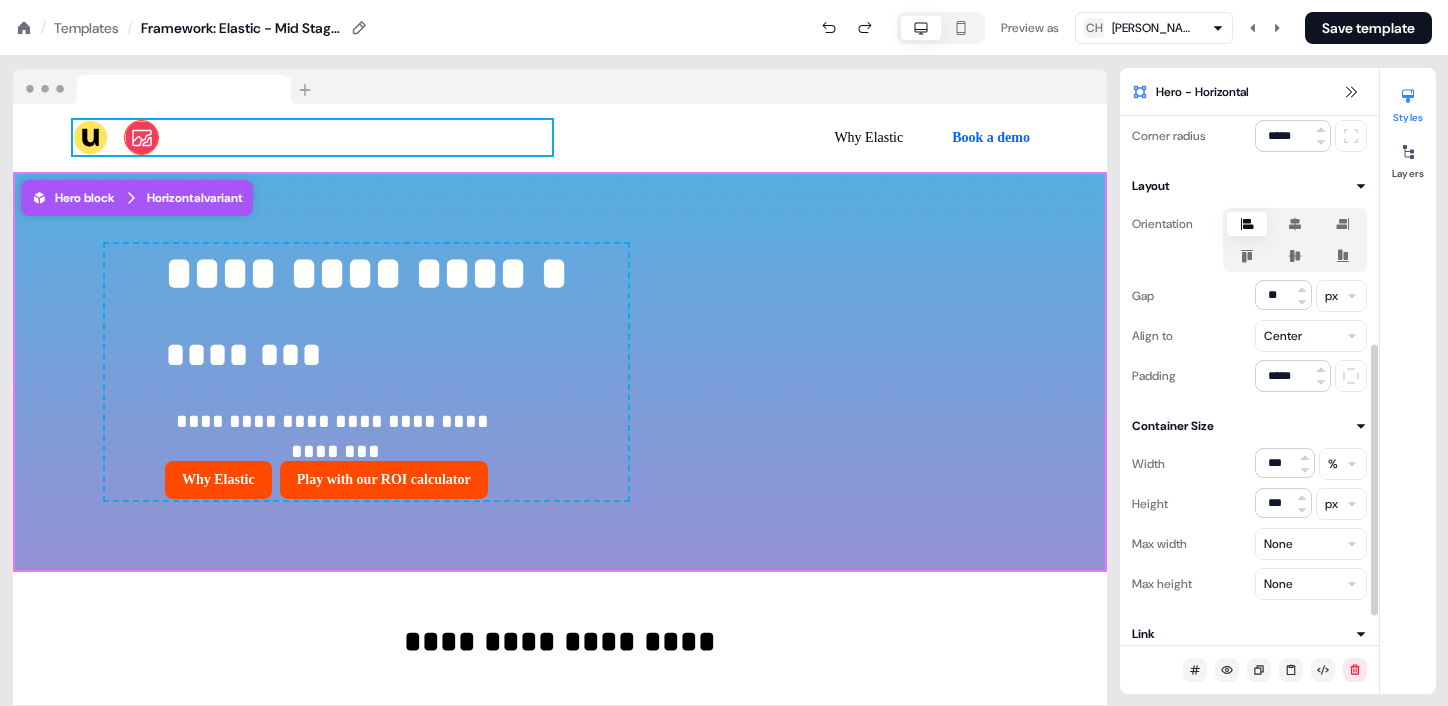 click on "**********" at bounding box center (560, 805) 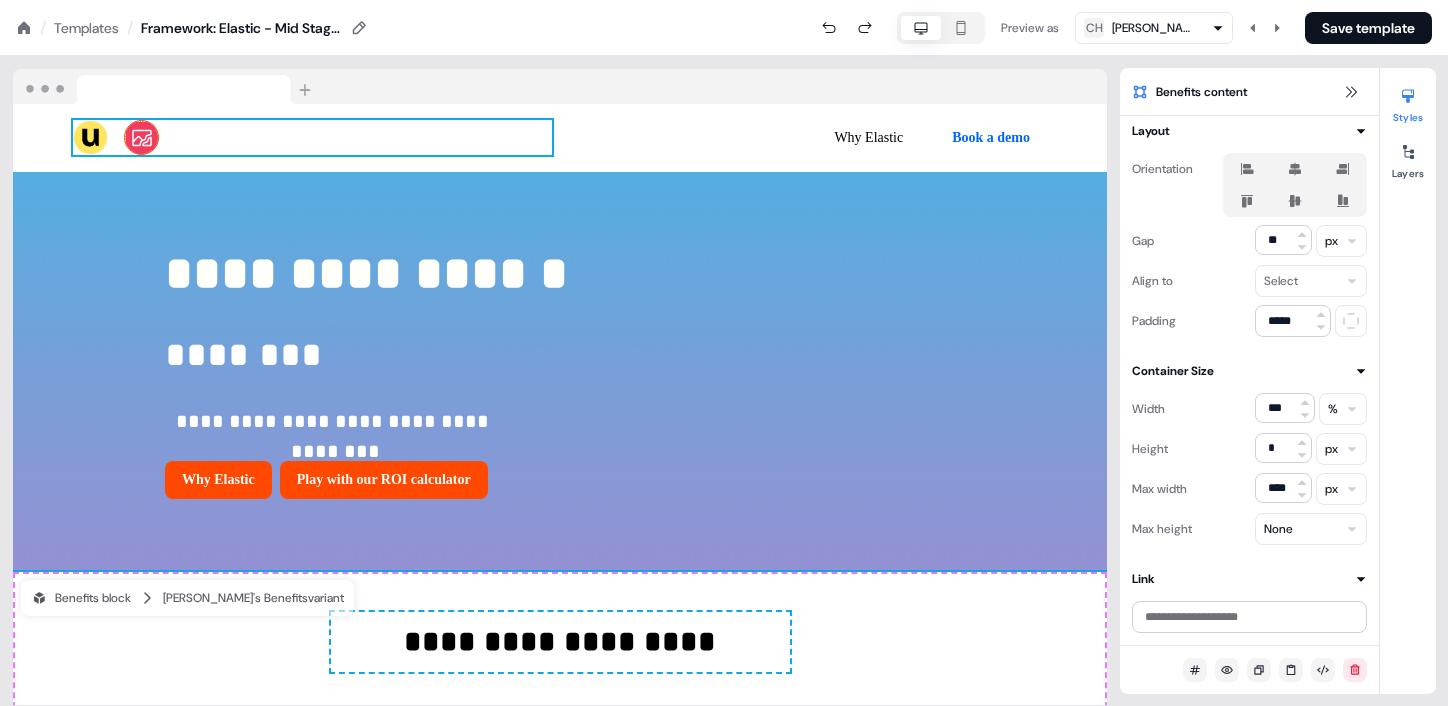click on "**********" at bounding box center (366, 273) 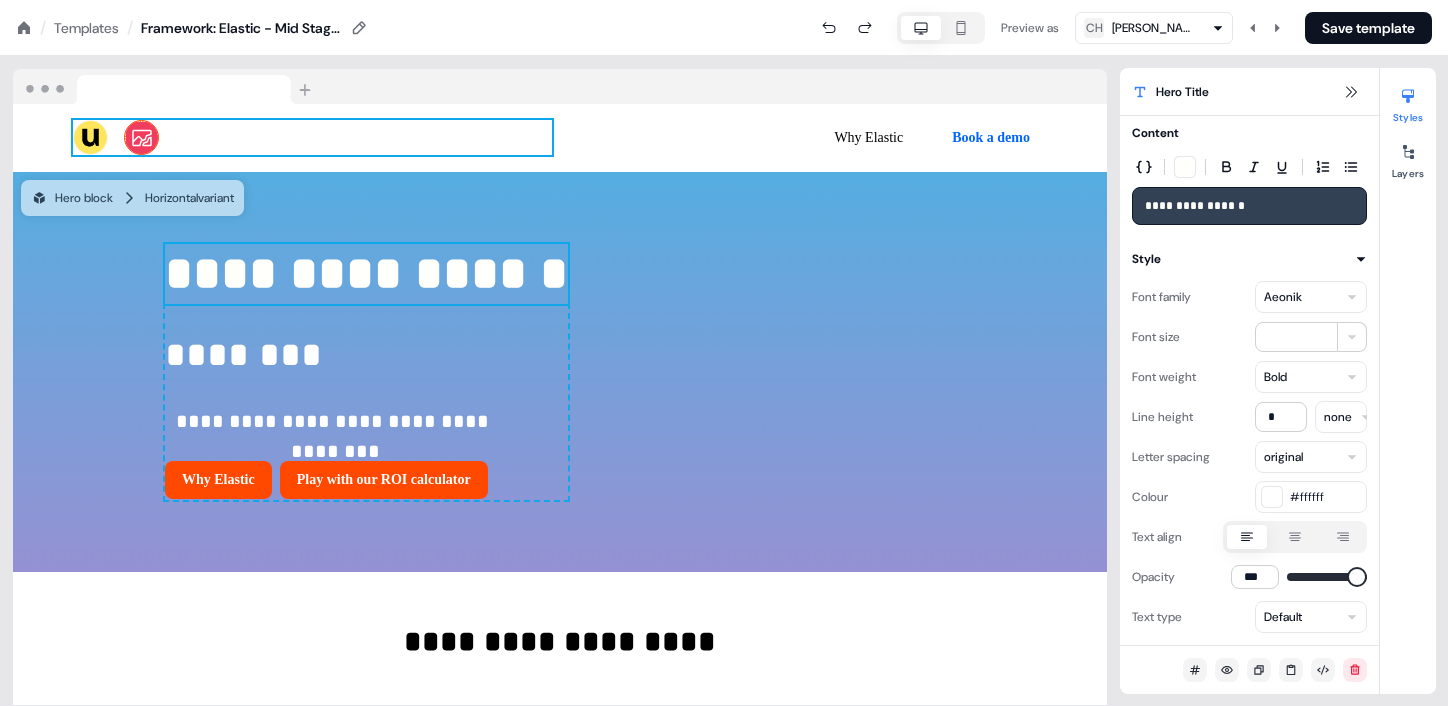 scroll, scrollTop: 0, scrollLeft: 0, axis: both 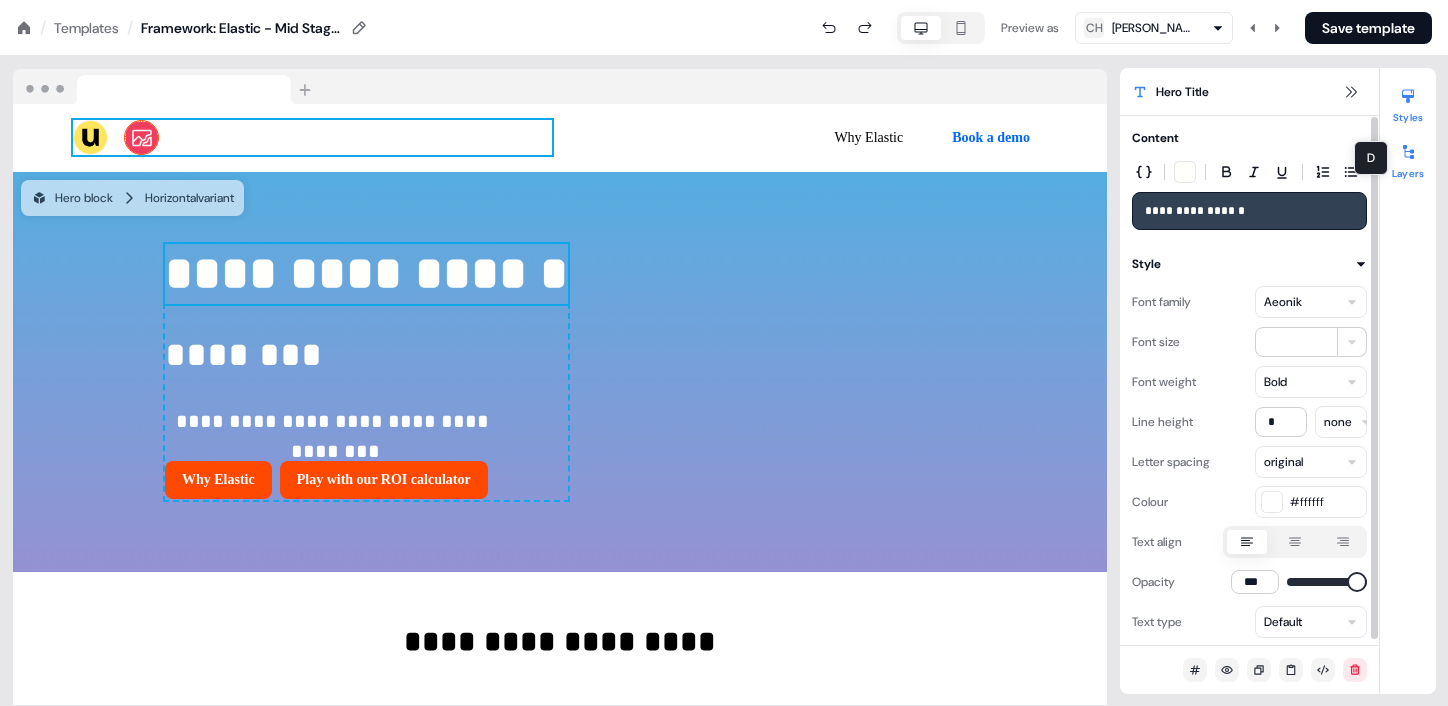 click at bounding box center (1408, 152) 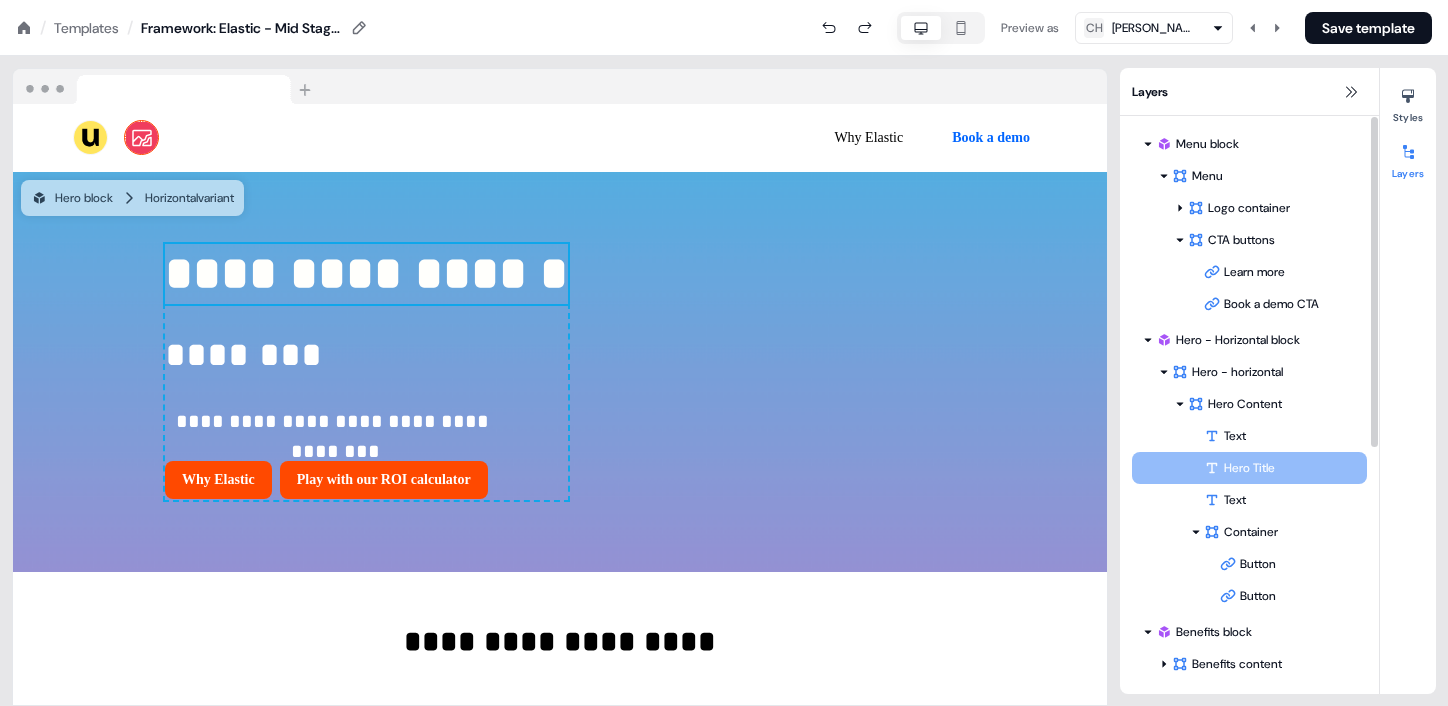 drag, startPoint x: 1263, startPoint y: 435, endPoint x: 1264, endPoint y: 472, distance: 37.01351 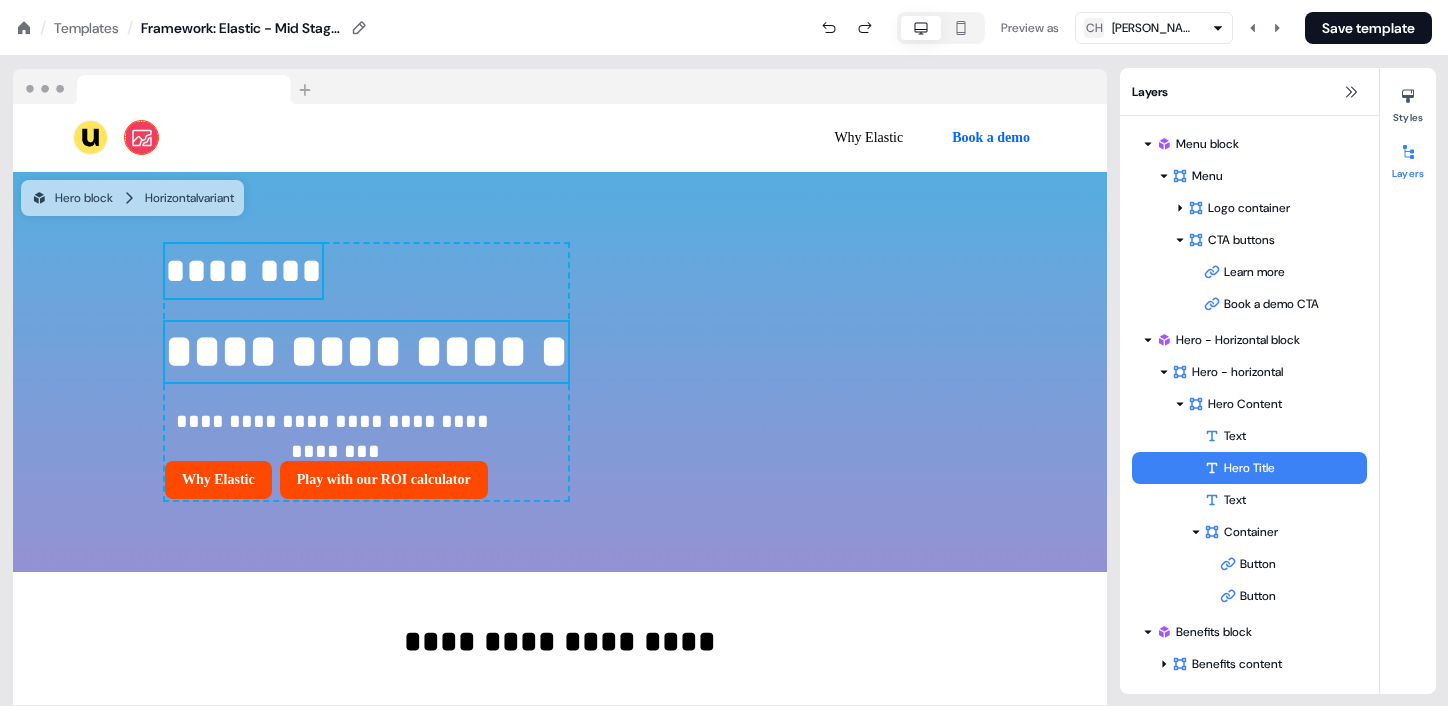 click on "**********" at bounding box center [366, 372] 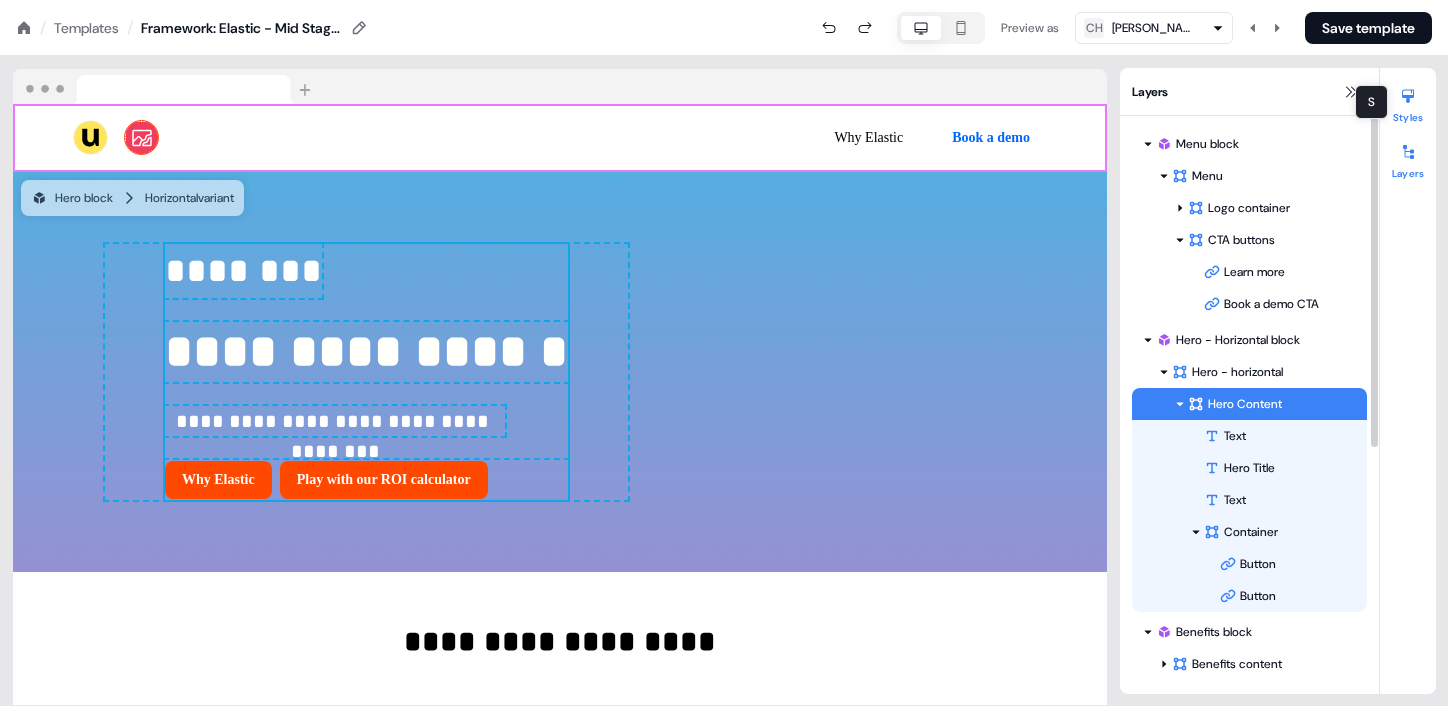 click at bounding box center (1408, 96) 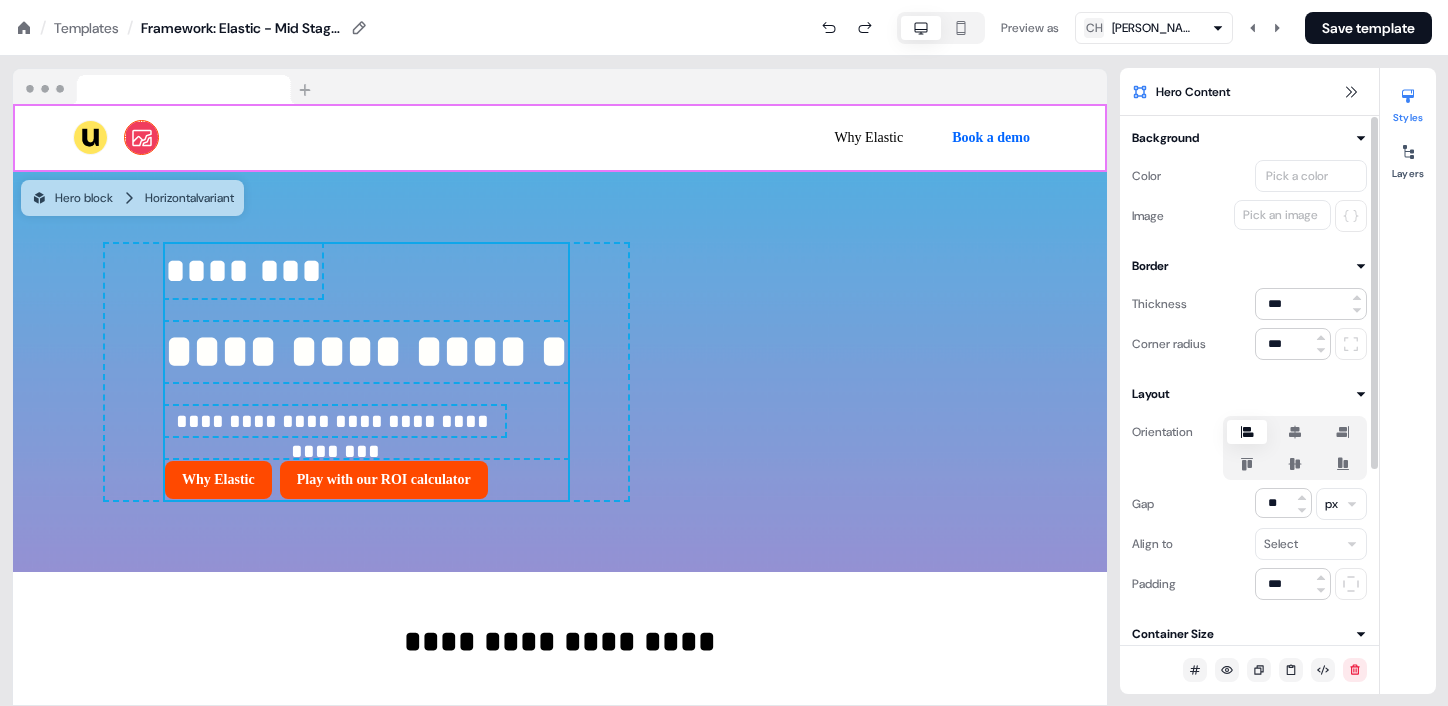 click on "********" at bounding box center (243, 271) 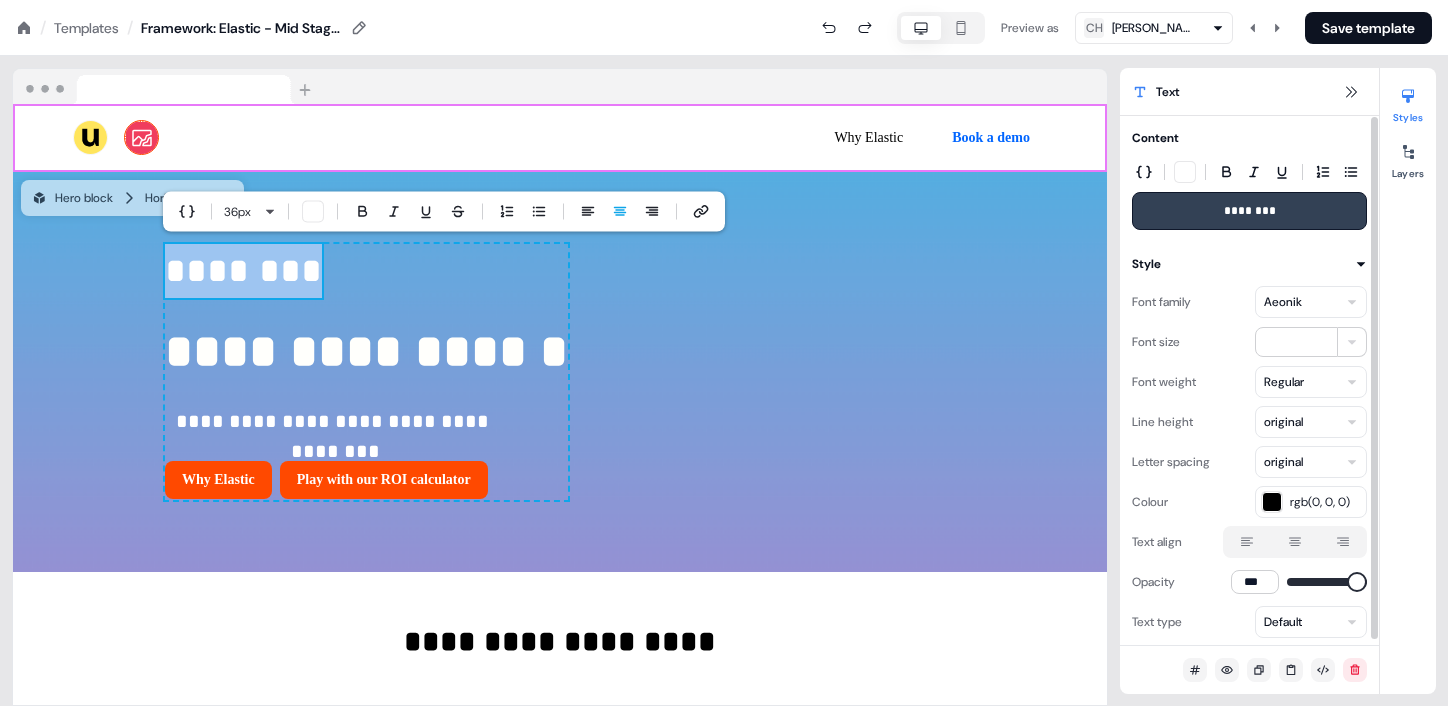 scroll, scrollTop: 5, scrollLeft: 0, axis: vertical 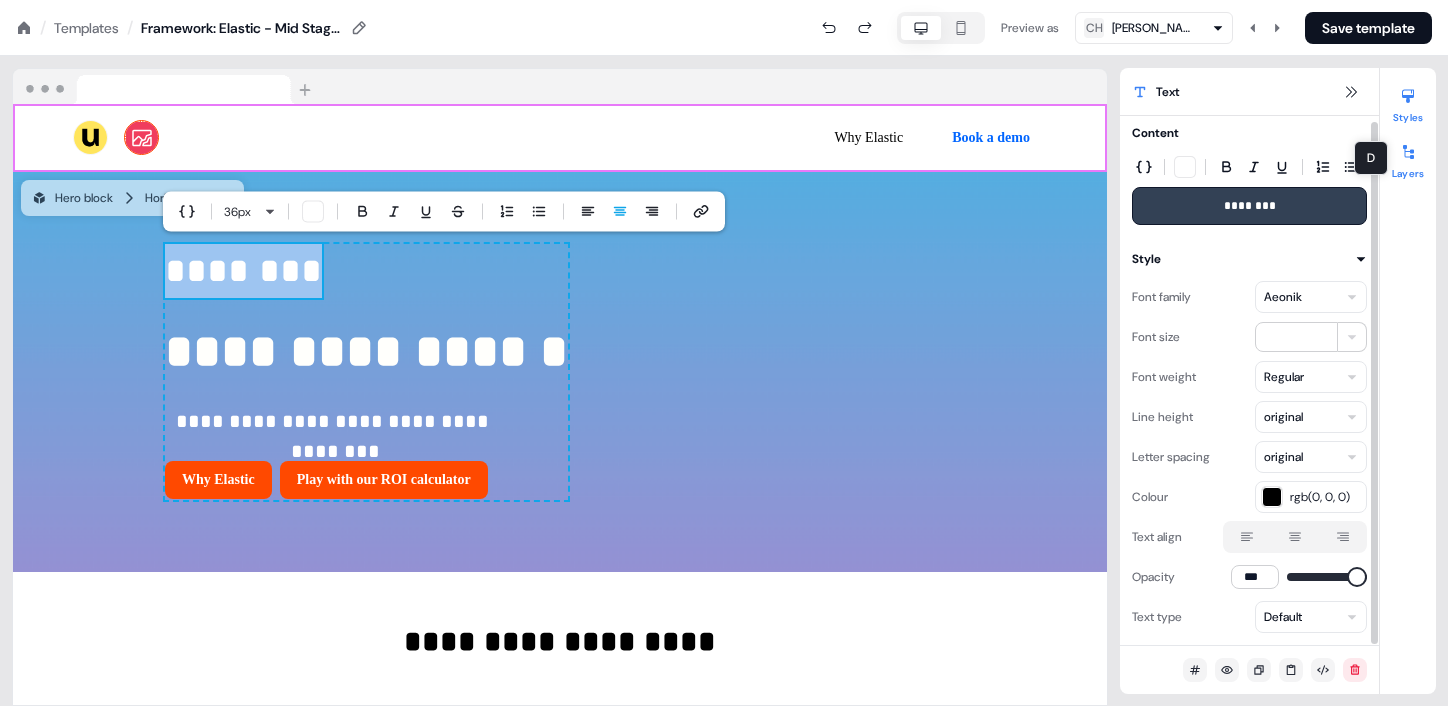 click at bounding box center (1408, 152) 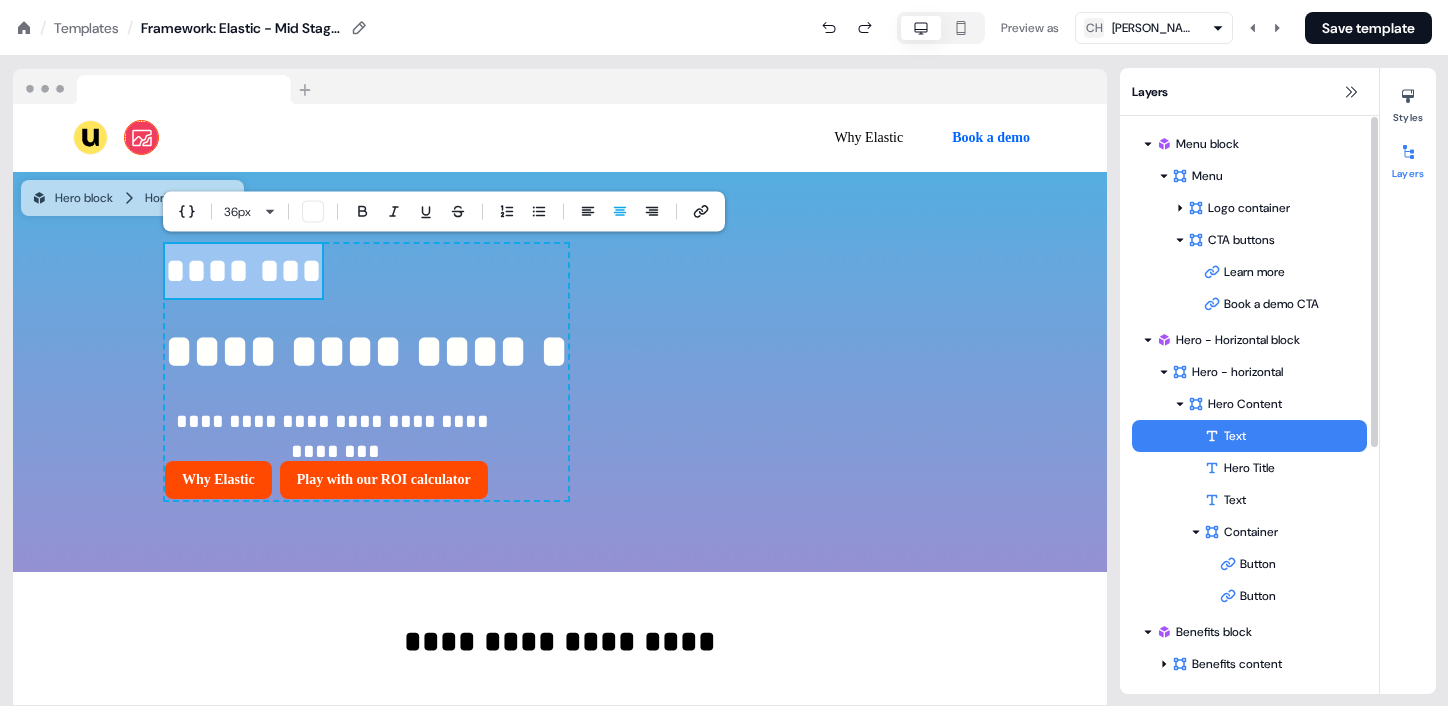 click on "Text" at bounding box center [1285, 436] 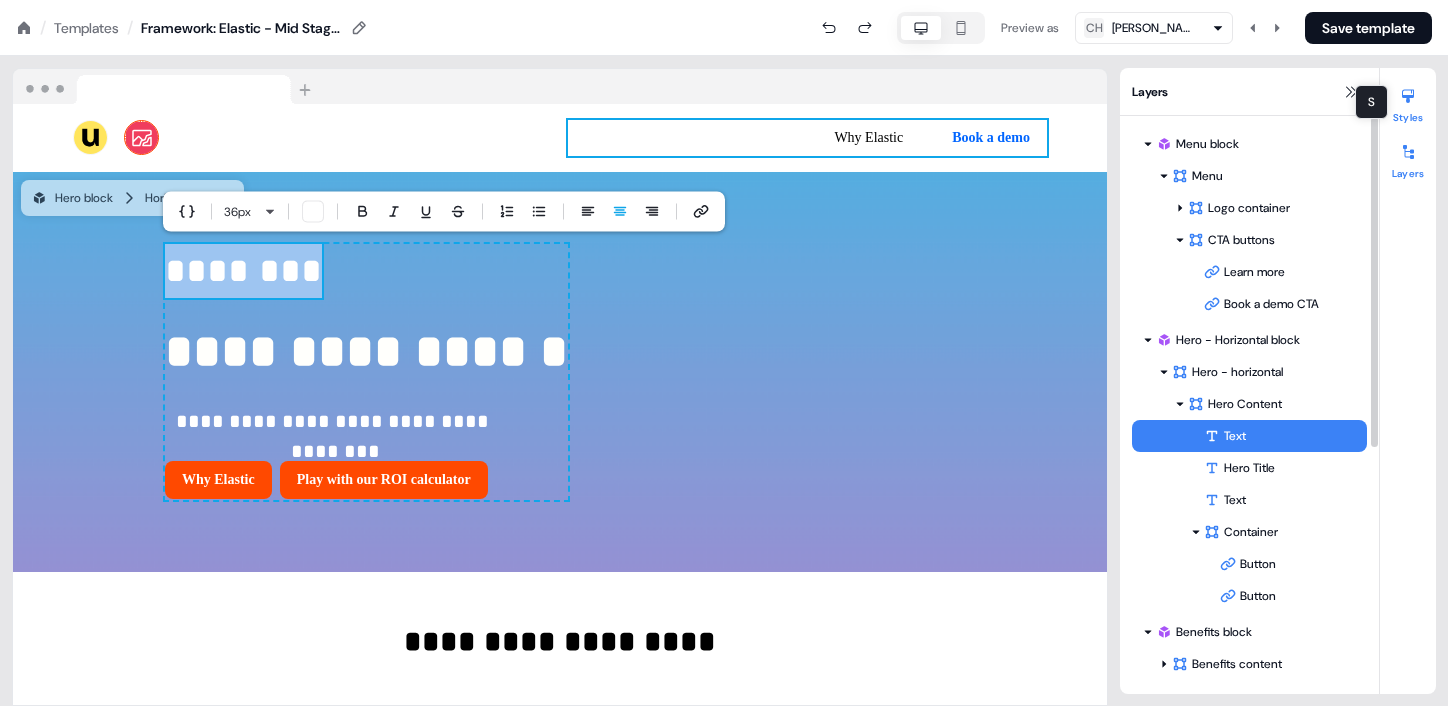 click at bounding box center (1408, 96) 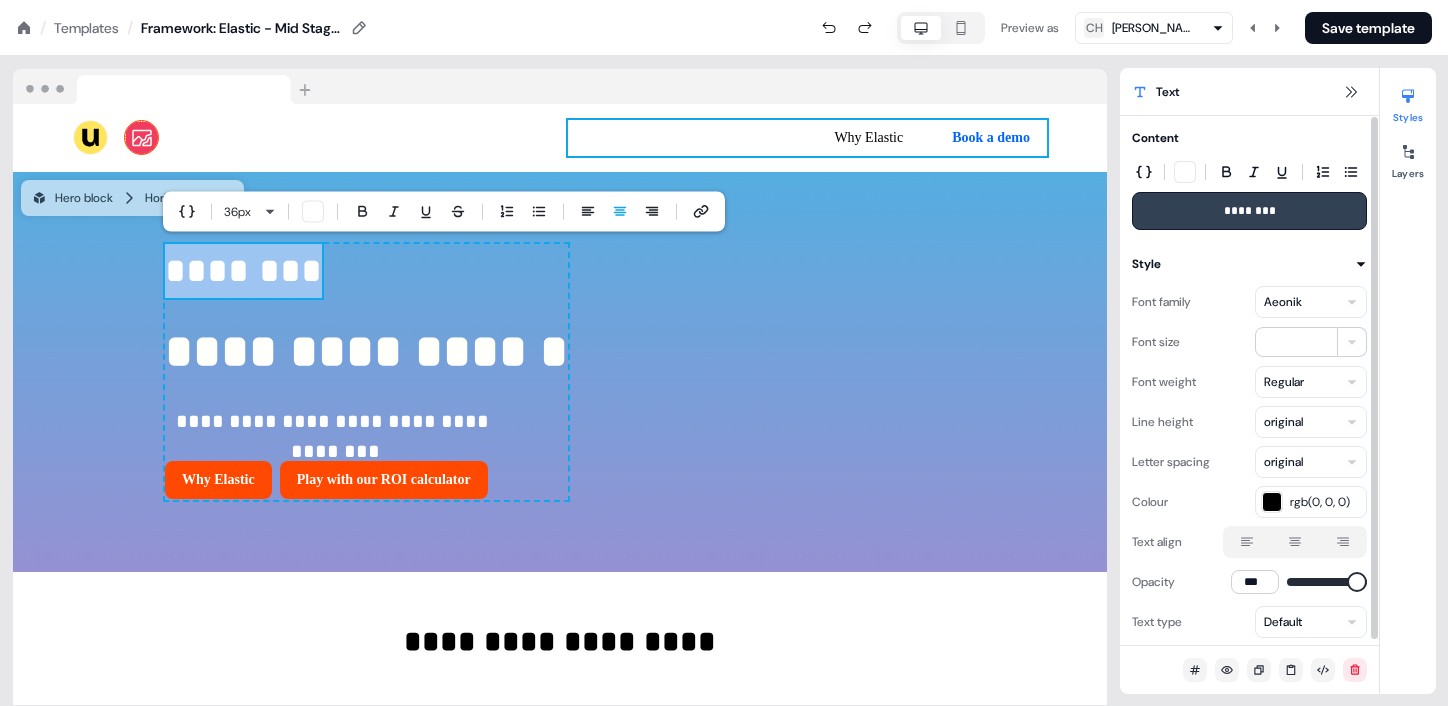 scroll, scrollTop: 5, scrollLeft: 0, axis: vertical 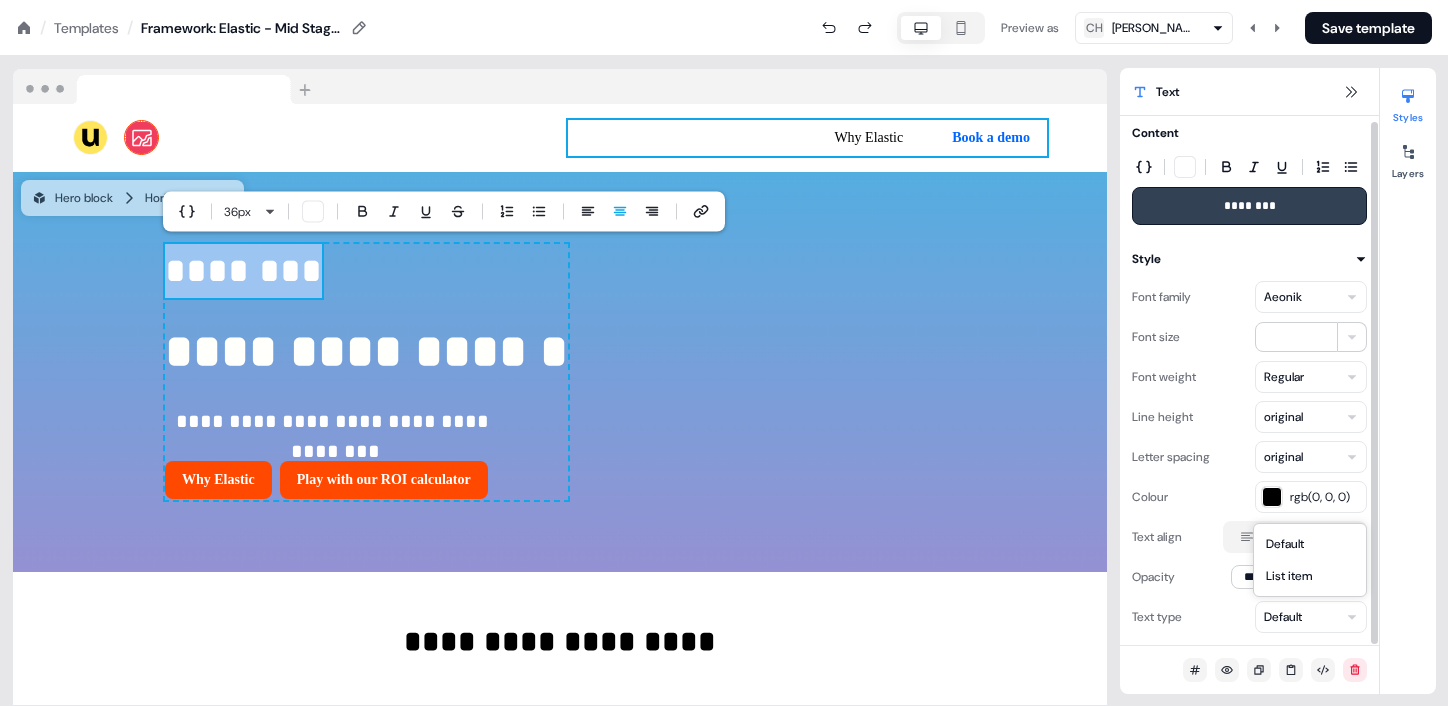 click on "**********" at bounding box center (724, 0) 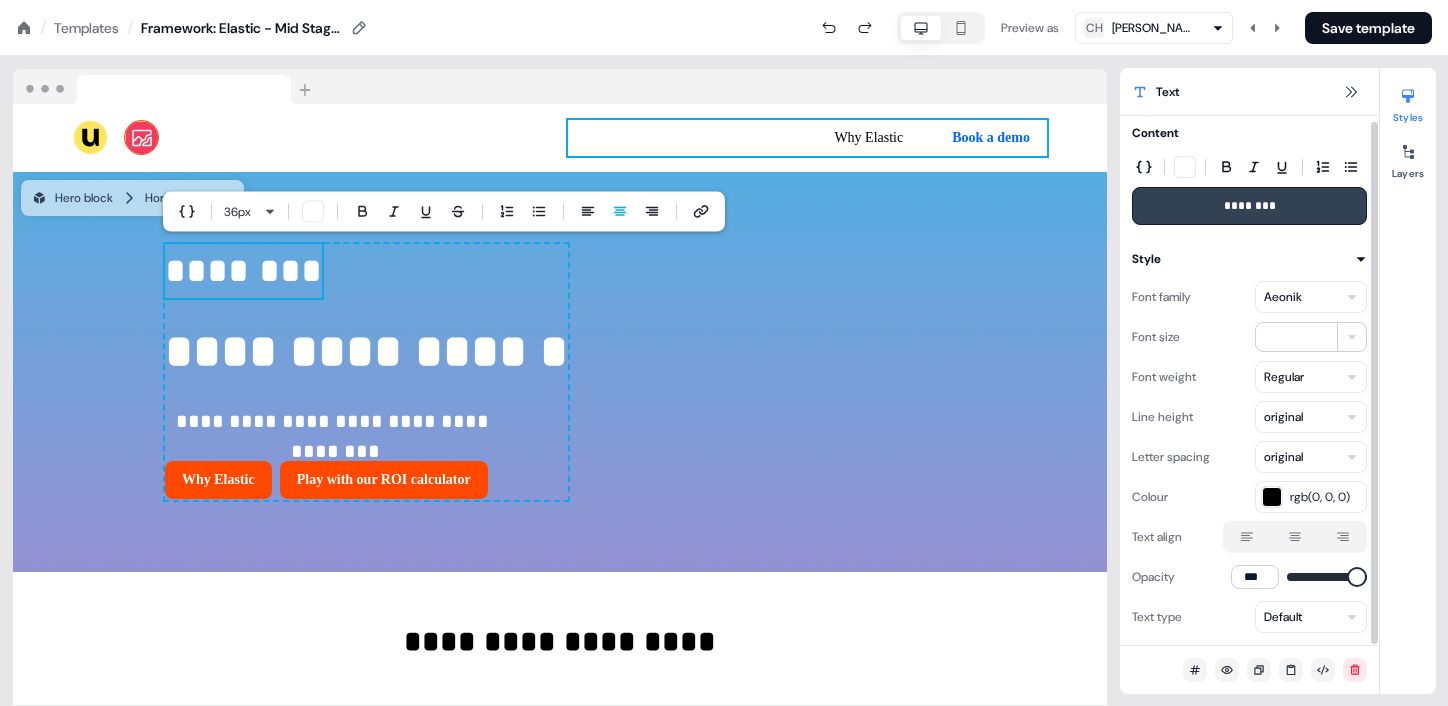 click on "**********" at bounding box center [724, 0] 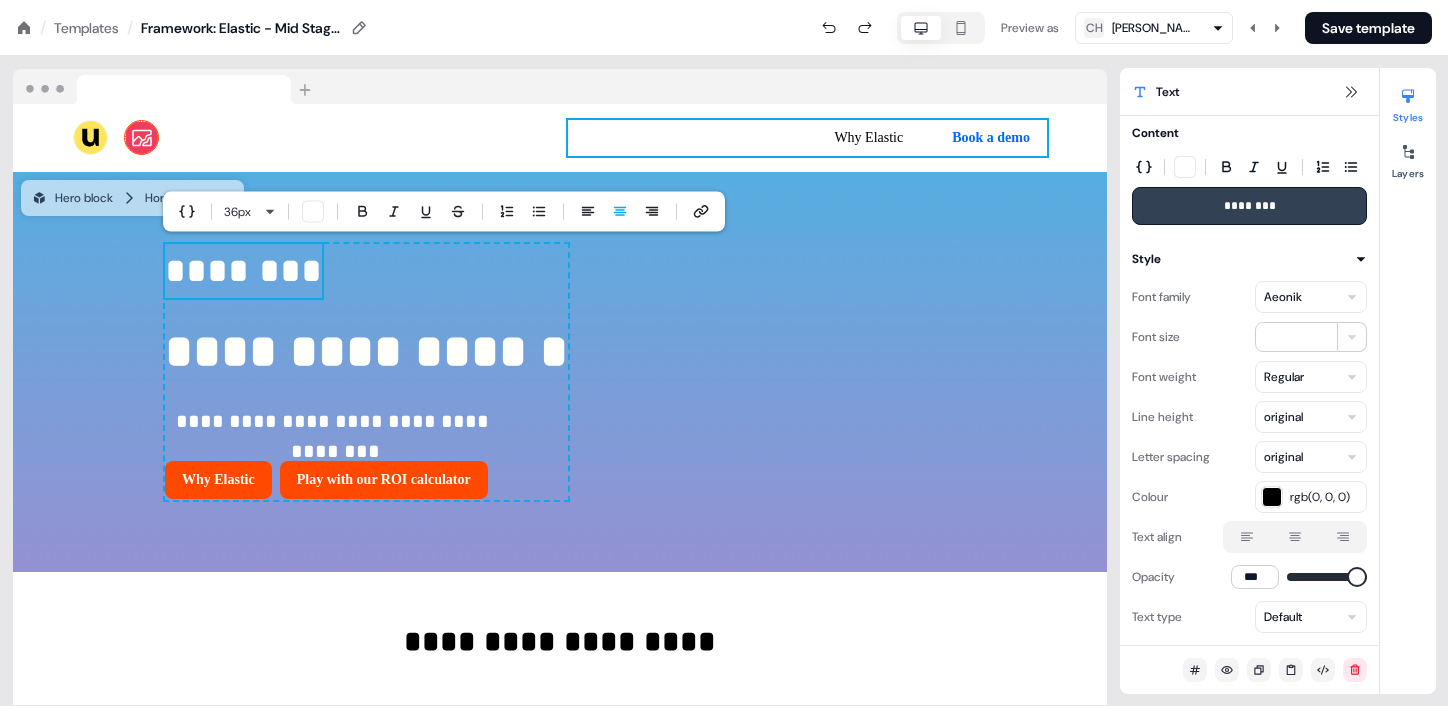 click on "**********" at bounding box center [366, 351] 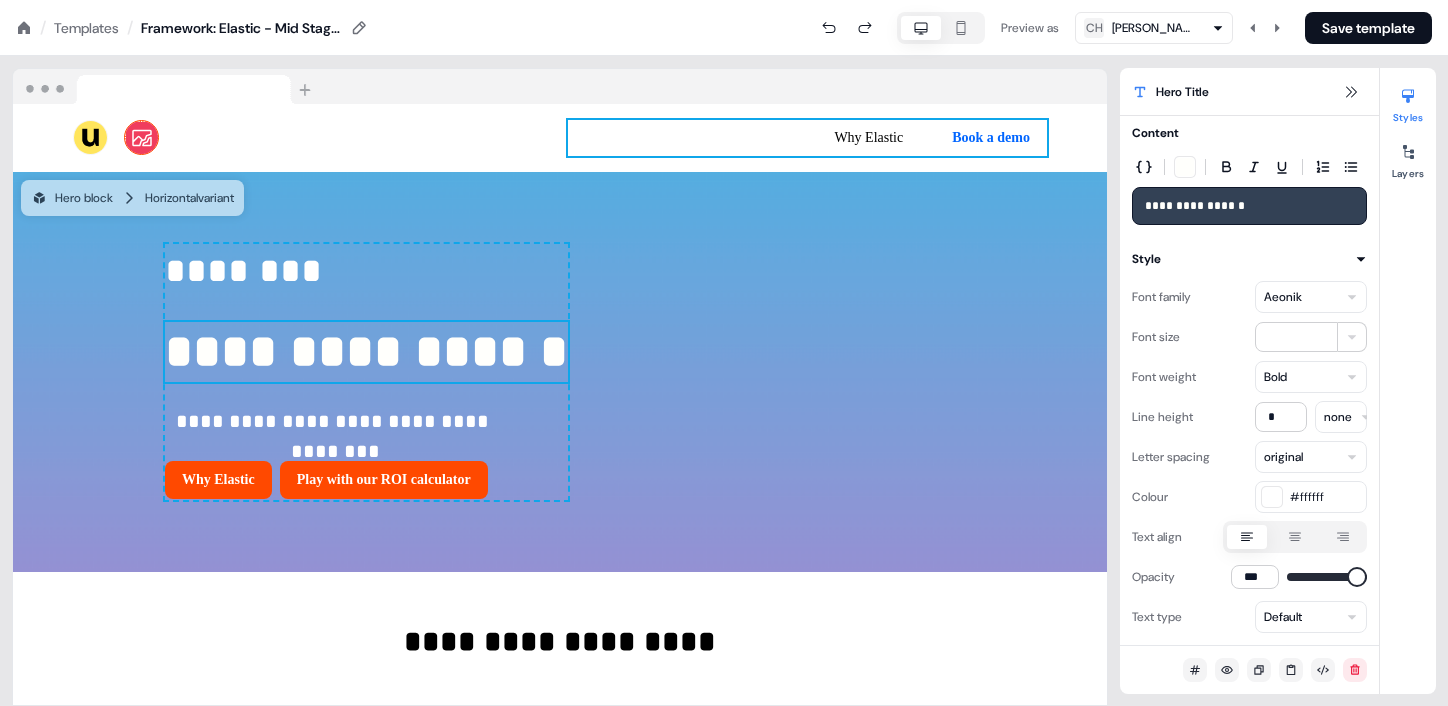 scroll, scrollTop: 0, scrollLeft: 0, axis: both 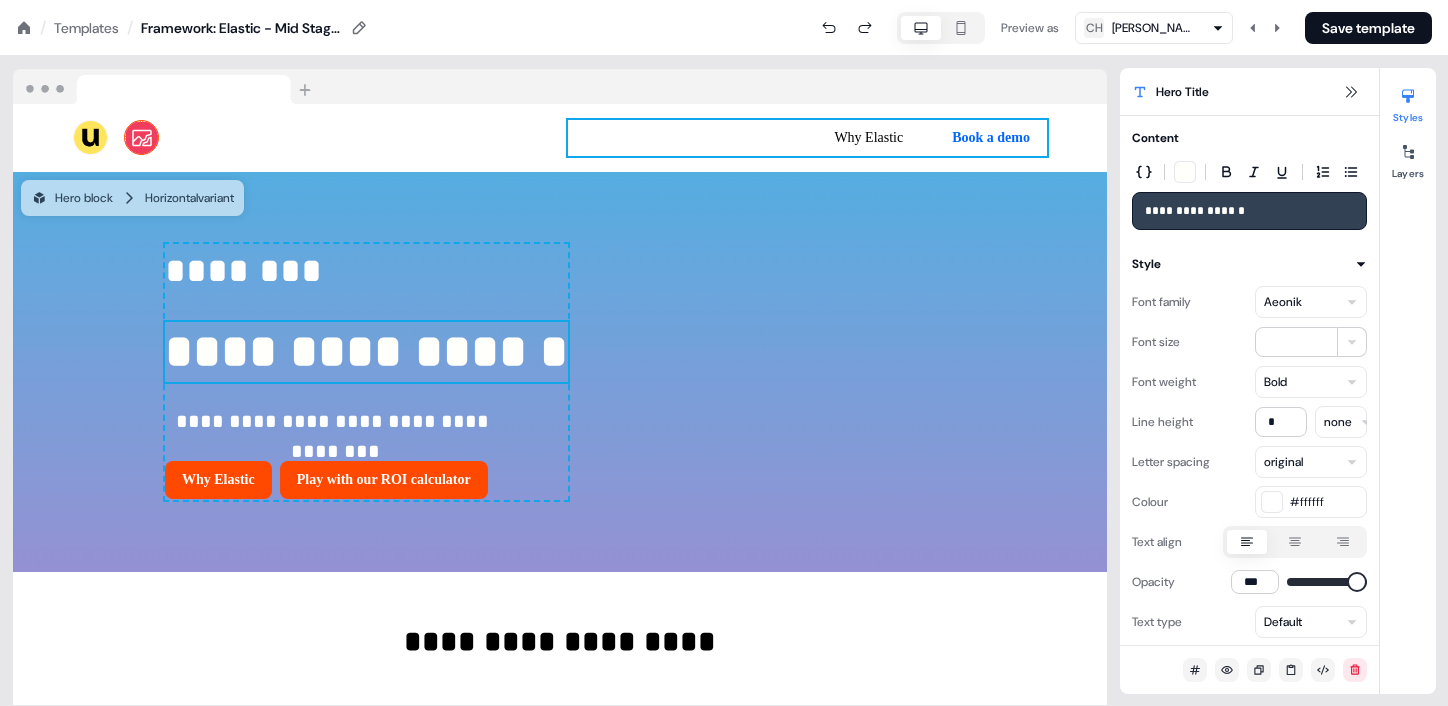 click on "**********" at bounding box center [366, 351] 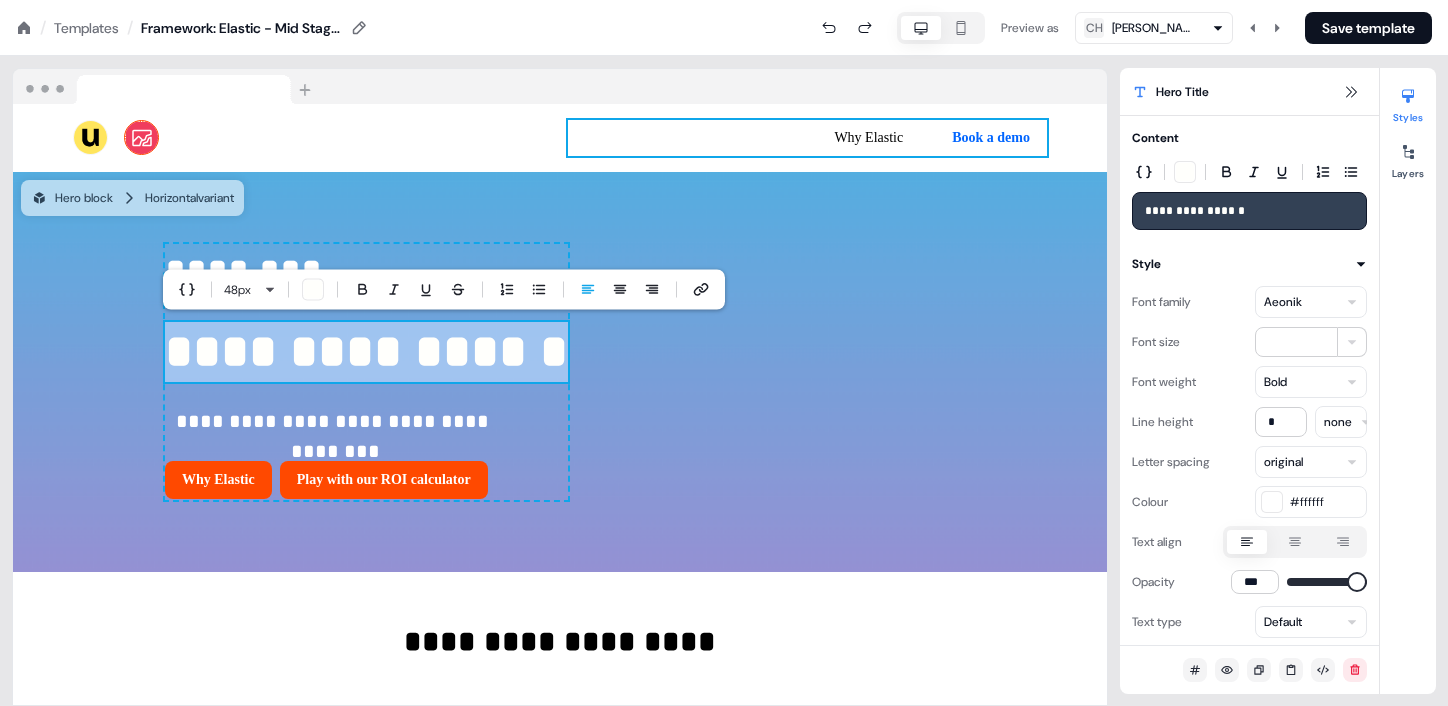 click on "**********" at bounding box center (560, 372) 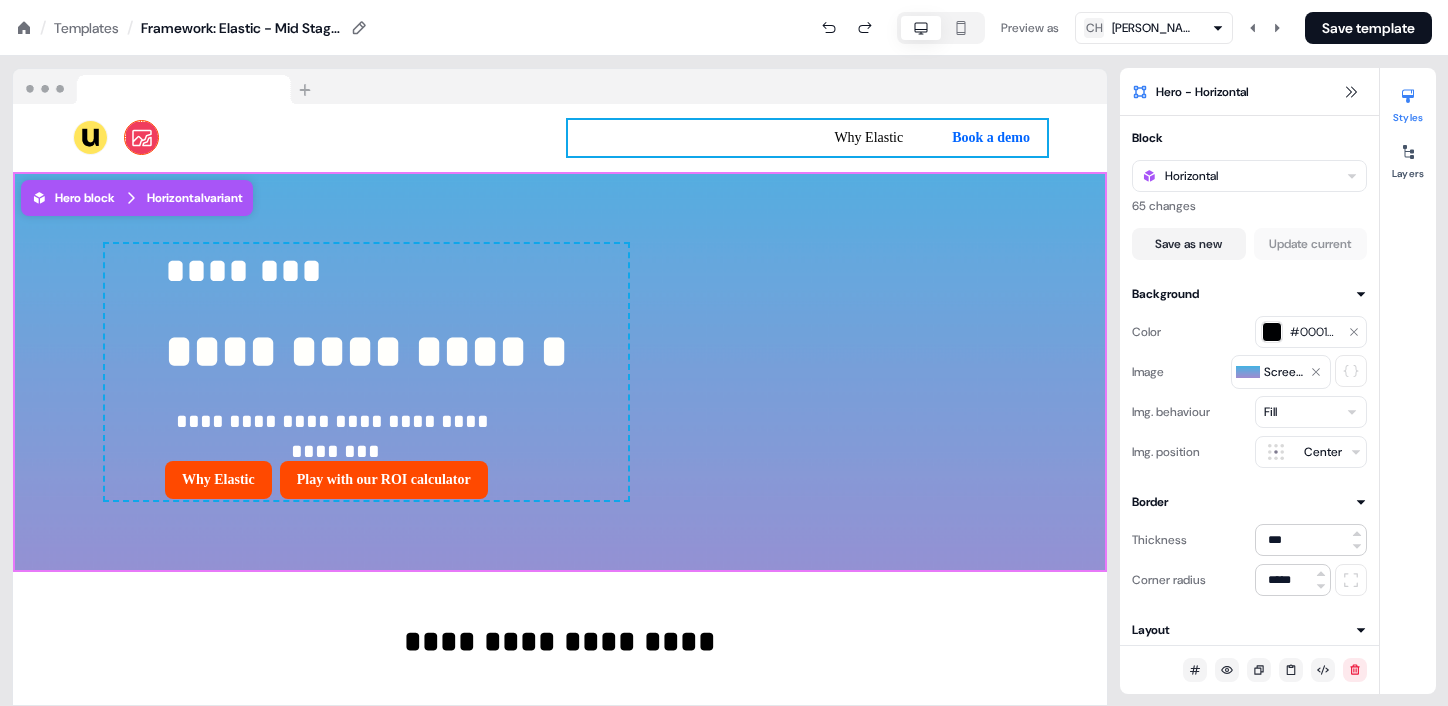 click on "********" at bounding box center (243, 271) 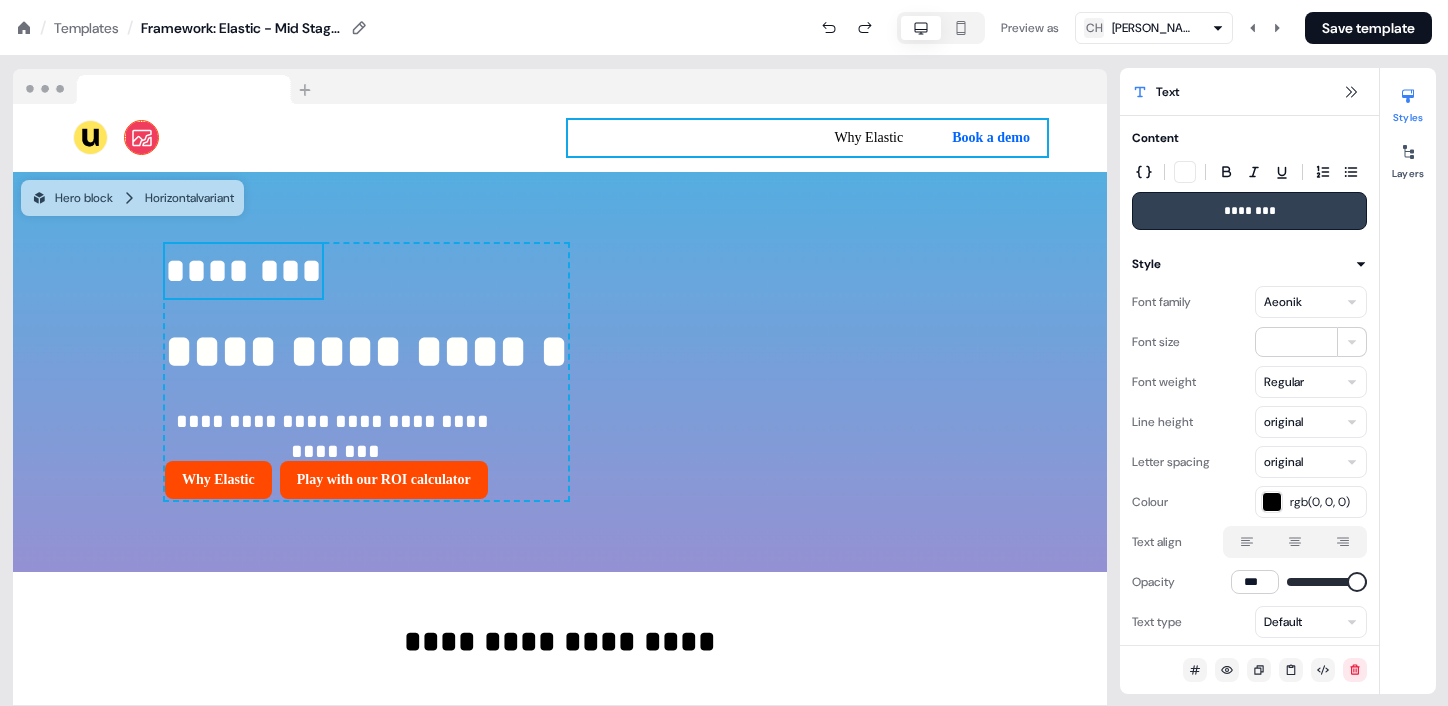 click on "********" at bounding box center [243, 271] 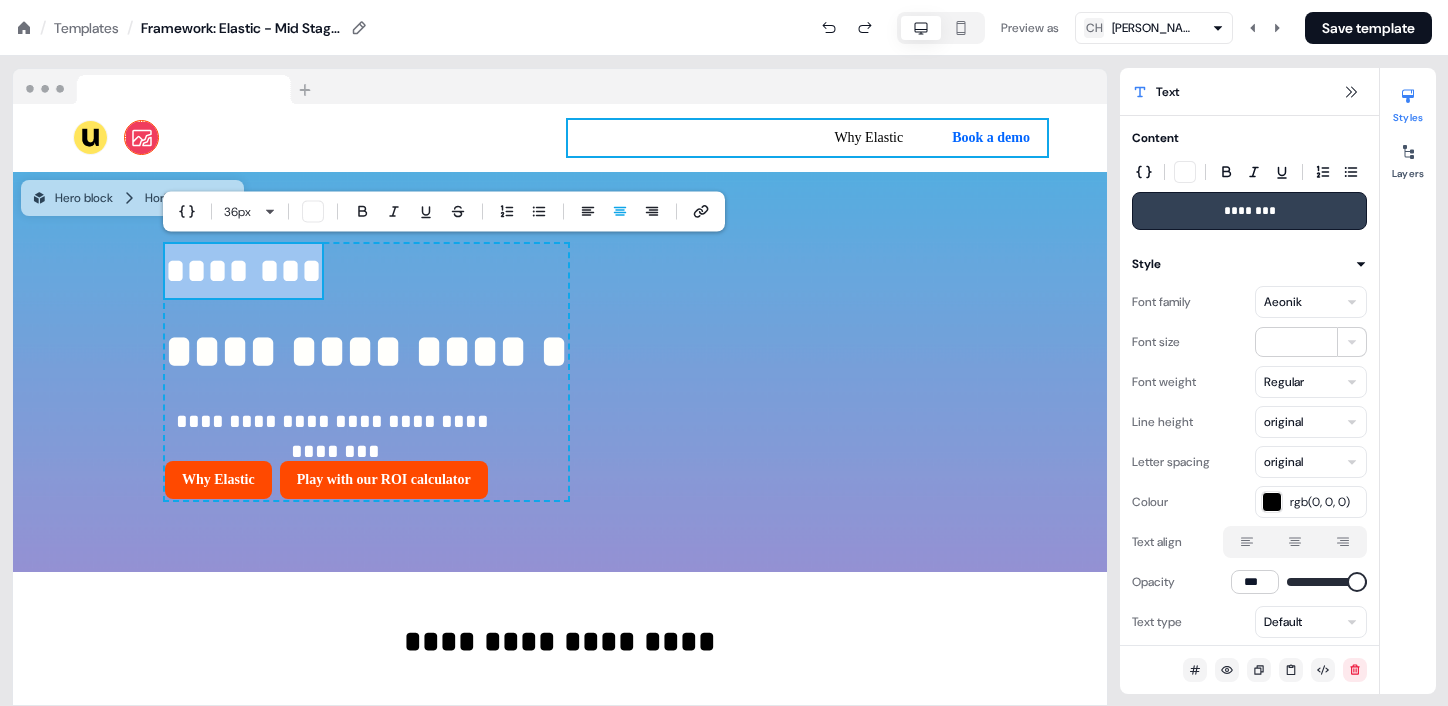 click on "**********" at bounding box center (366, 372) 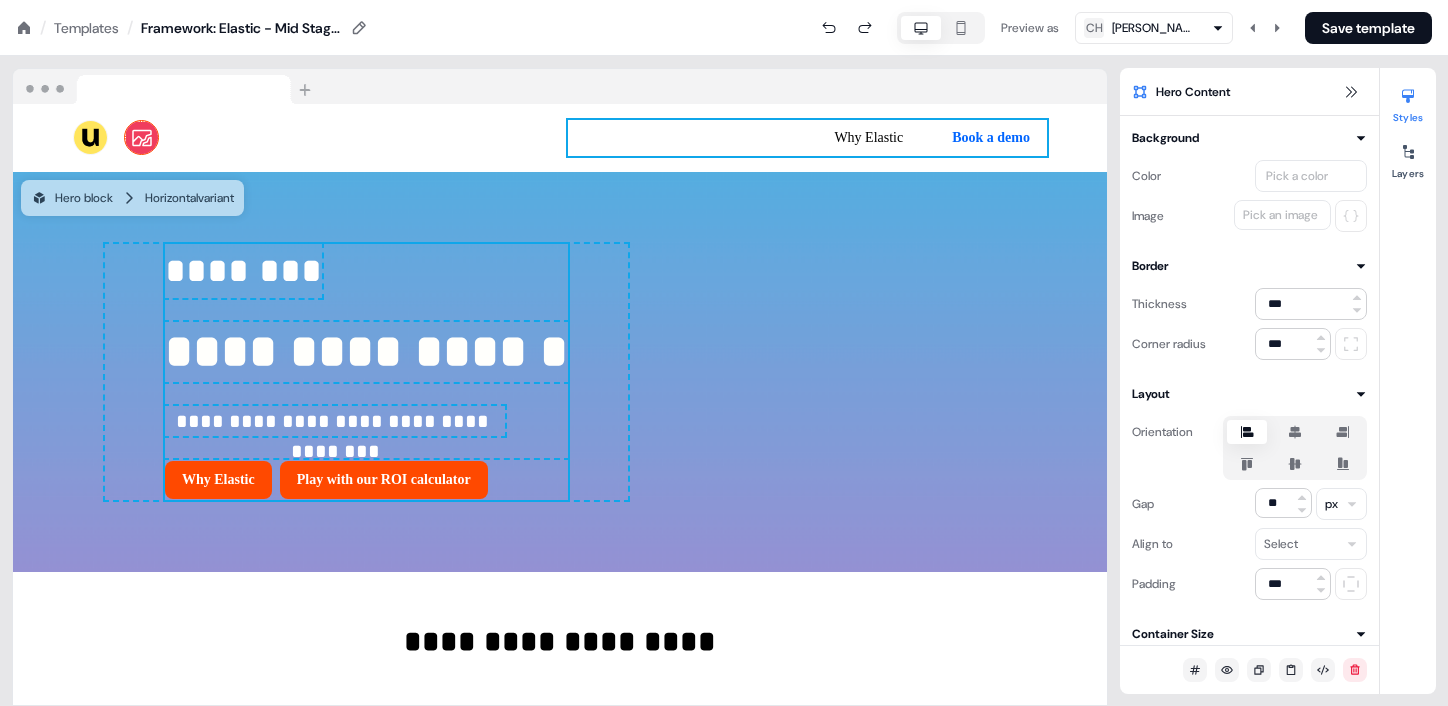 click on "**********" at bounding box center [366, 351] 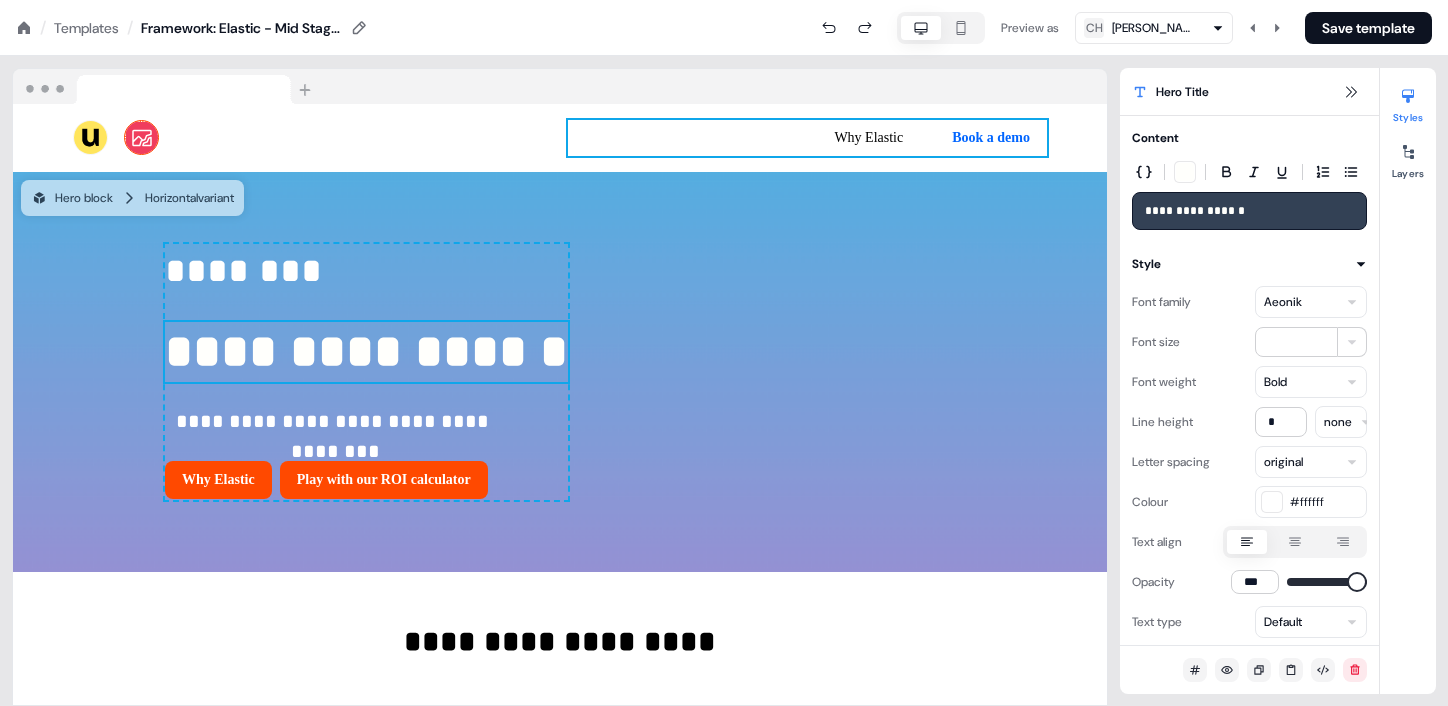 click on "**********" at bounding box center (560, 372) 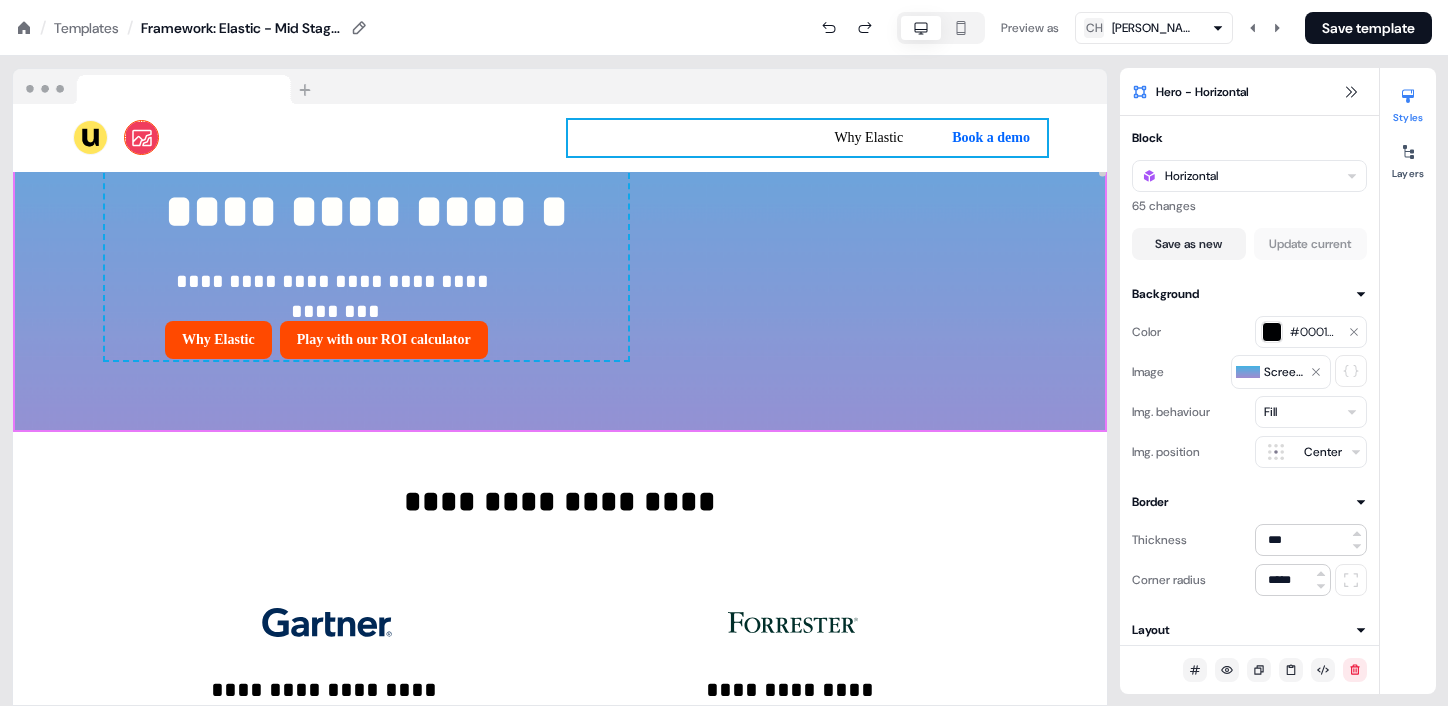 scroll, scrollTop: 143, scrollLeft: 0, axis: vertical 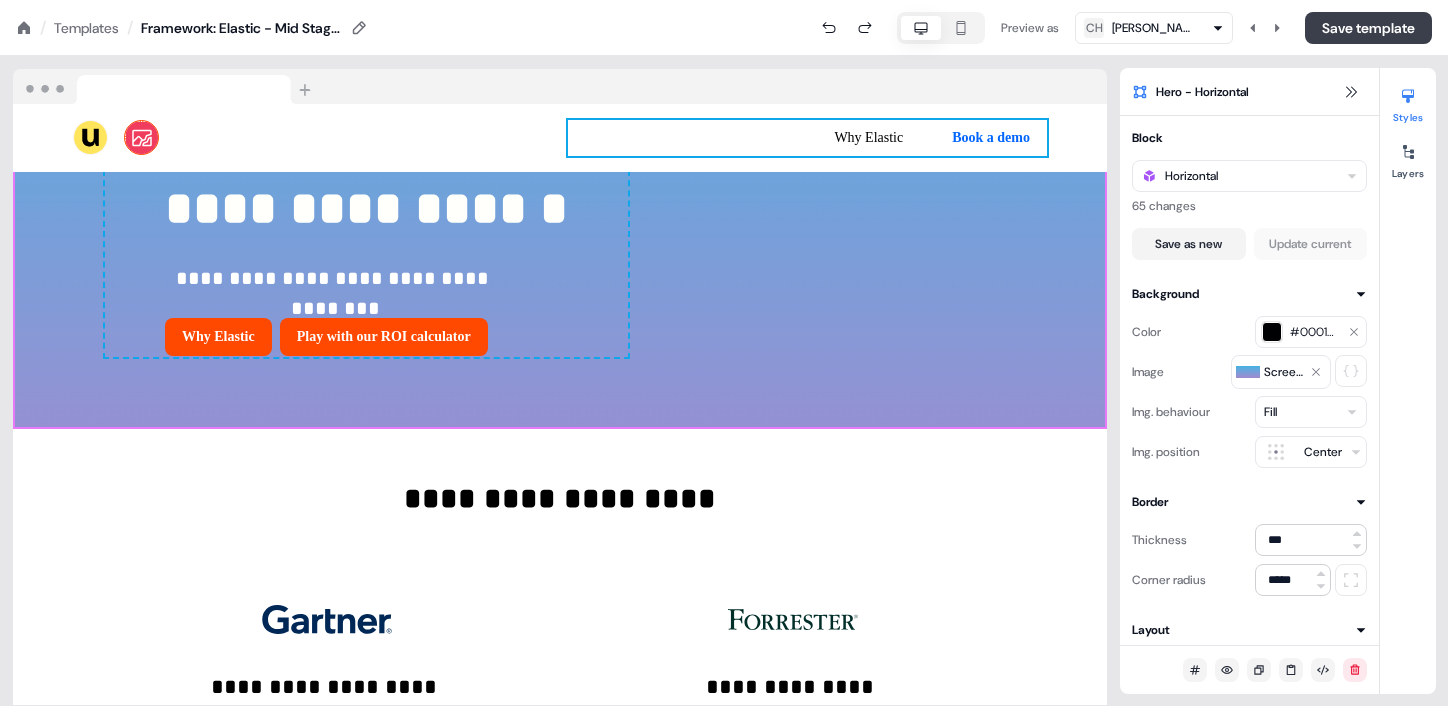 click on "Save template" at bounding box center (1368, 28) 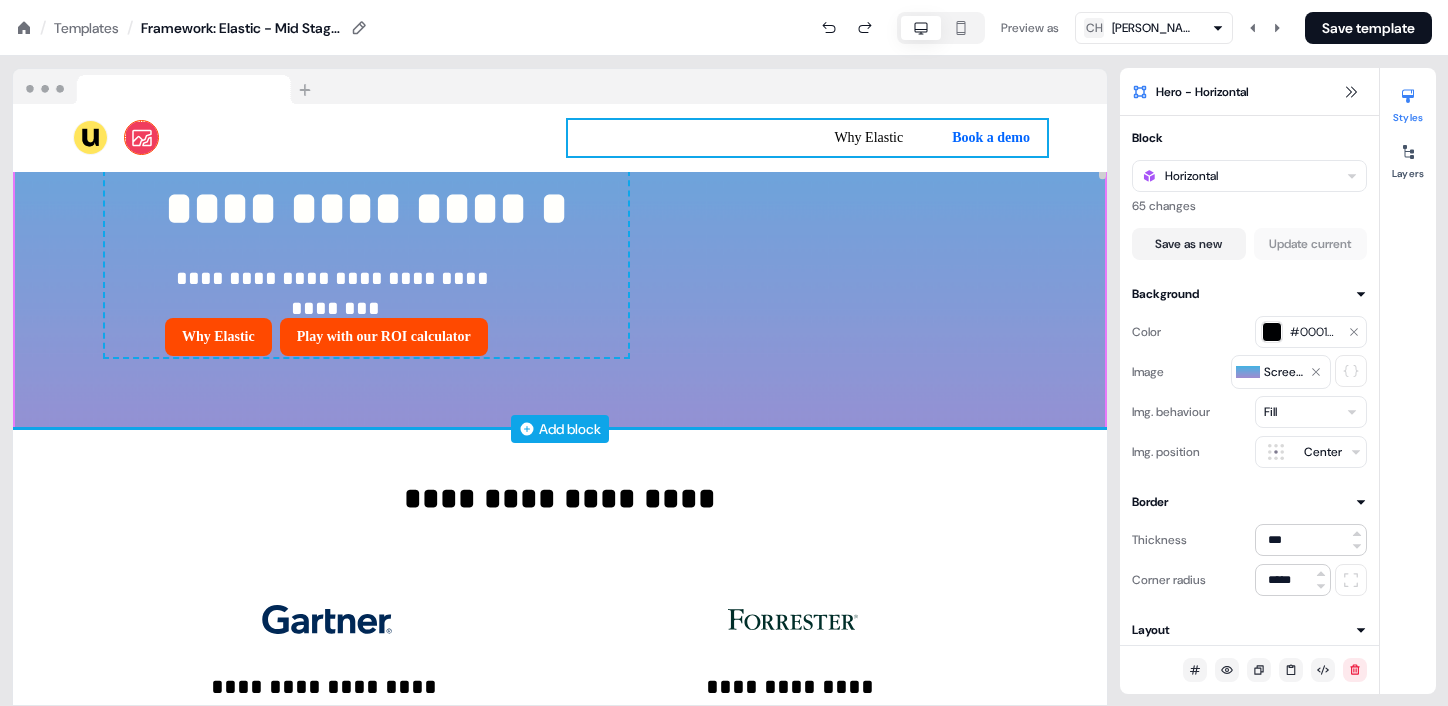 click on "Add block" at bounding box center (570, 429) 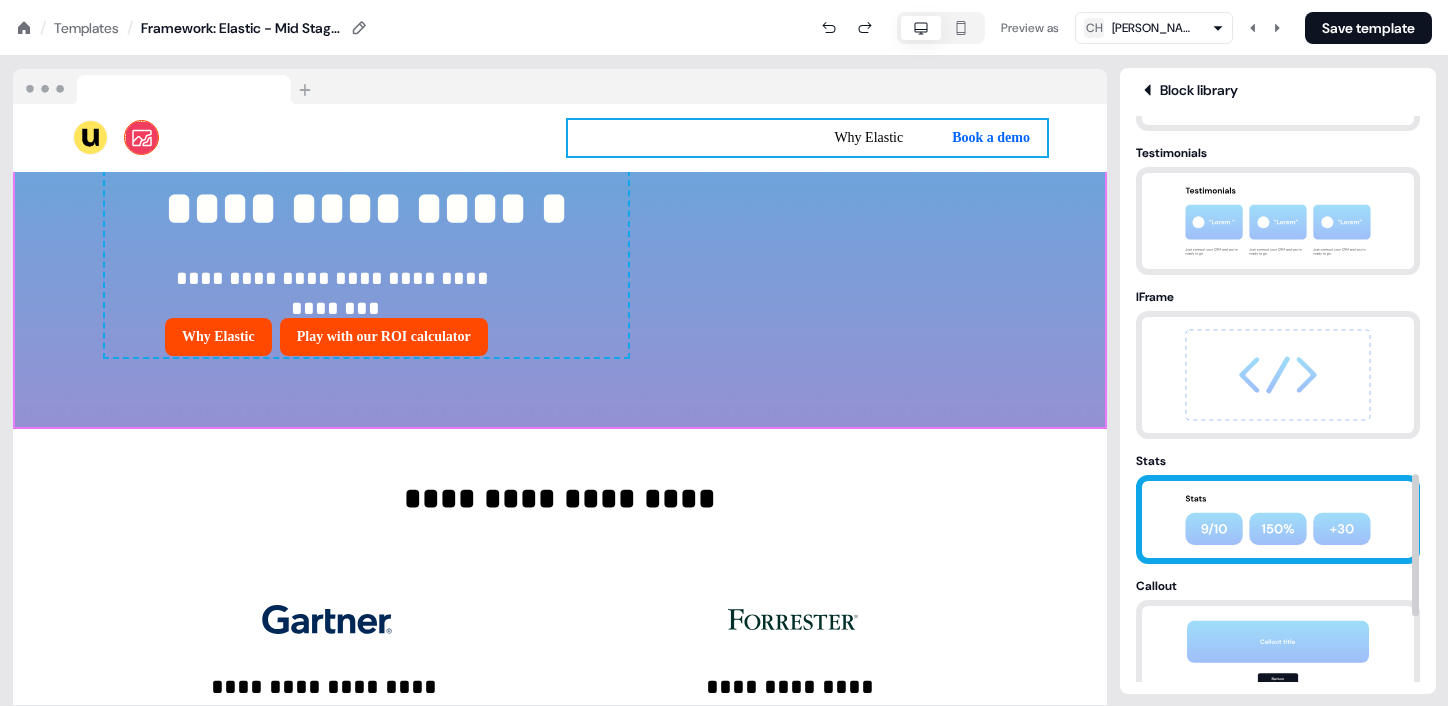 scroll, scrollTop: 1453, scrollLeft: 0, axis: vertical 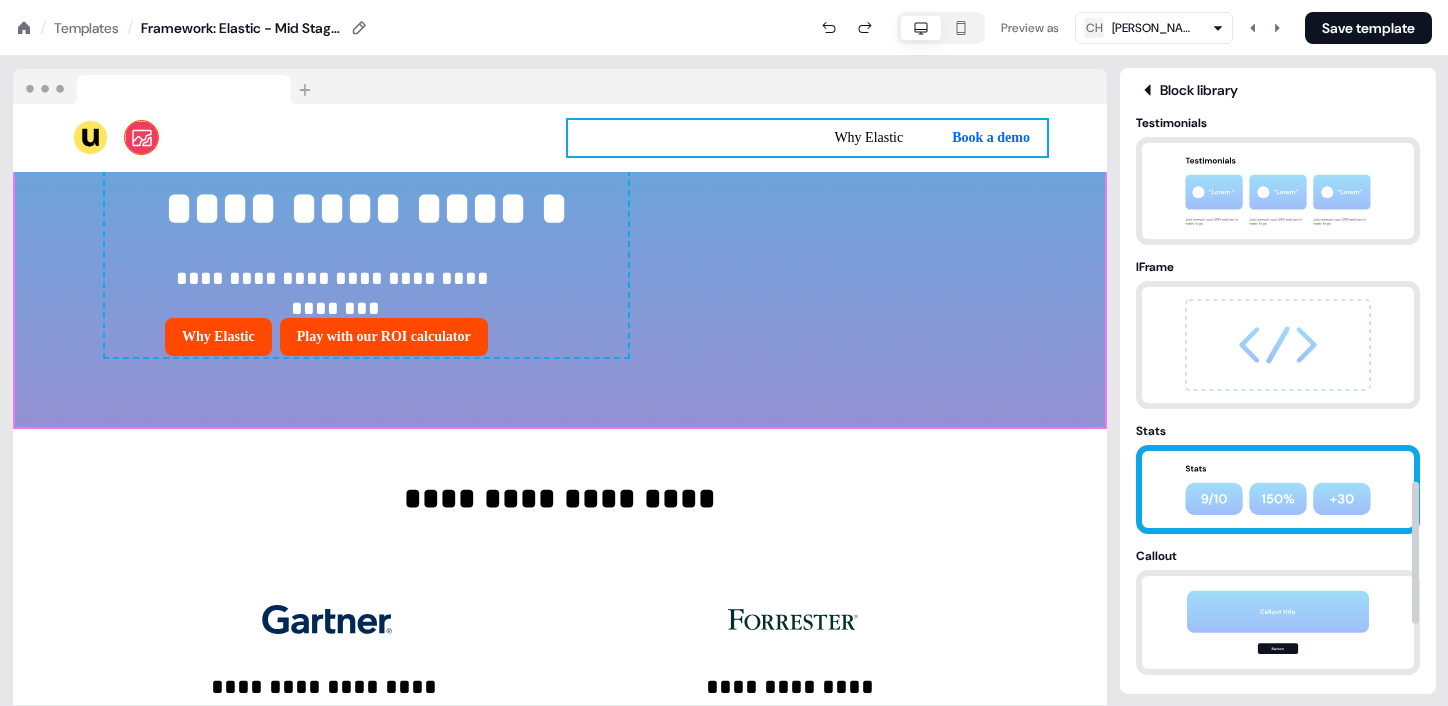 click at bounding box center [1278, 489] 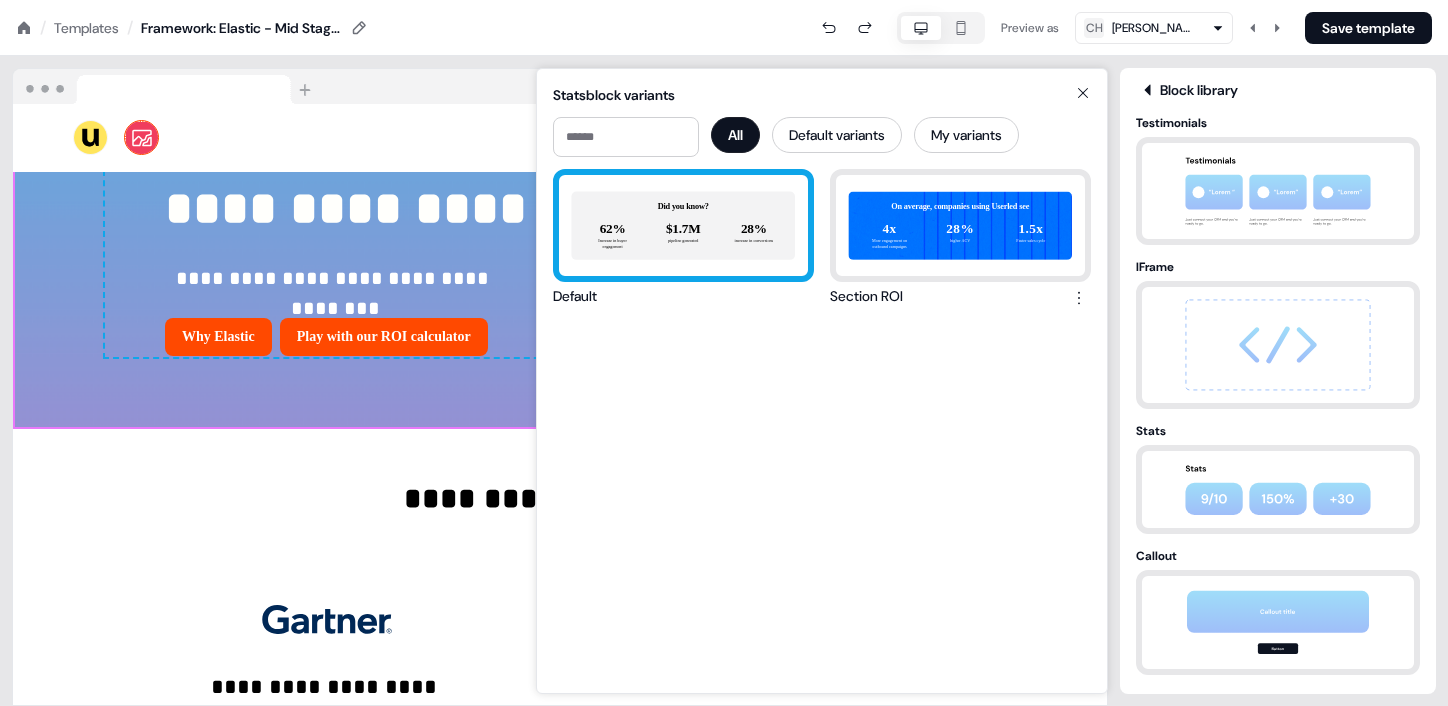 click on "Did you know? 62% Increase in buyer engagement $1.7M pipeline generated 28% increase in conversions" at bounding box center [683, 225] 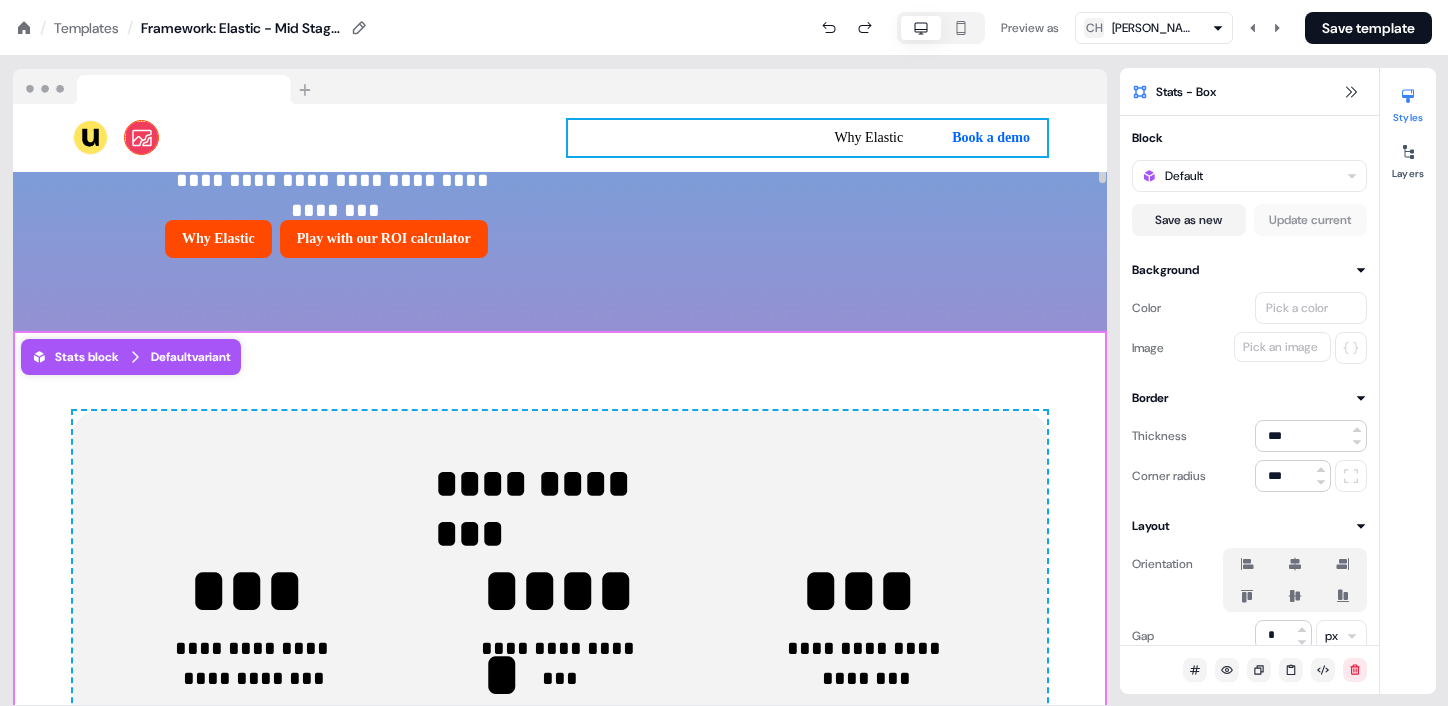 scroll, scrollTop: 271, scrollLeft: 0, axis: vertical 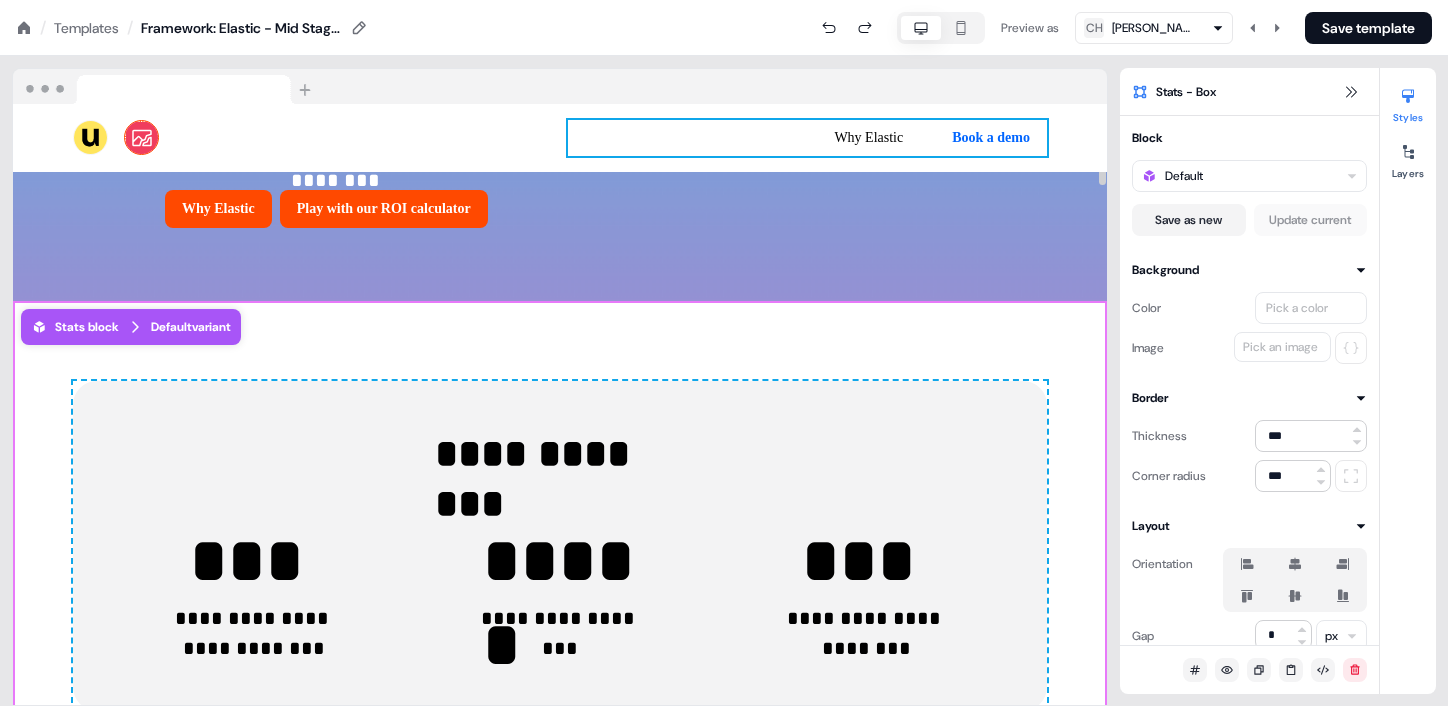 click on "**********" at bounding box center (560, 454) 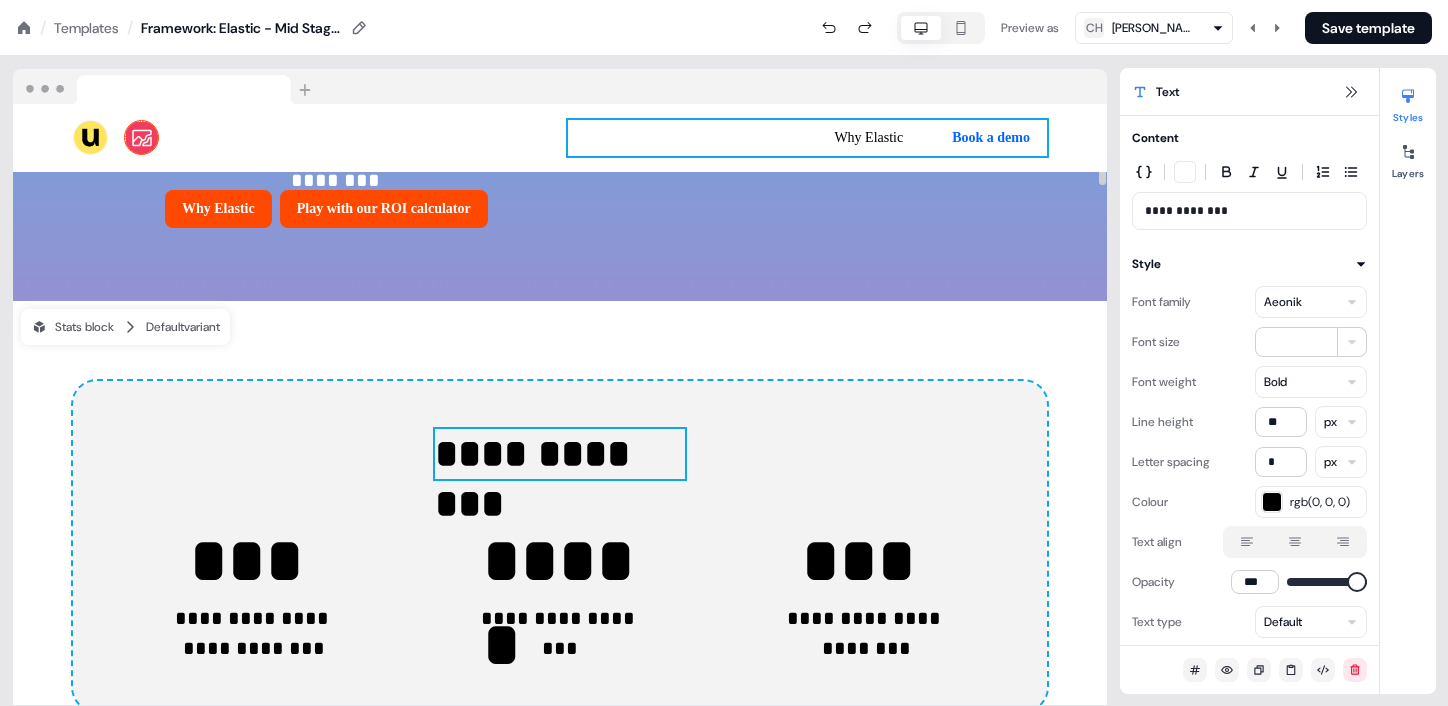 click on "**********" at bounding box center (560, 454) 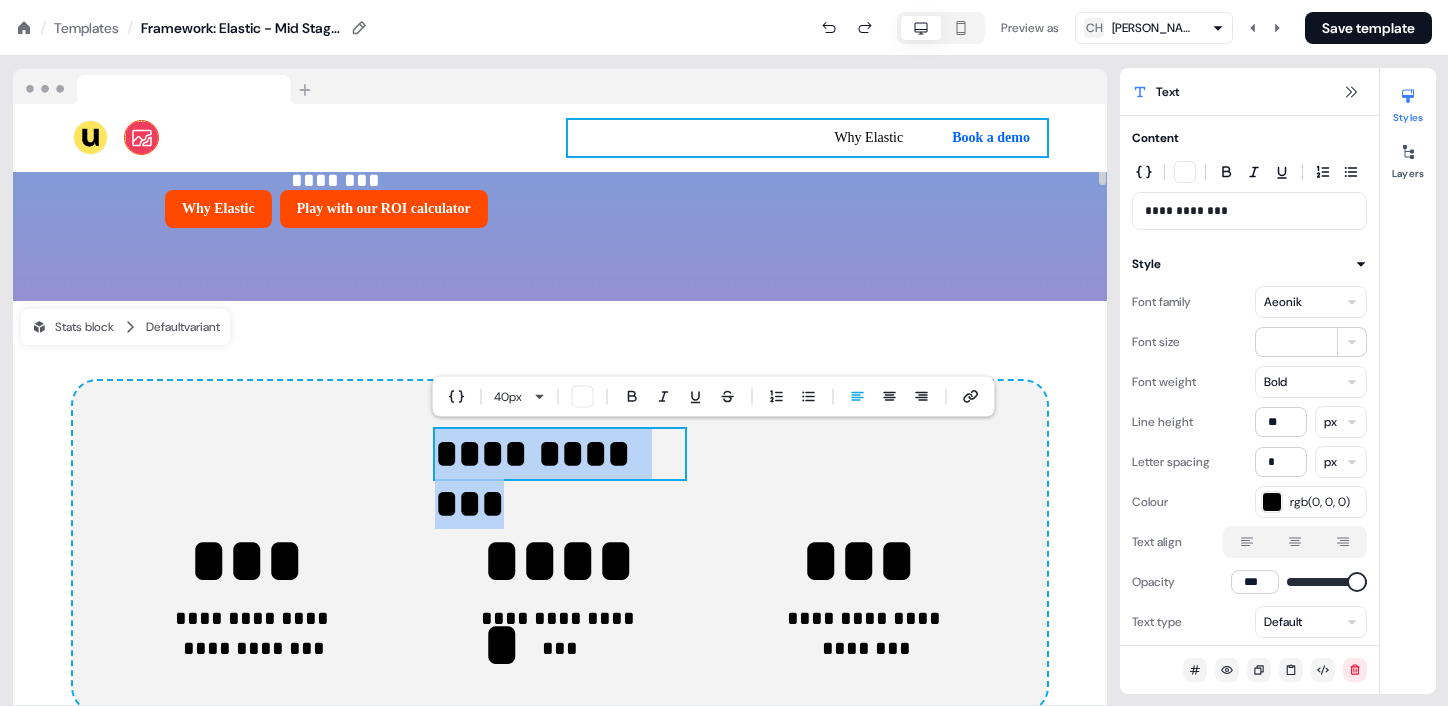 click on "**********" at bounding box center (560, 454) 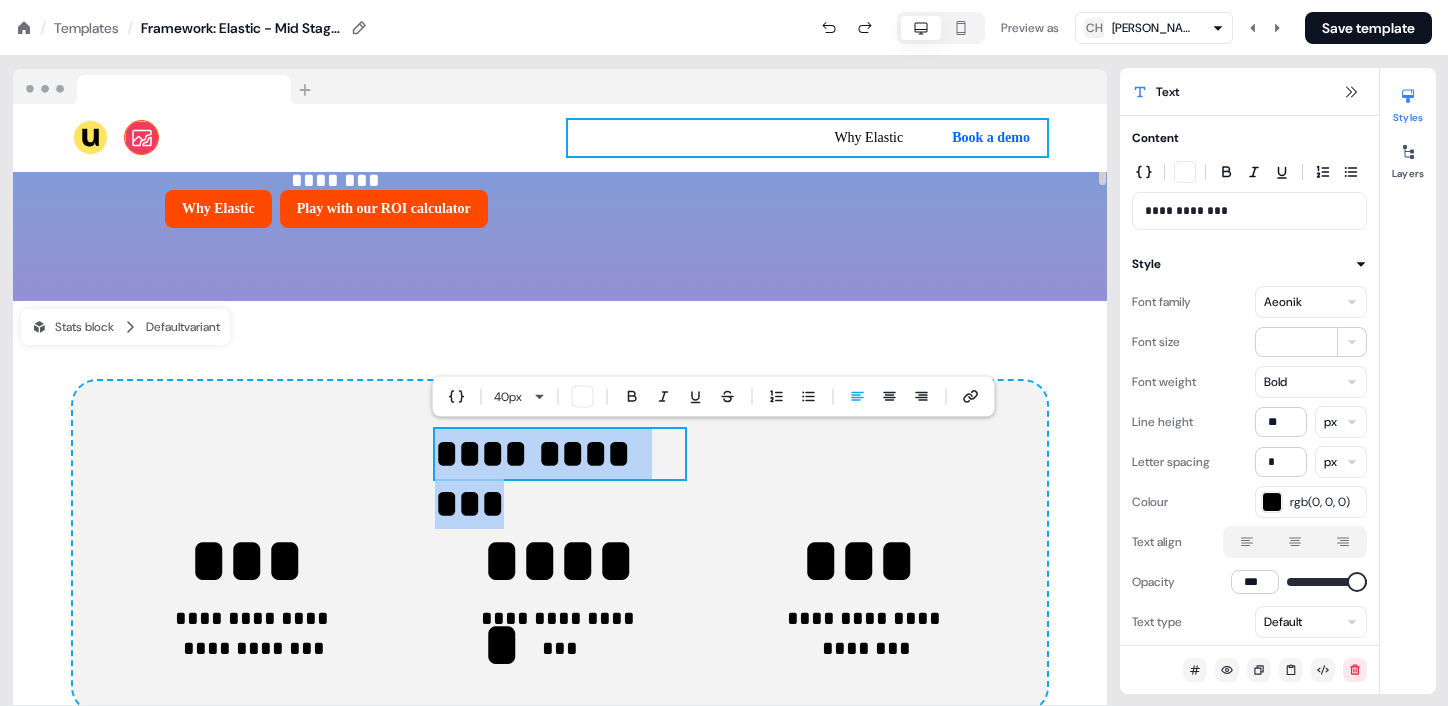 type 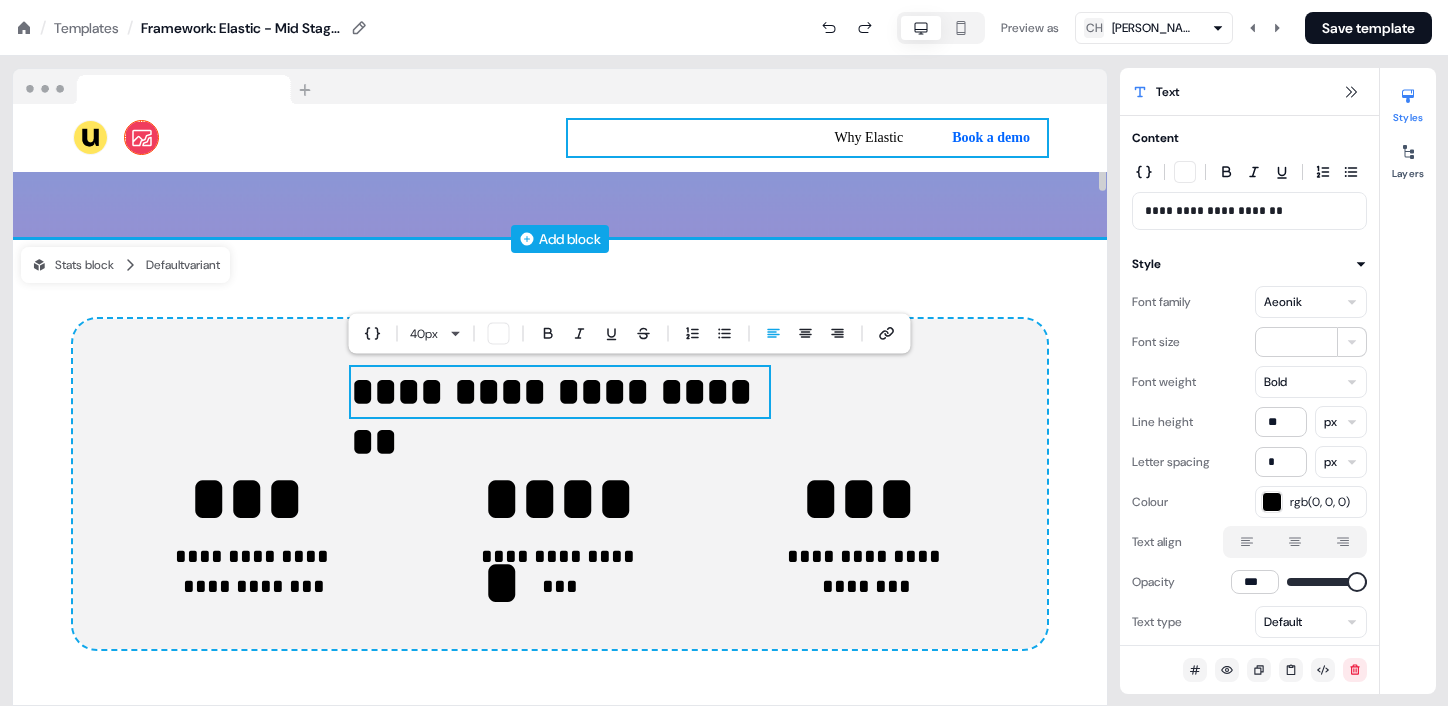 scroll, scrollTop: 334, scrollLeft: 0, axis: vertical 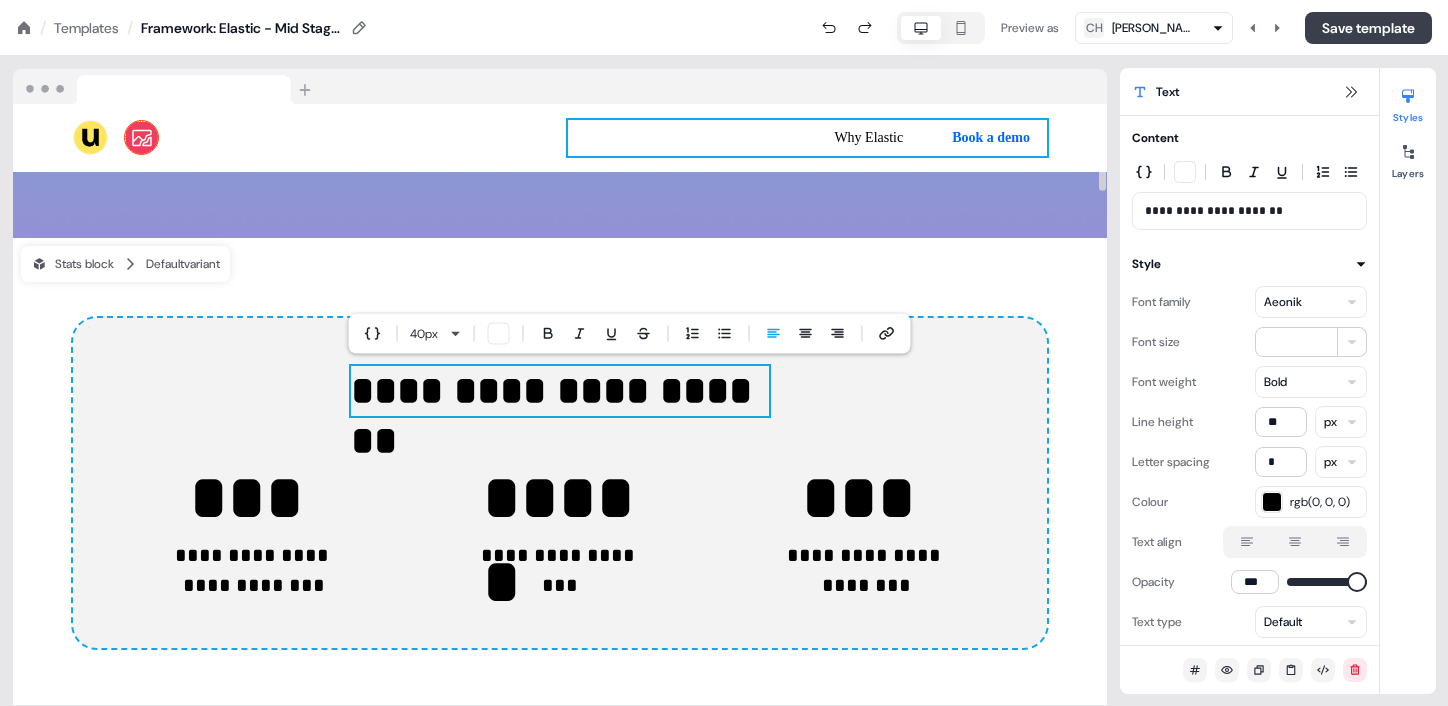 click on "Save template" at bounding box center (1368, 28) 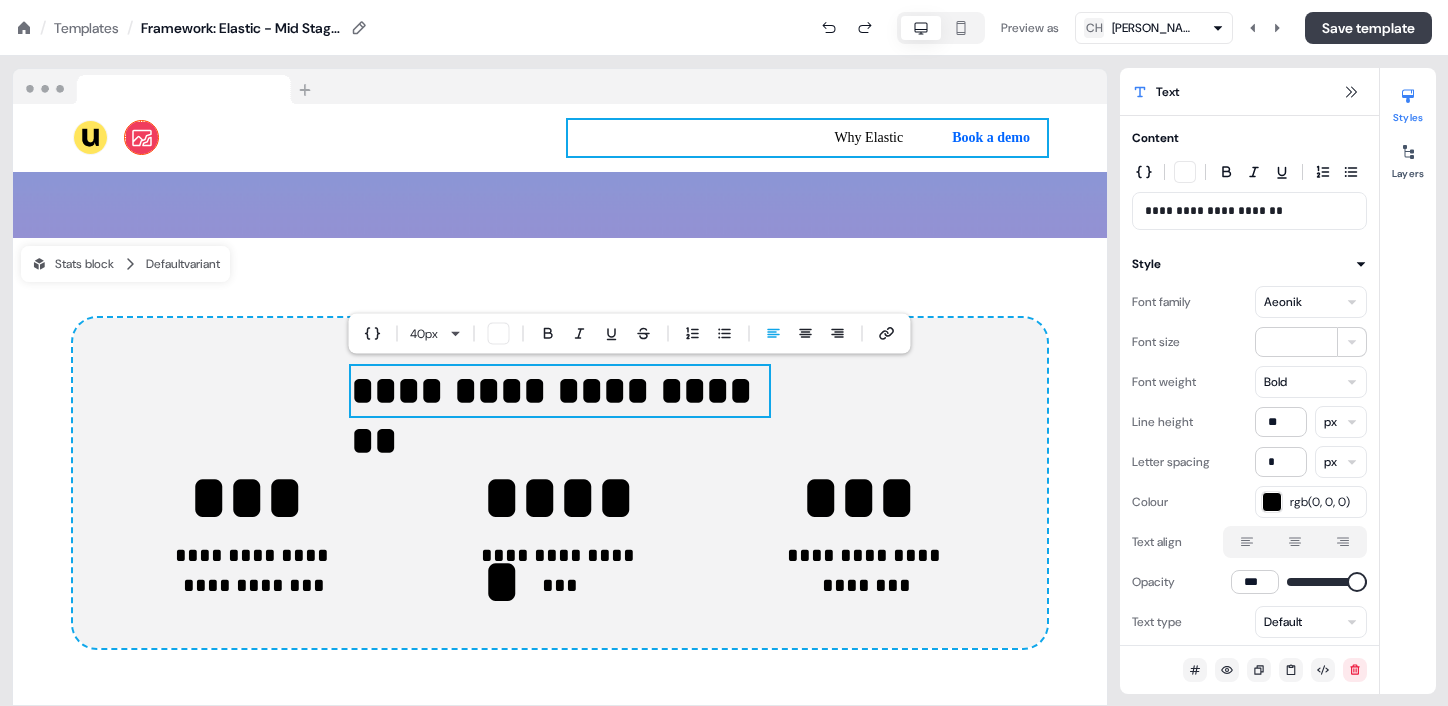 click on "Save template" at bounding box center [1368, 28] 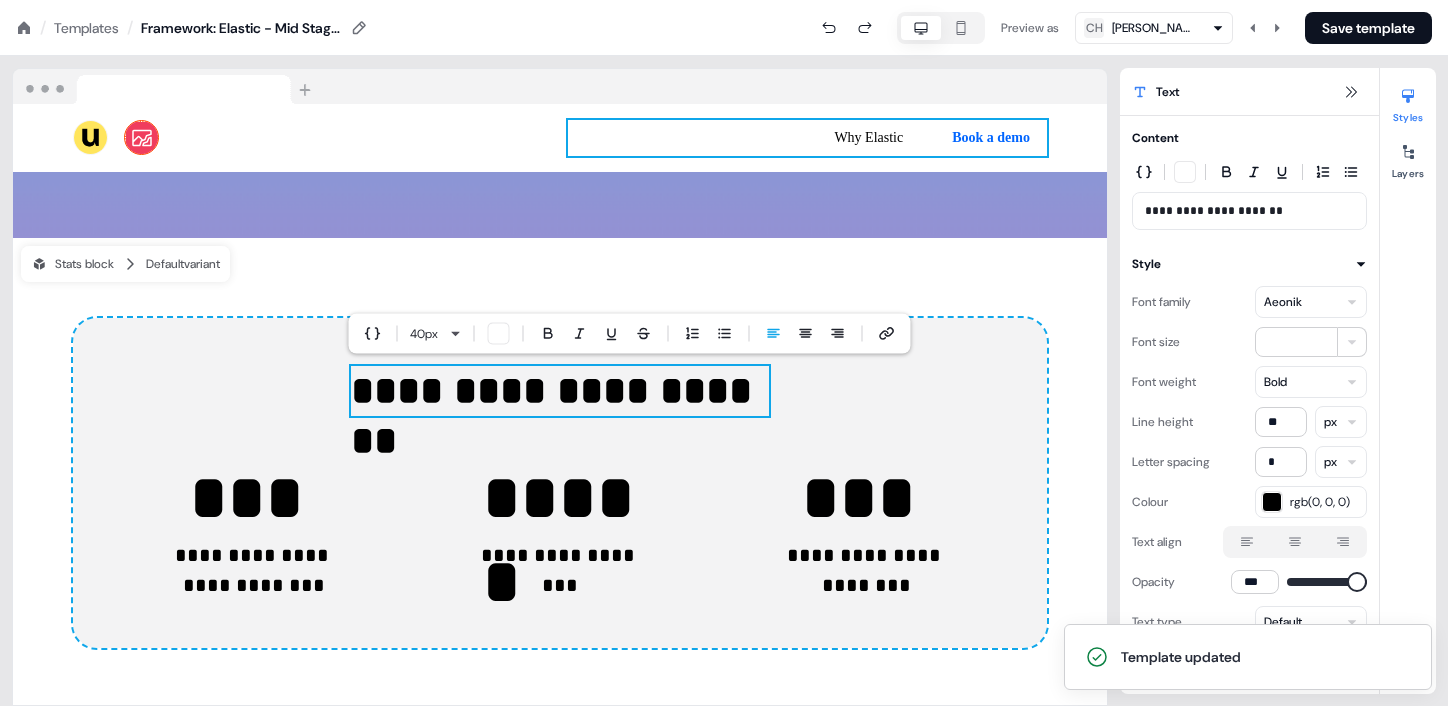 click 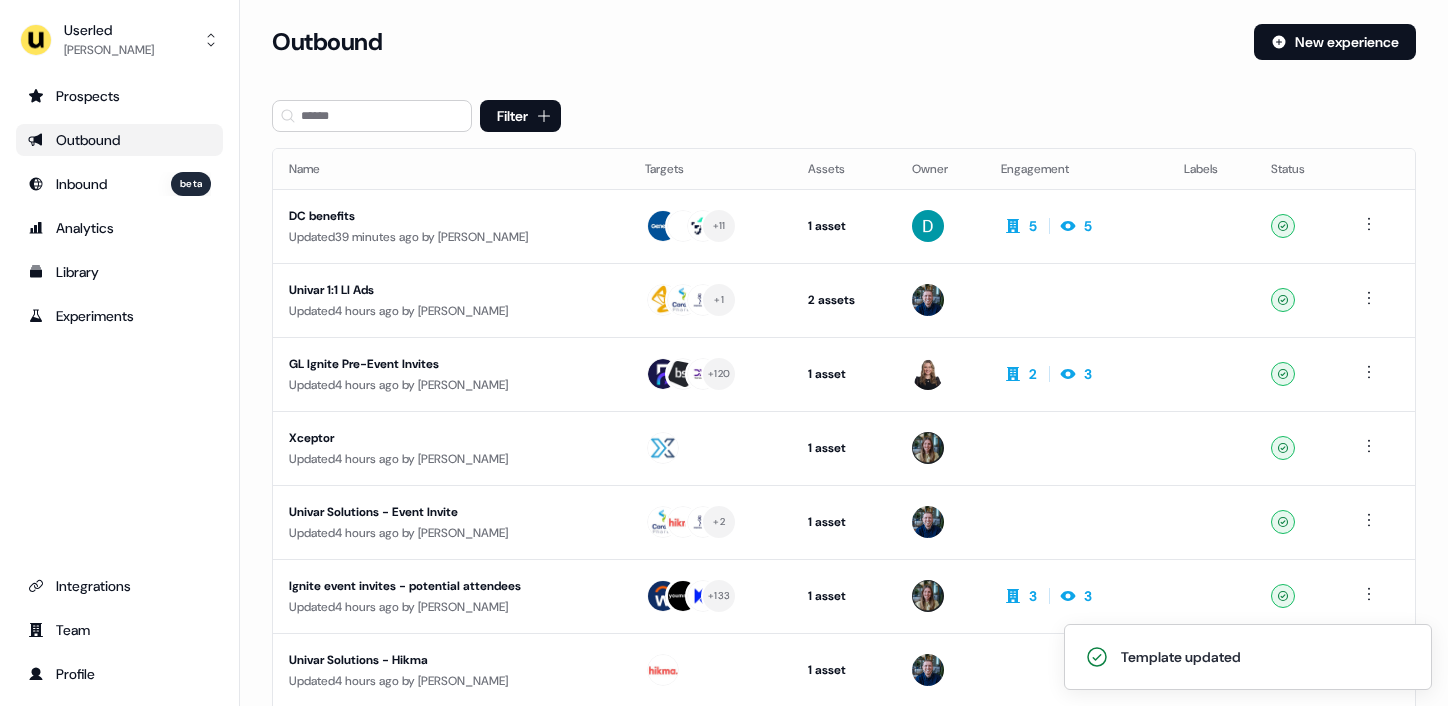 click on "Outbound" at bounding box center (119, 140) 